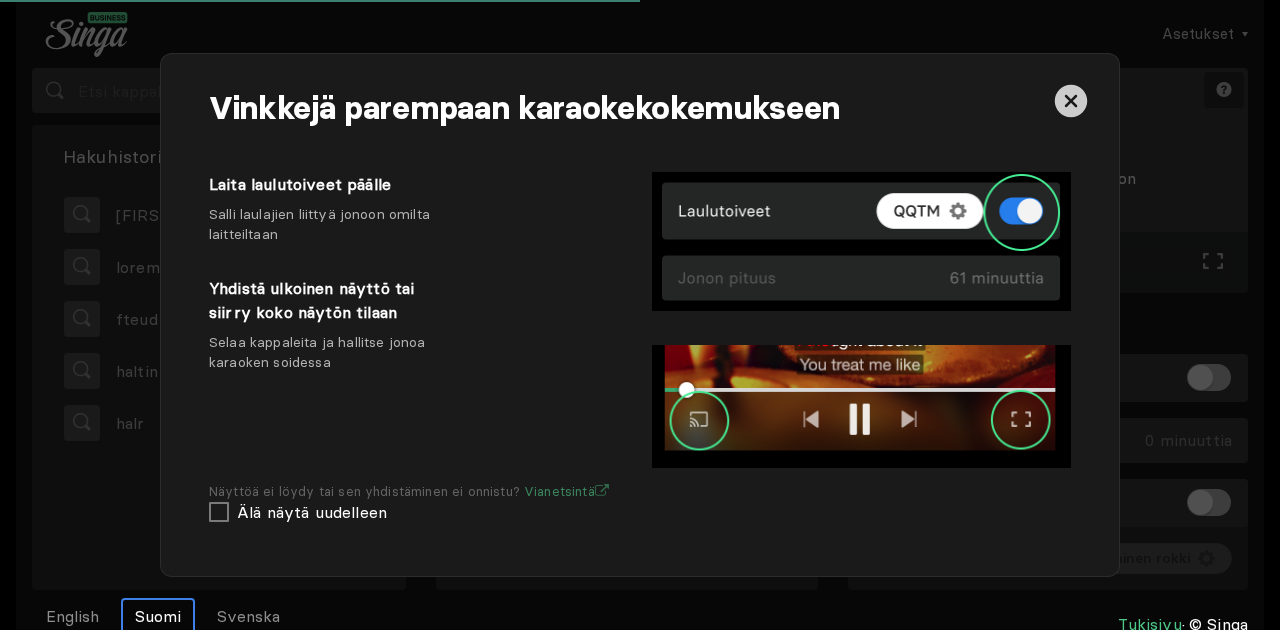 scroll, scrollTop: 0, scrollLeft: 0, axis: both 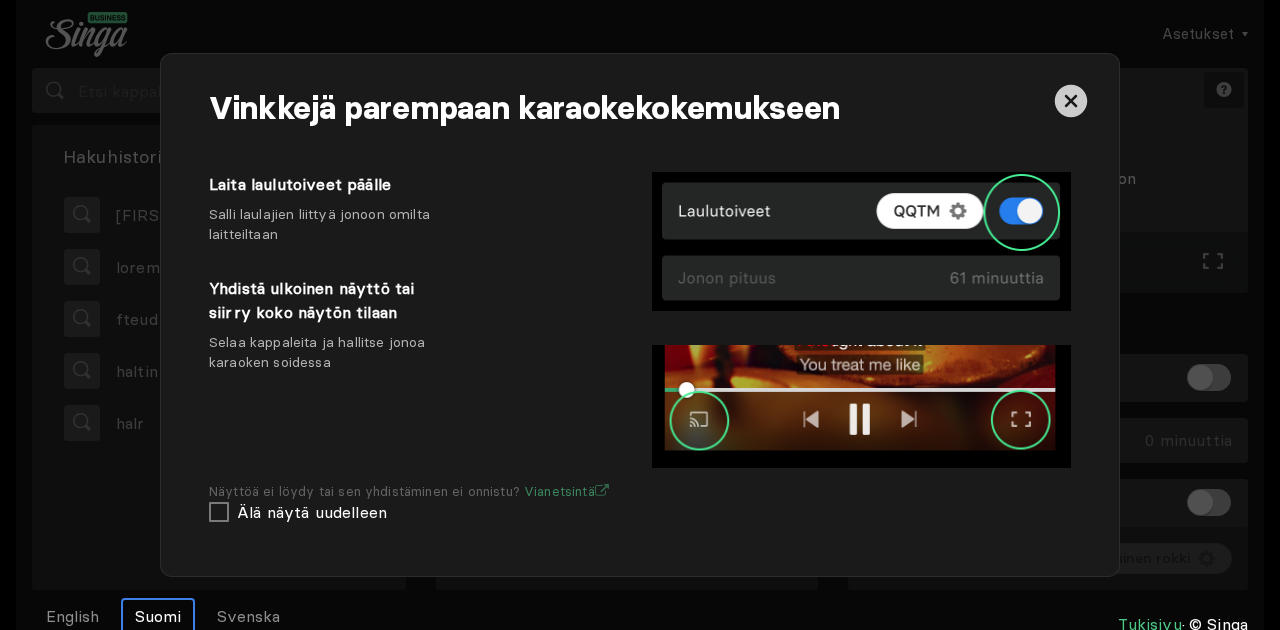 click at bounding box center [1071, 101] 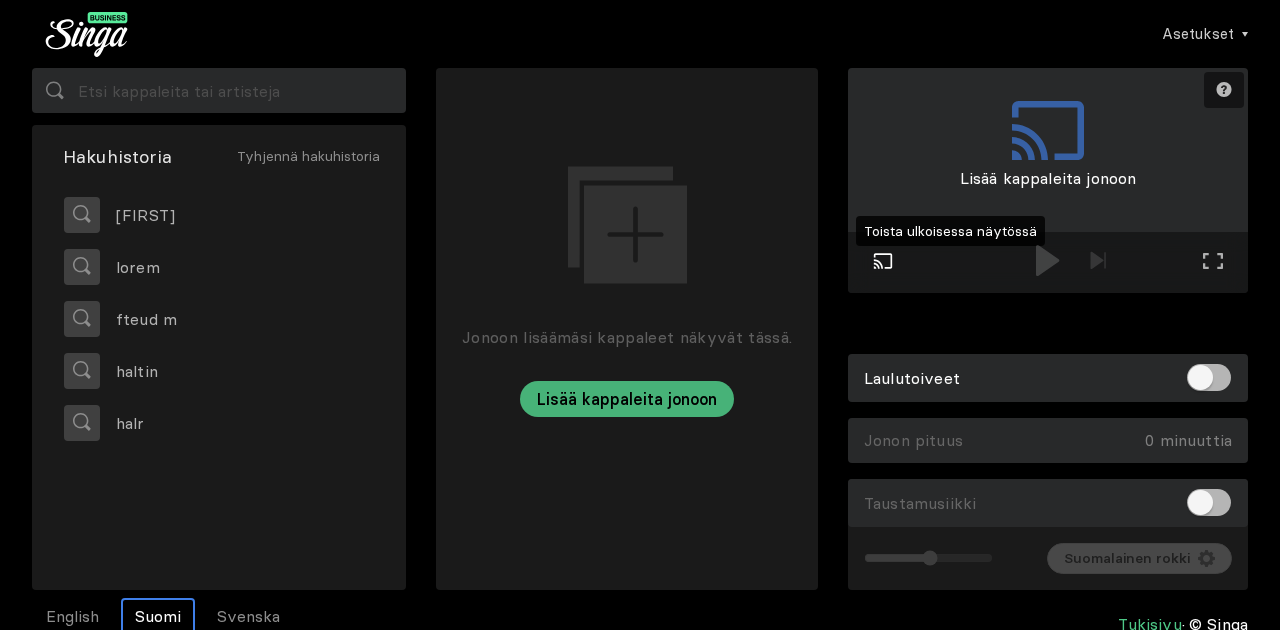 click at bounding box center (883, 261) 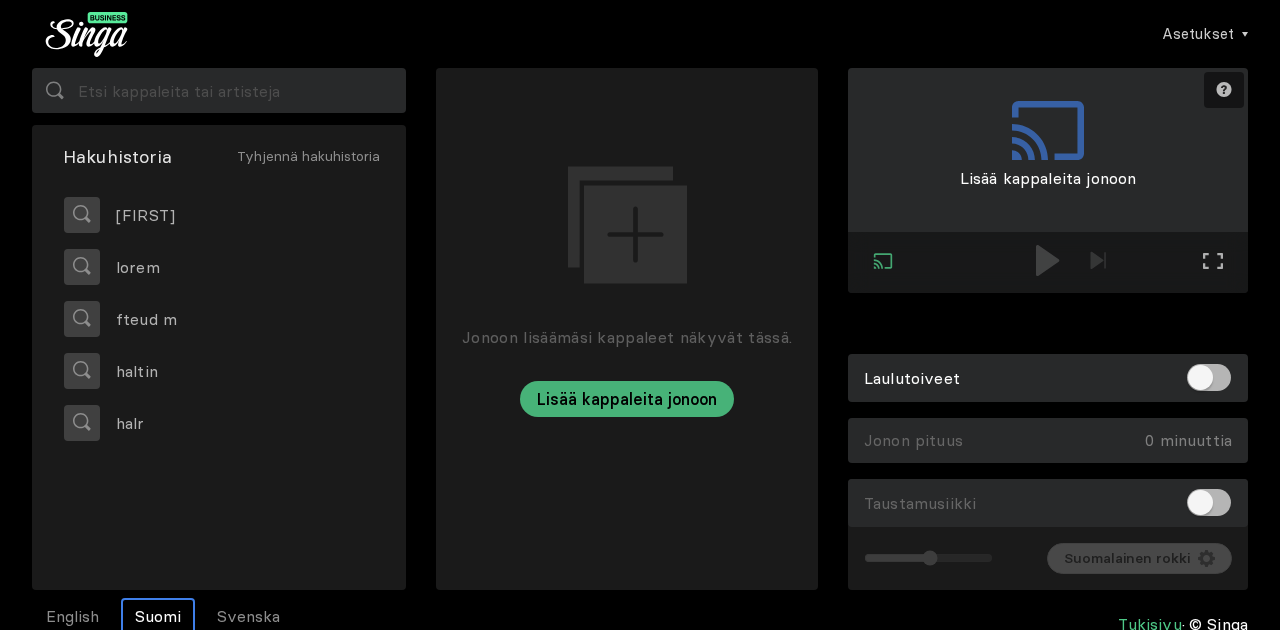 click on "Tarvitsetko apua? Yhdistetty Poistu ulkoisen näytön tilasta Koko näytön tila Poistu koko näytön tilasta Lisää kappaleita jonoon Laulutoiveet     Jonon pituus  0 minuuttia Tyhjennä jono Taustamusiikki     Äänenvoimakkuus Kanava Suomalainen rokki" at bounding box center [1048, 329] 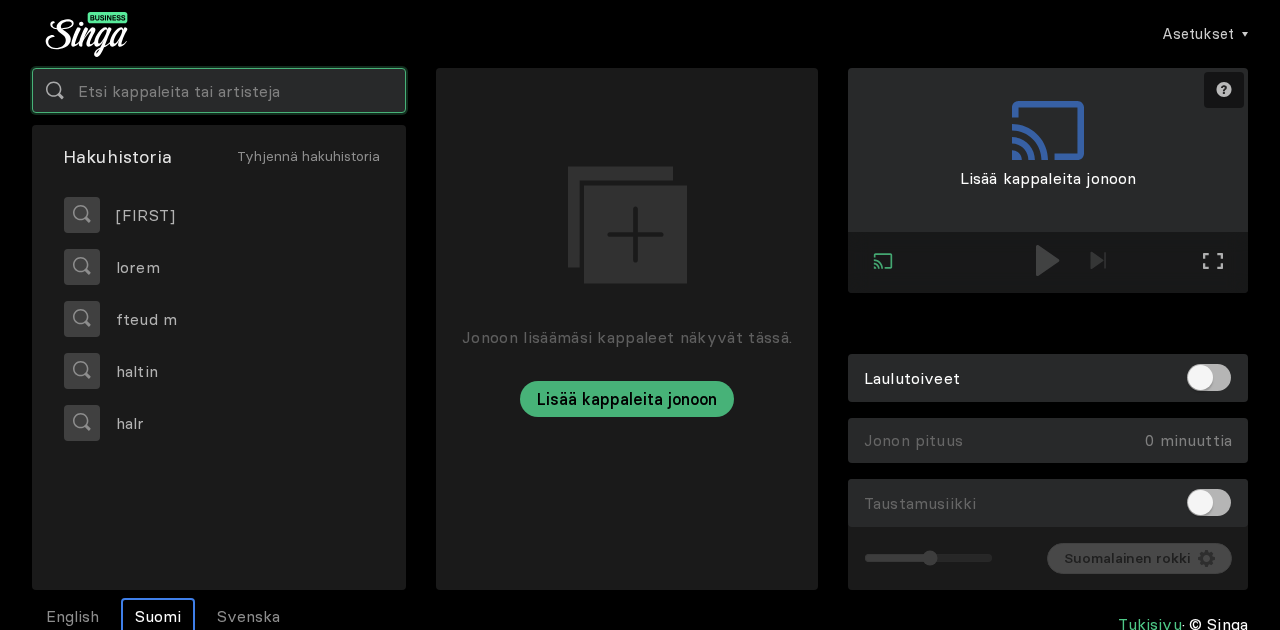 click at bounding box center [219, 90] 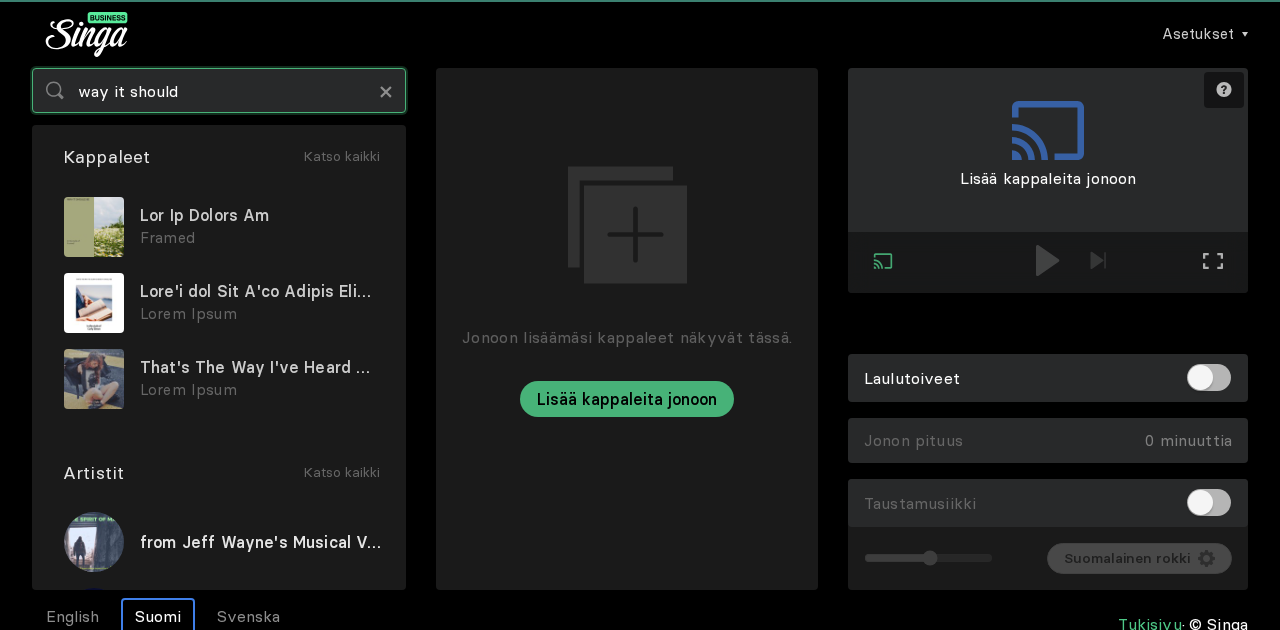 type on "way it should" 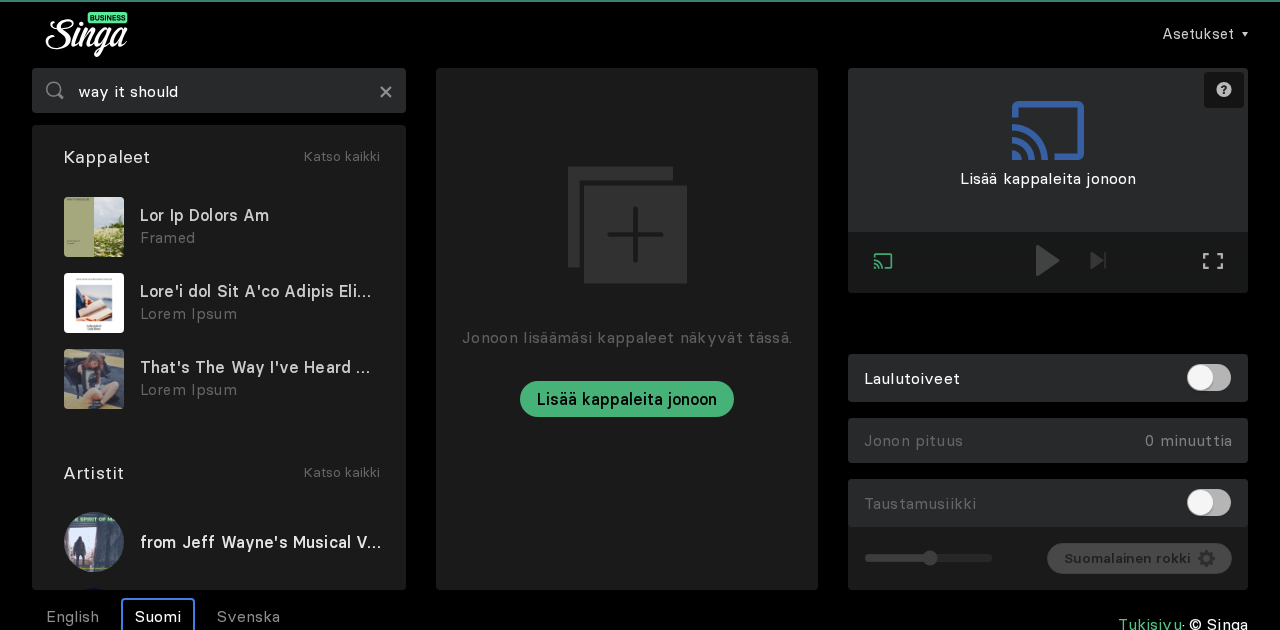 click on "Lor Ip Dolors Am" at bounding box center [257, 215] 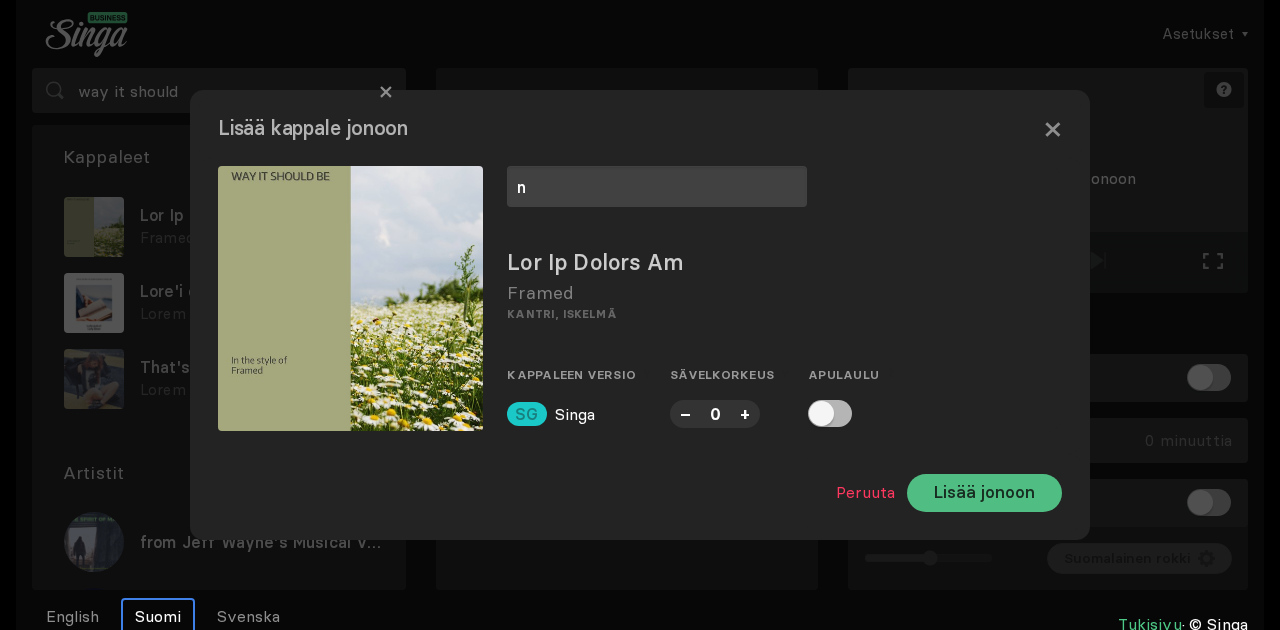type on "n" 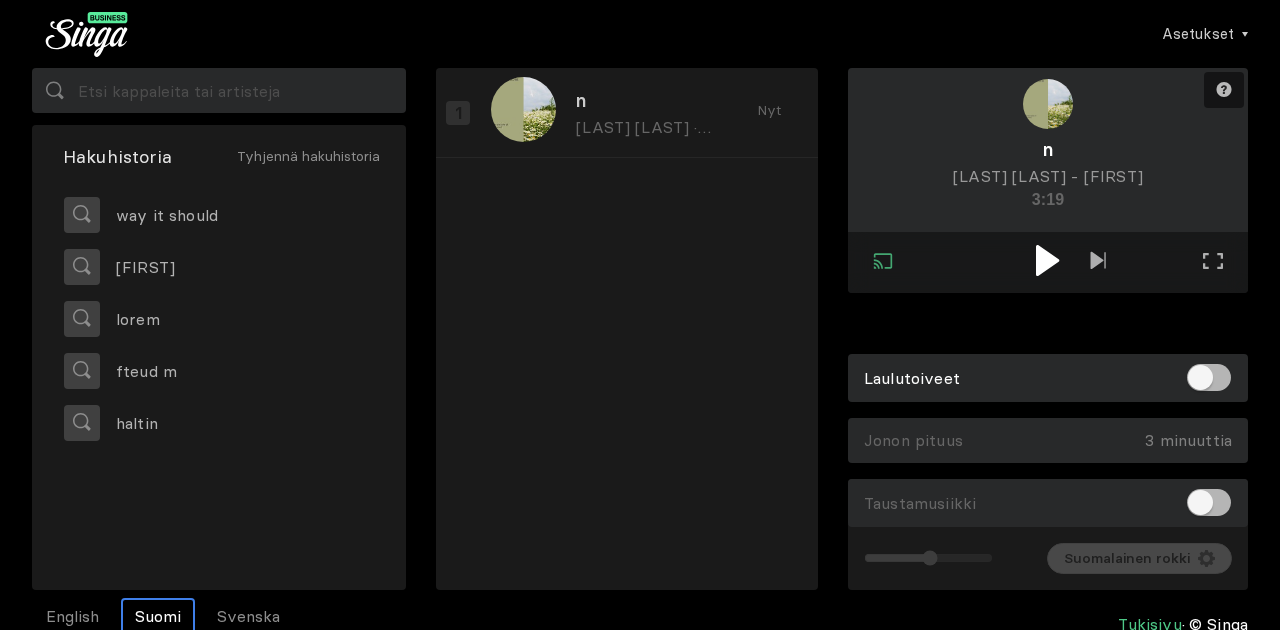 click at bounding box center [1047, 260] 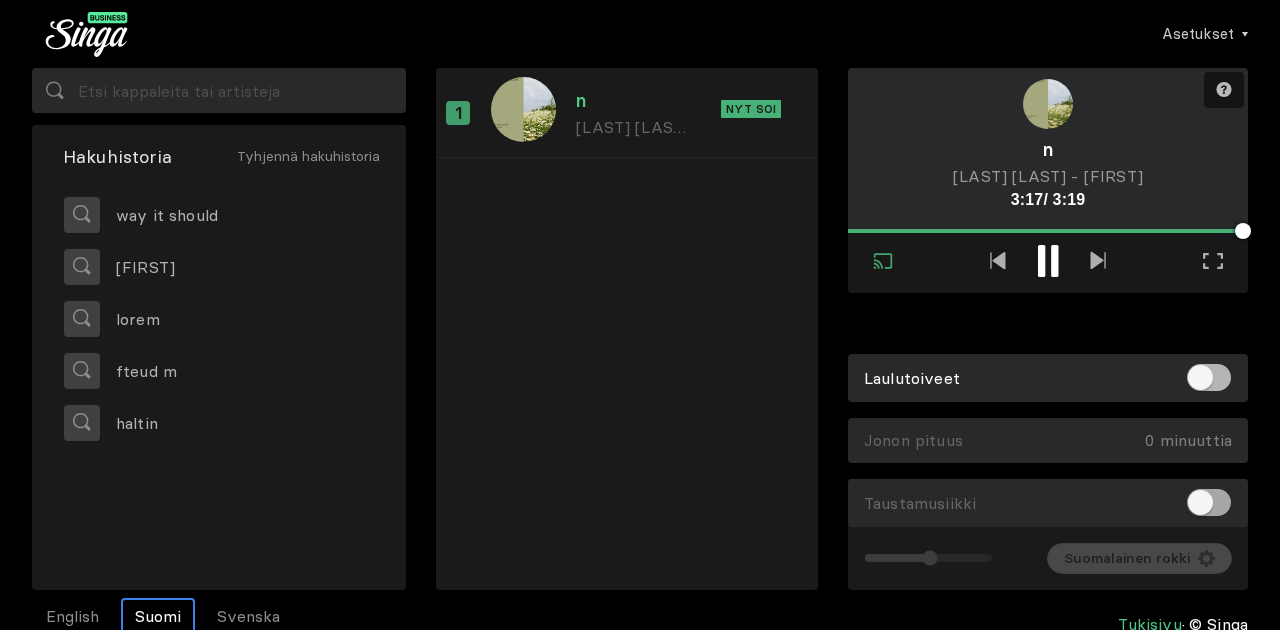 click at bounding box center [1209, 502] 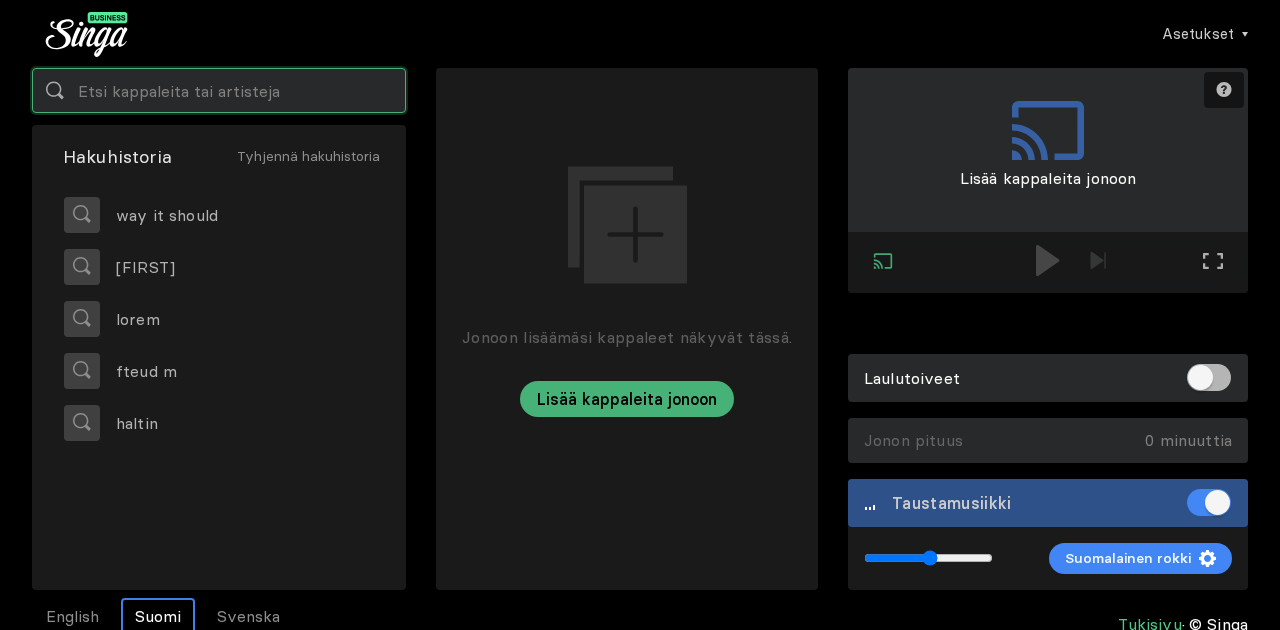 click at bounding box center [219, 90] 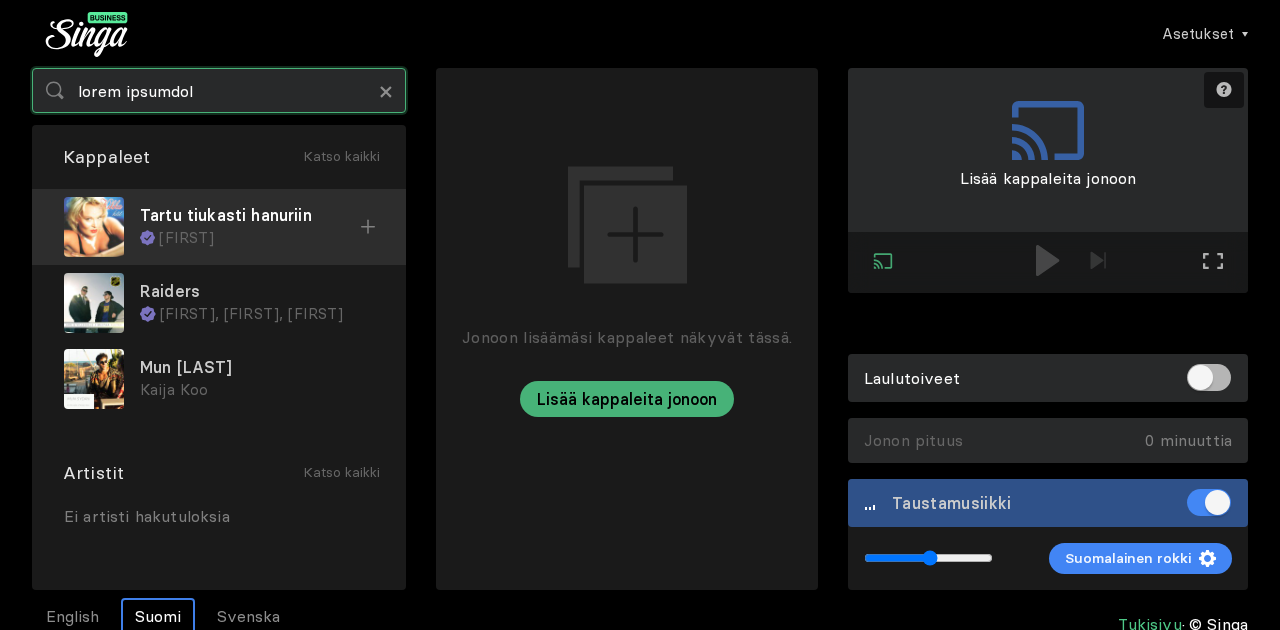 type on "lorem ipsumdol" 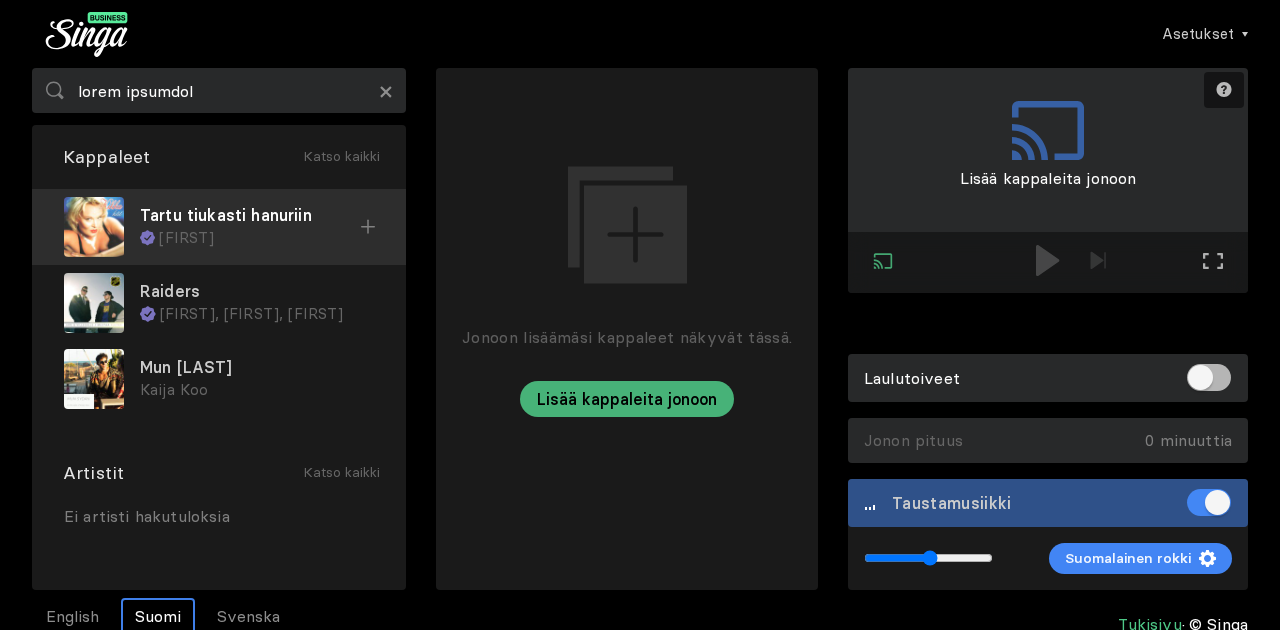 click on "Tartu tiukasti hanuriin" at bounding box center (250, 215) 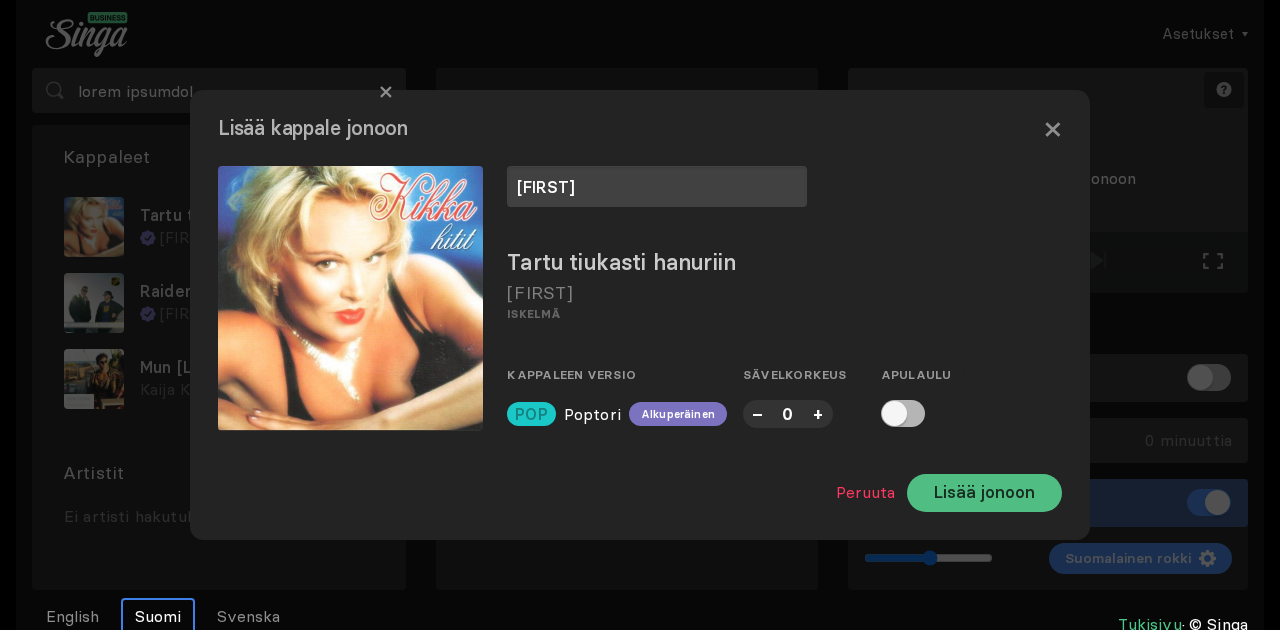type on "[FIRST]" 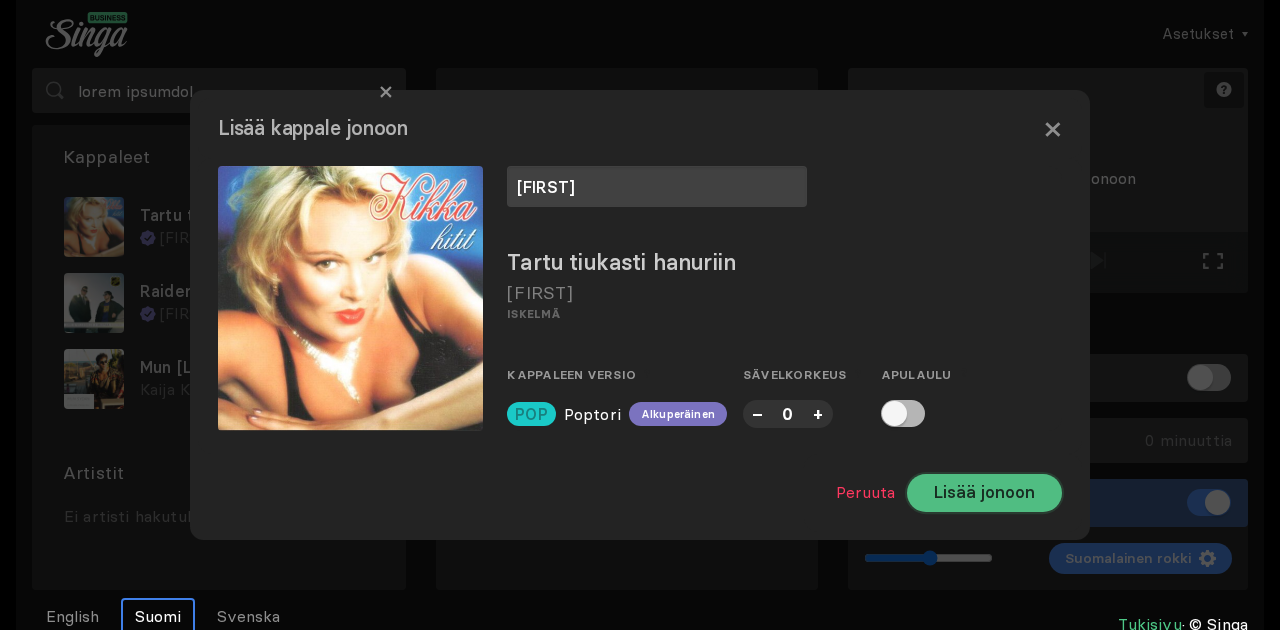 click on "Lisää jonoon" at bounding box center [984, 493] 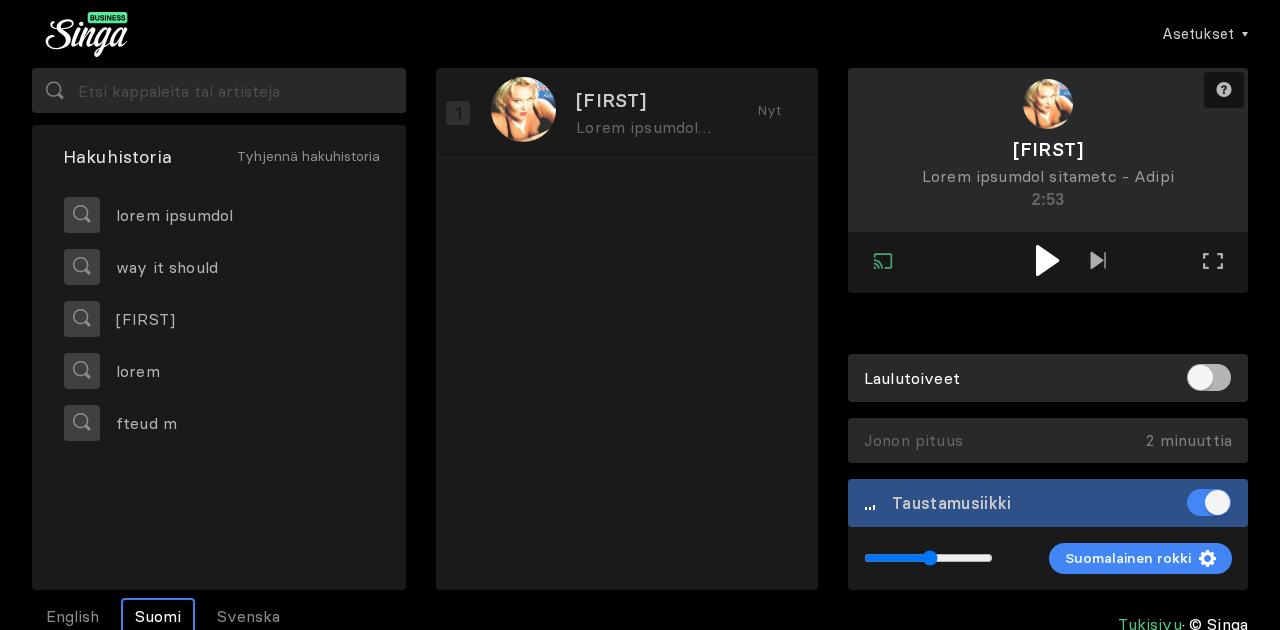 click at bounding box center [1047, 260] 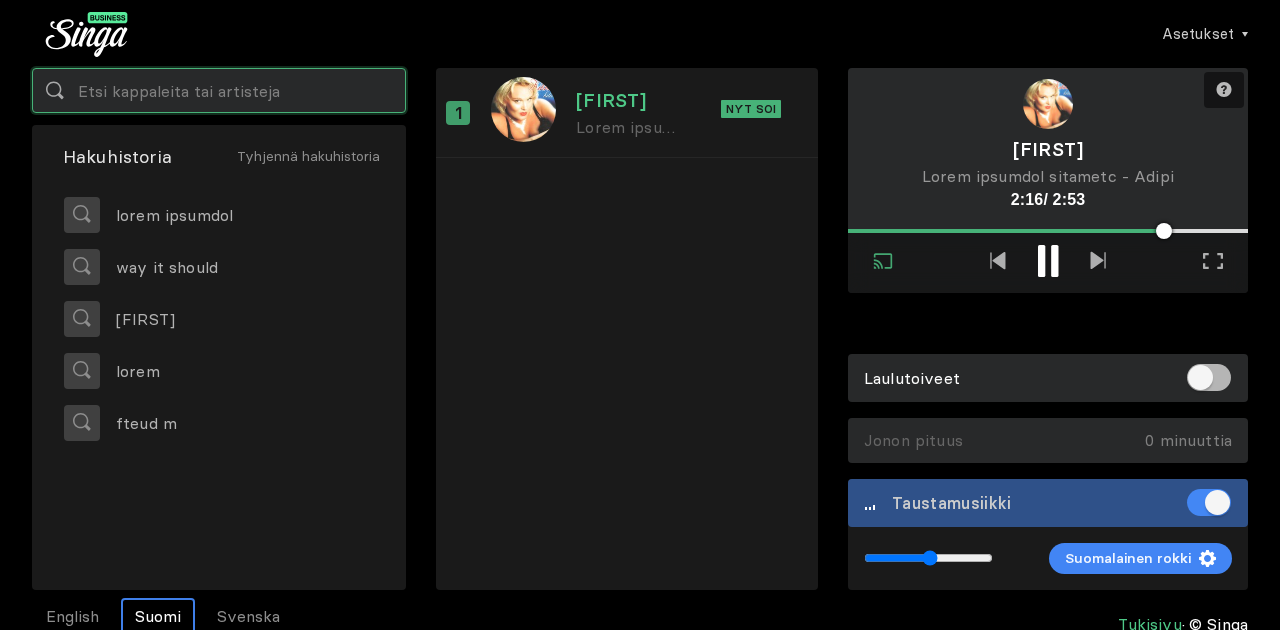 click at bounding box center [219, 90] 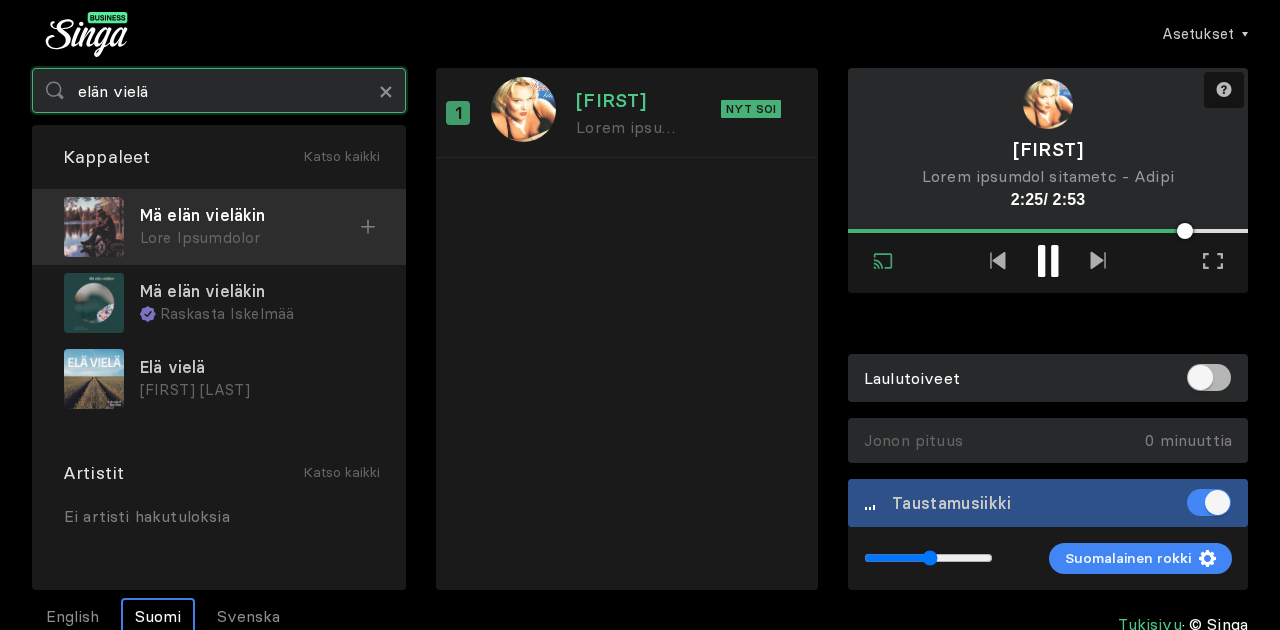 type on "elän vielä" 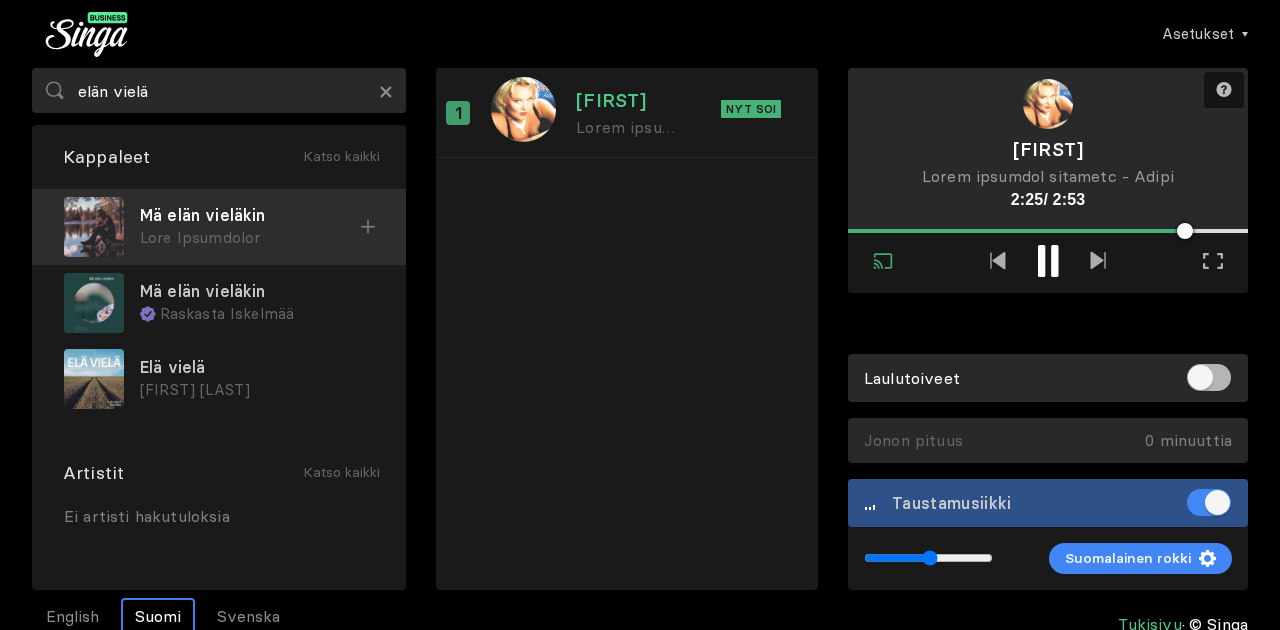 click on "Mä elän vieläkin" at bounding box center [250, 215] 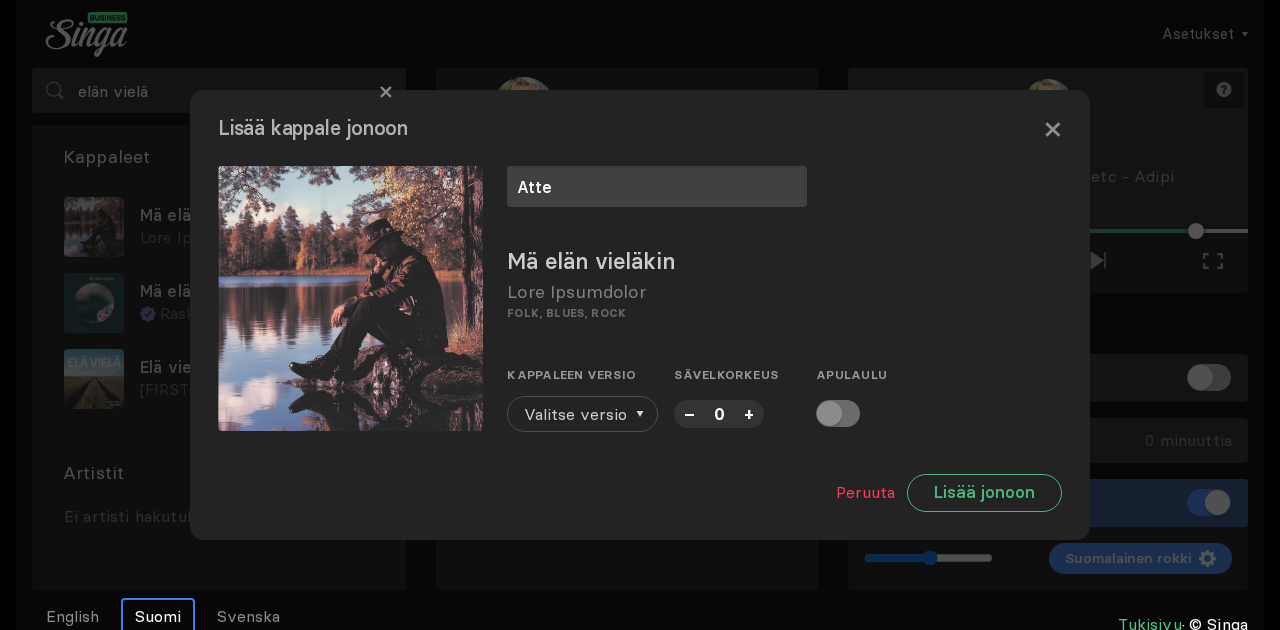 type on "Atte" 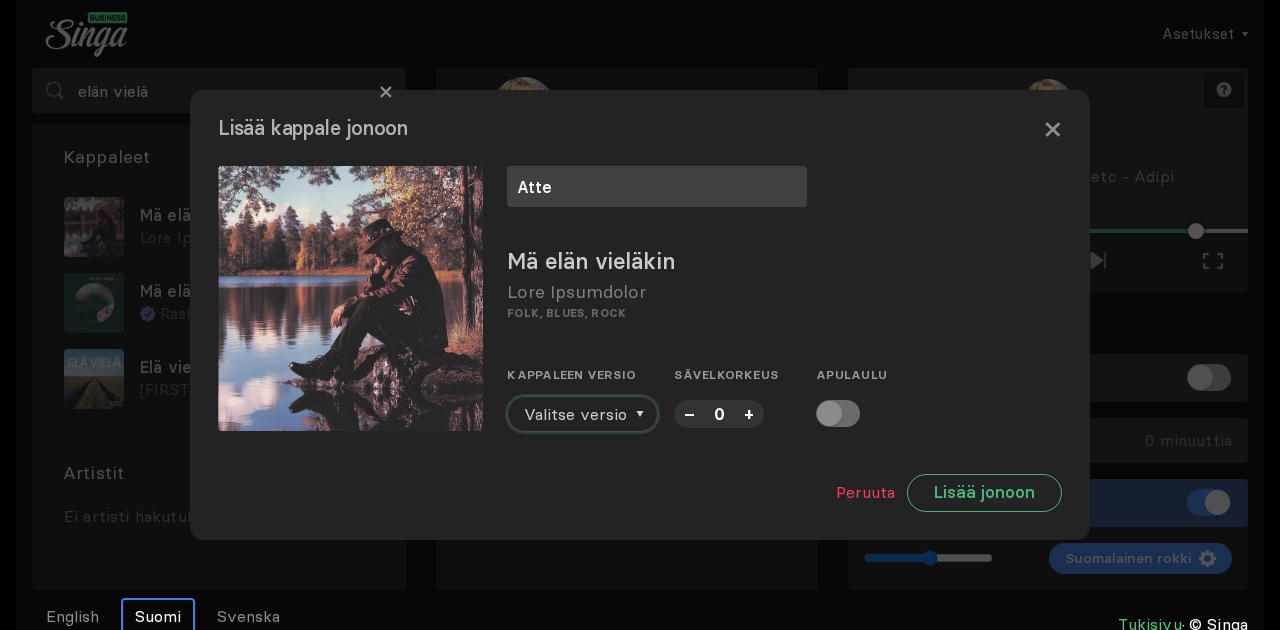click on "Valitse versio" at bounding box center (575, 414) 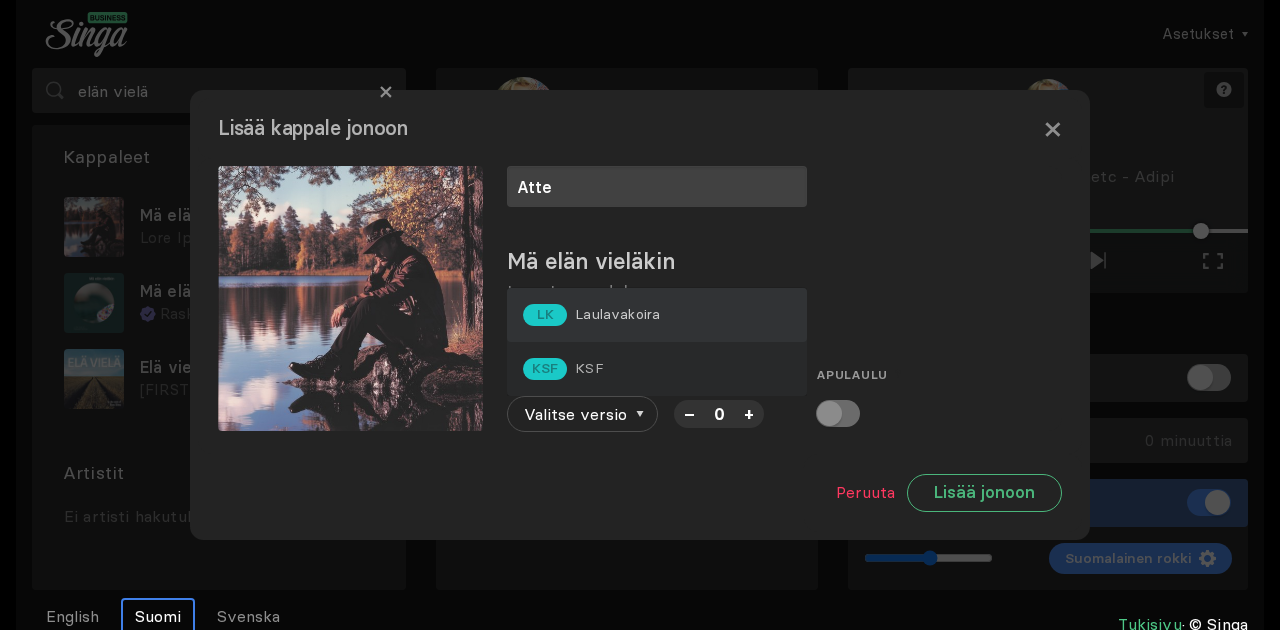 click on "Laulavakoira" at bounding box center [617, 314] 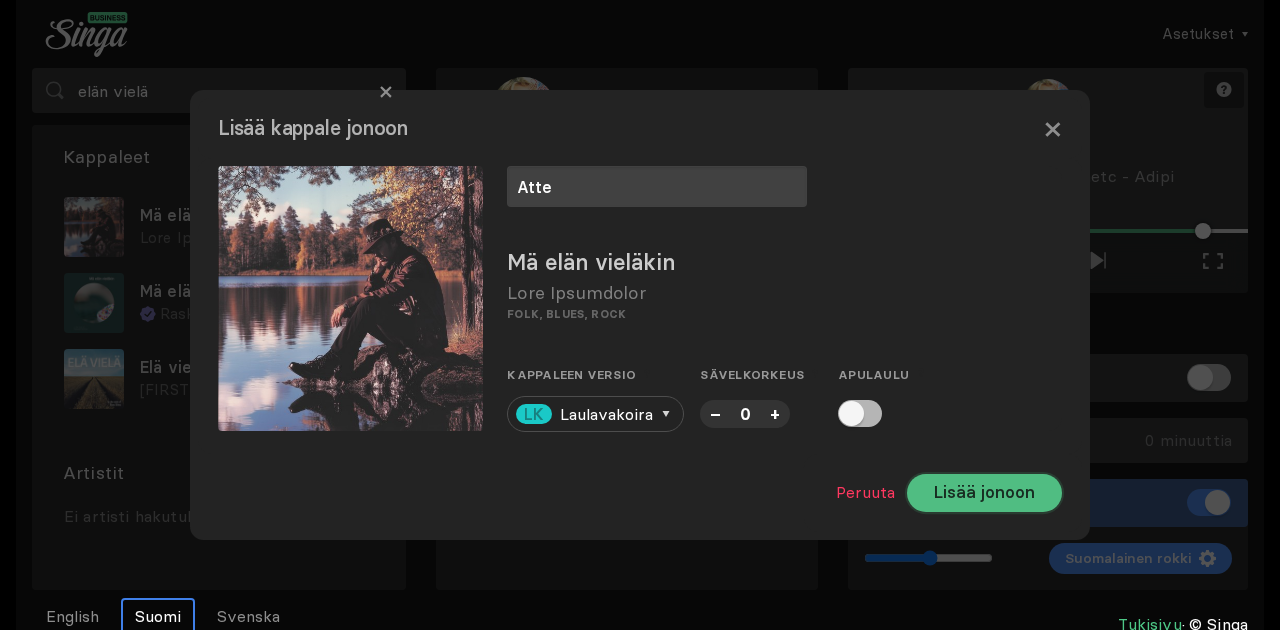 click on "Lisää jonoon" at bounding box center [984, 493] 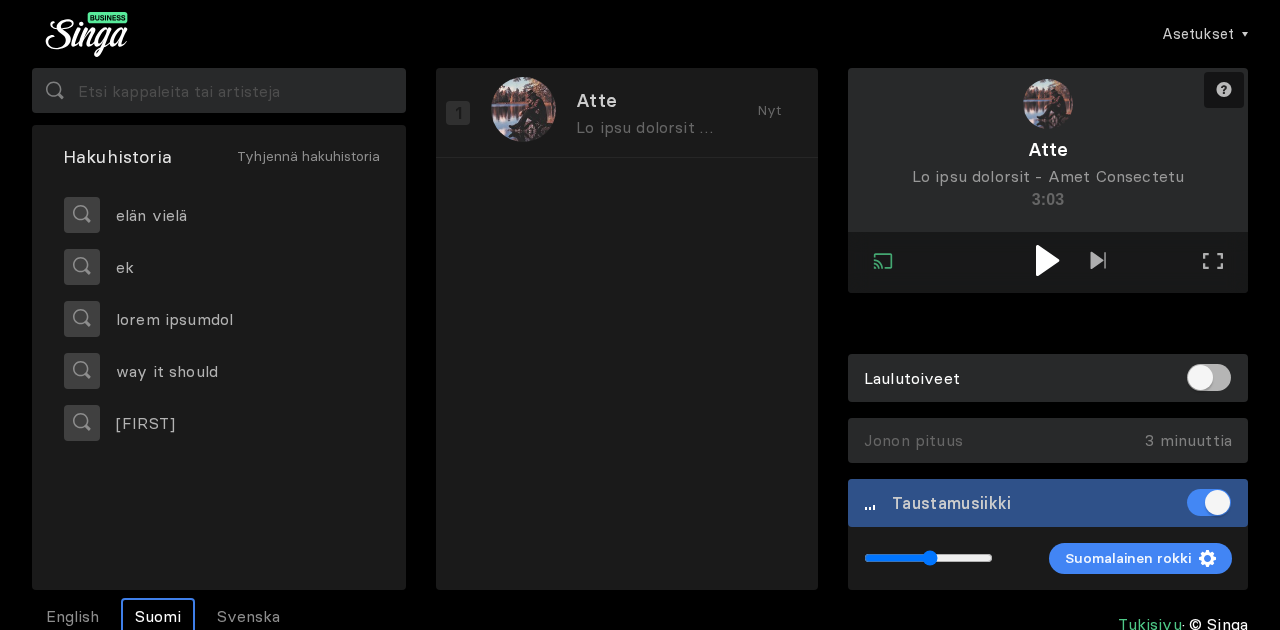click at bounding box center (1047, 260) 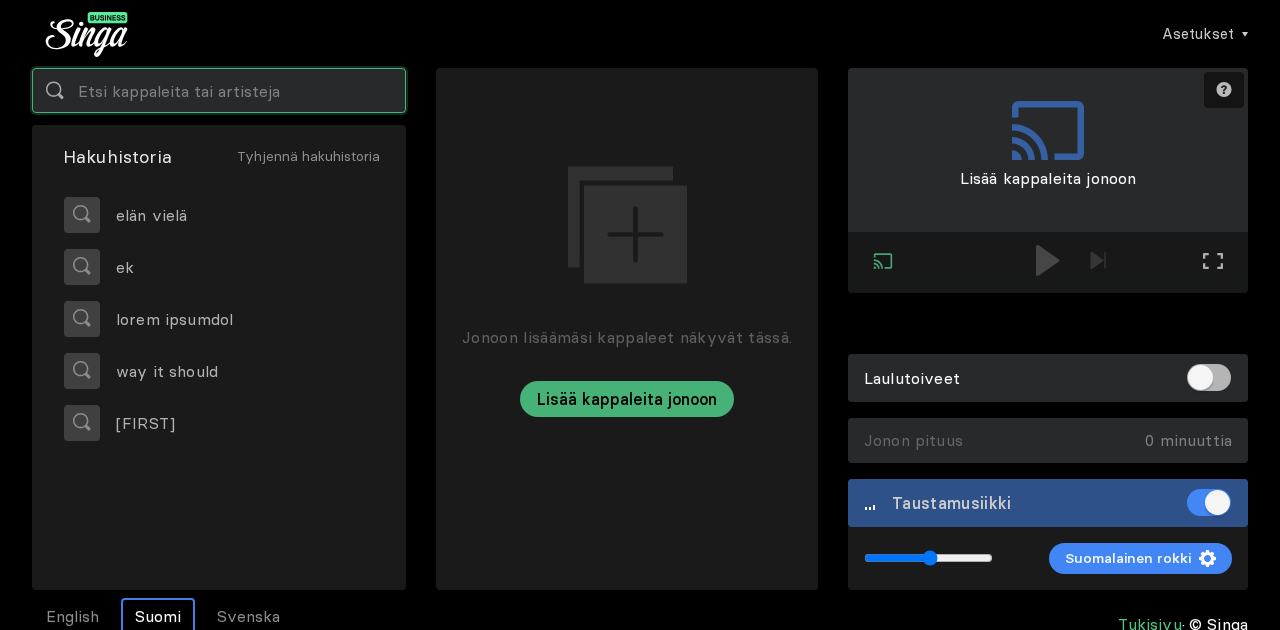 click at bounding box center [219, 90] 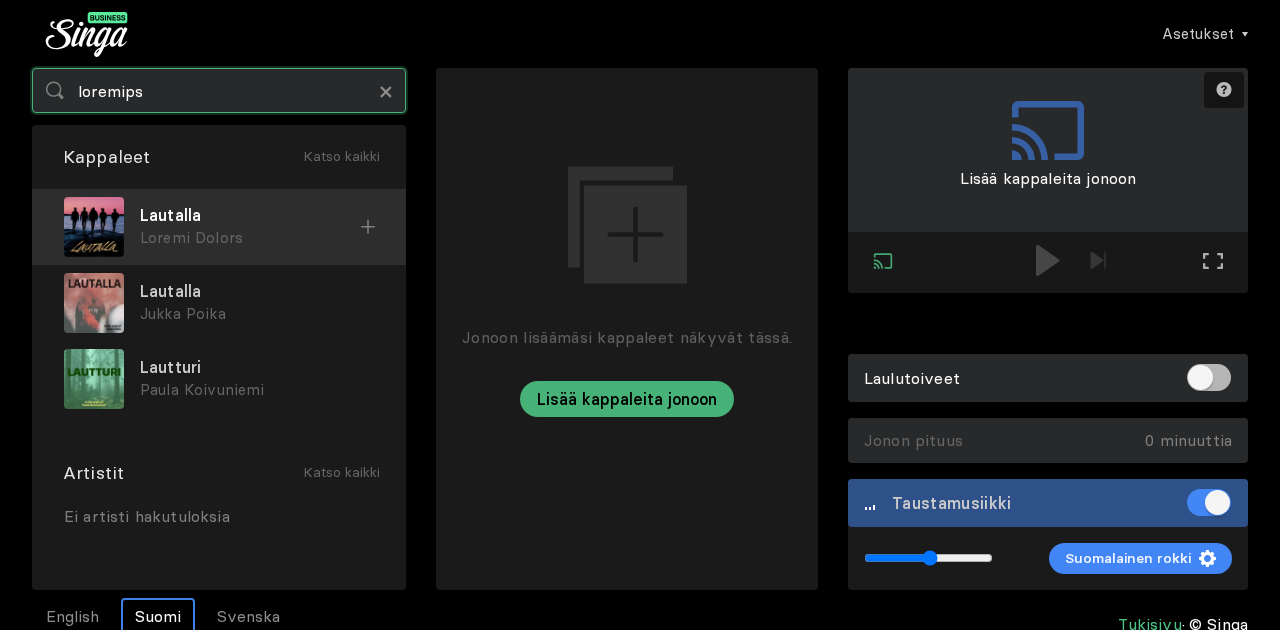 type on "loremips" 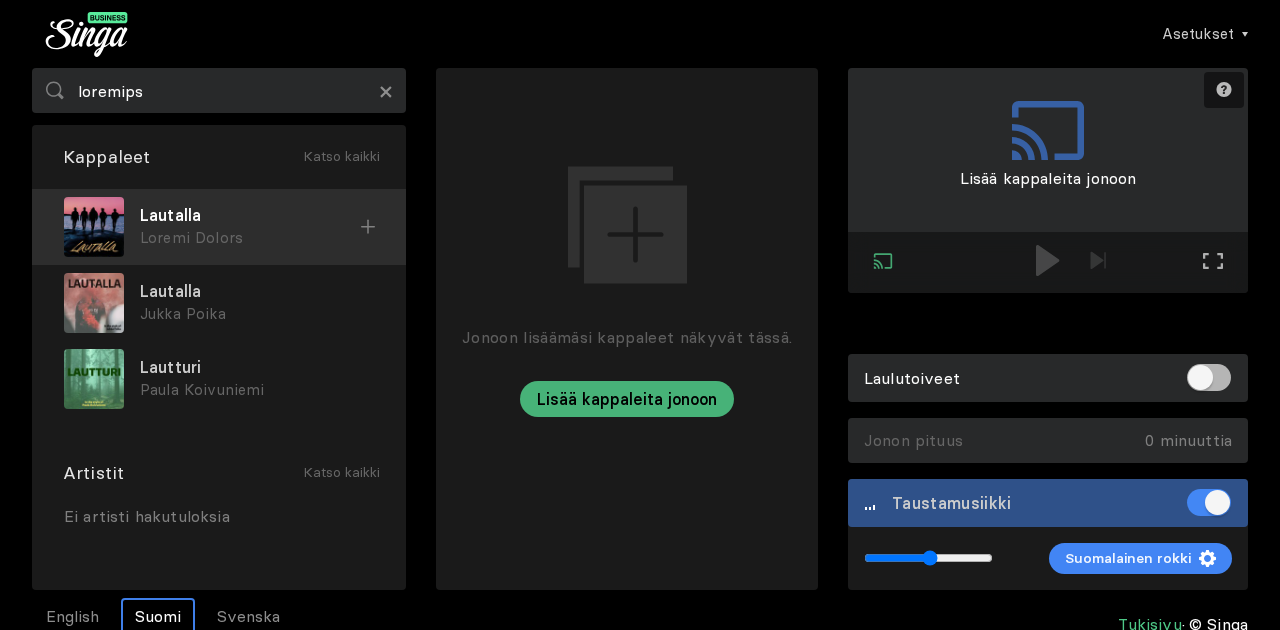 click on "Loremi Dolors" at bounding box center [250, 238] 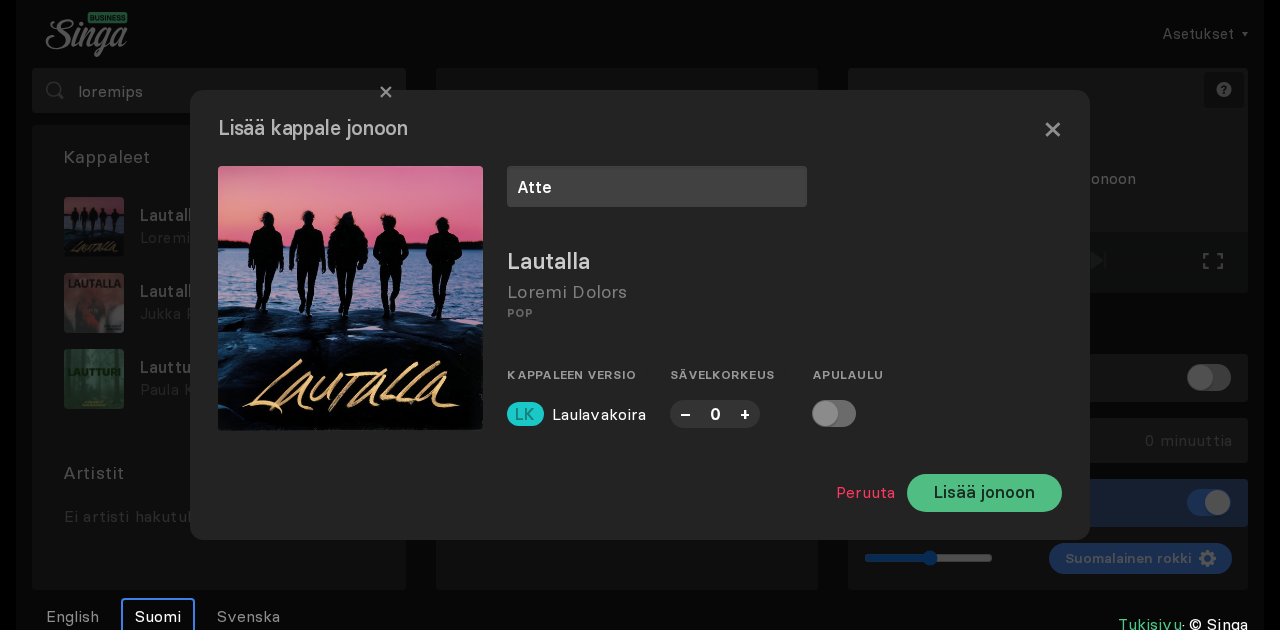 type on "Atte" 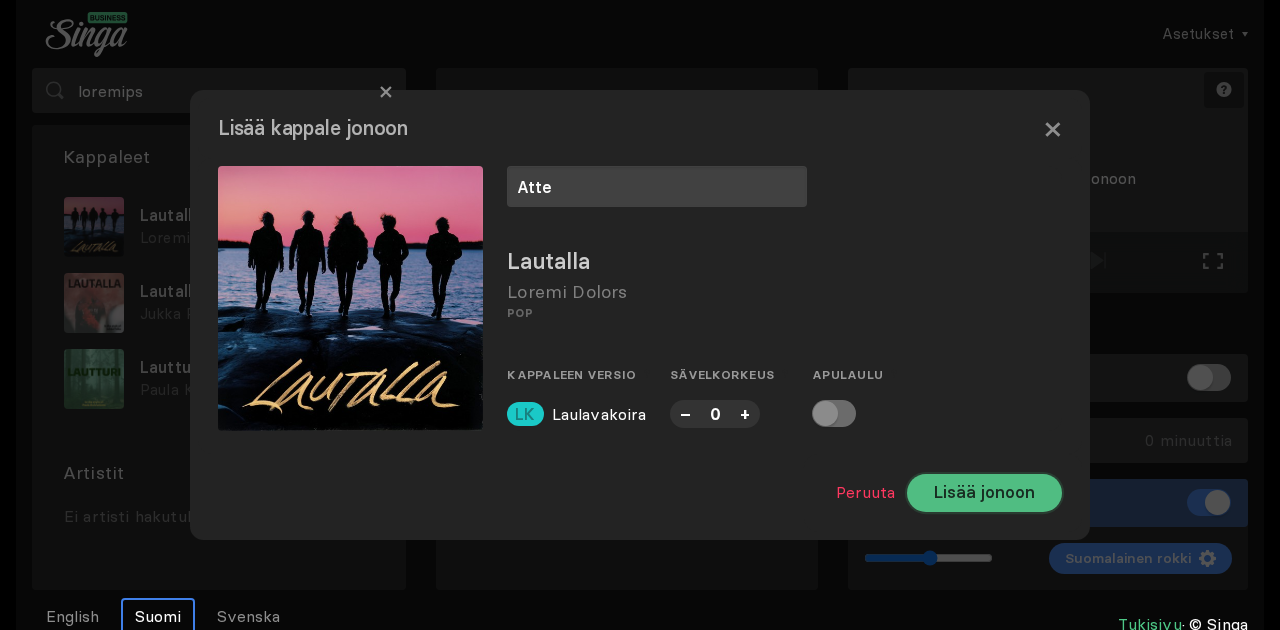 click on "Lisää jonoon" at bounding box center (984, 493) 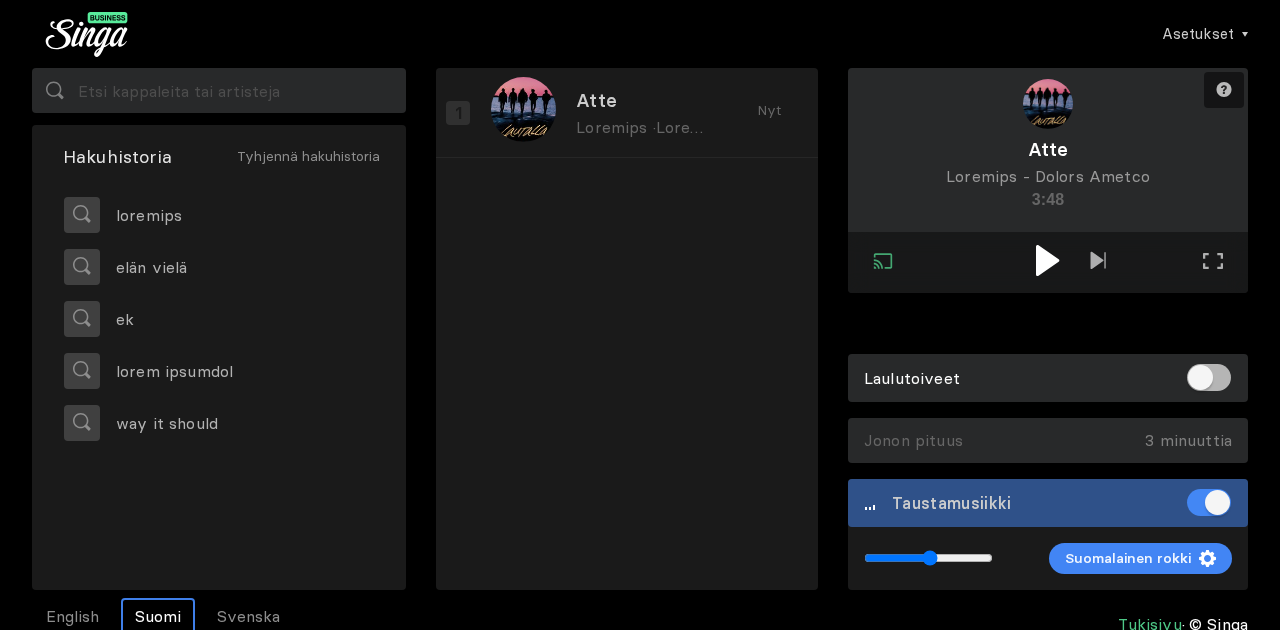 click at bounding box center [1047, 260] 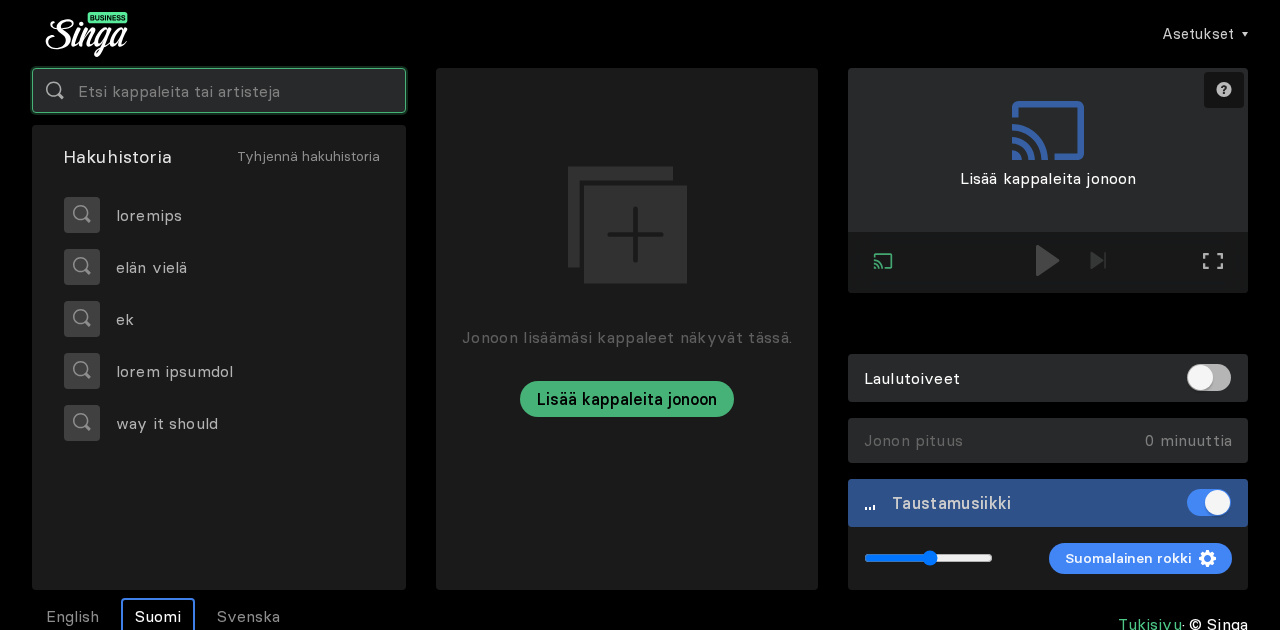 click at bounding box center (219, 90) 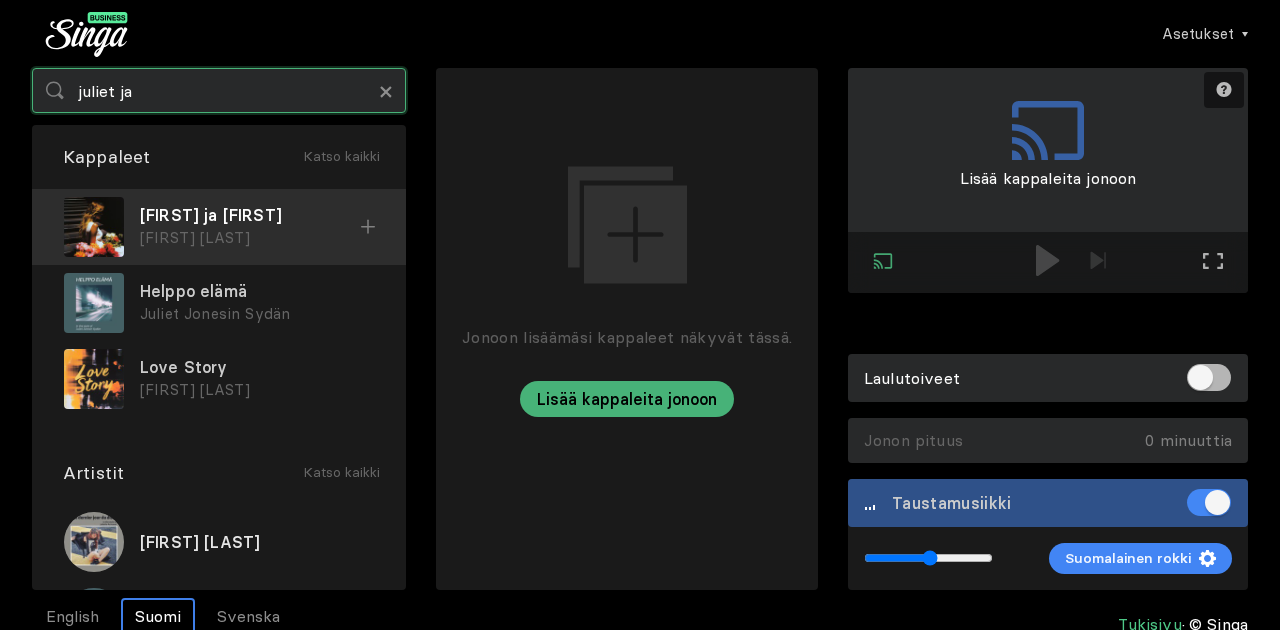 type on "juliet ja" 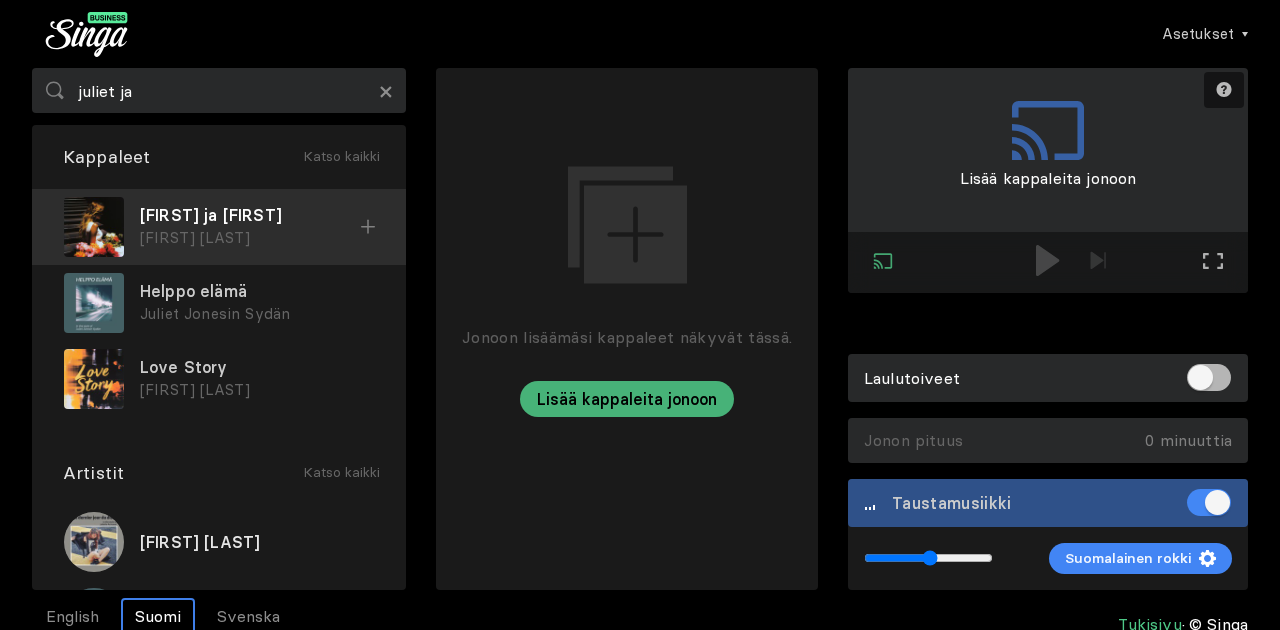 click on "[FIRST] ja [FIRST]" at bounding box center (250, 215) 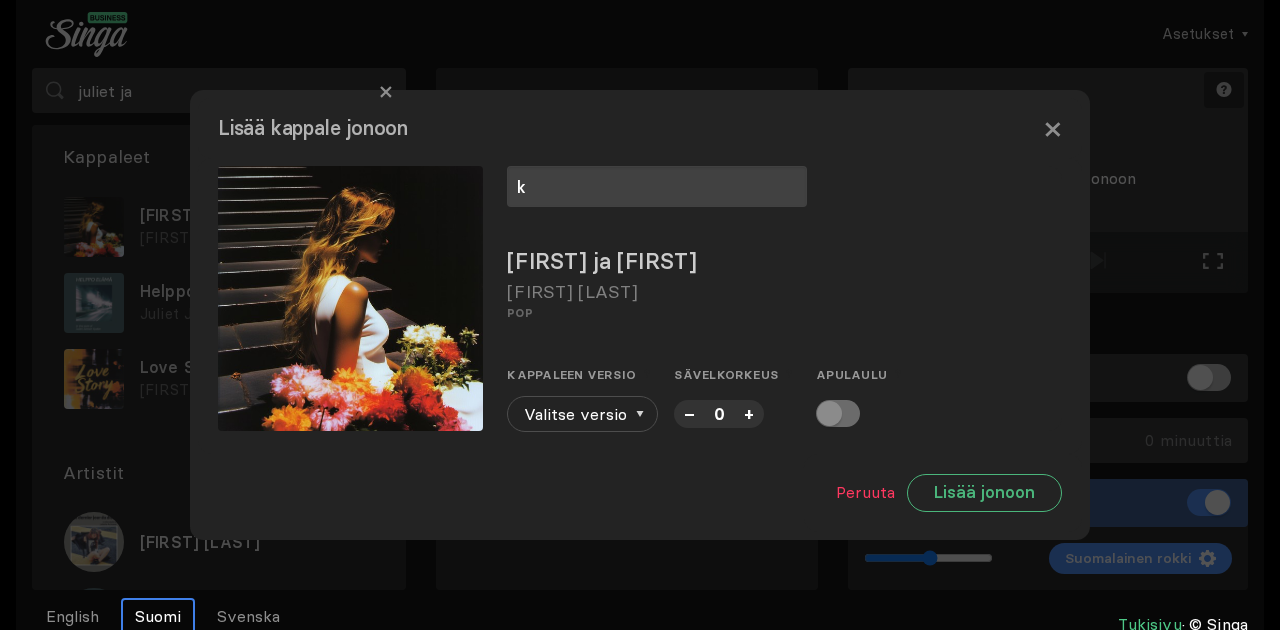 type on "k" 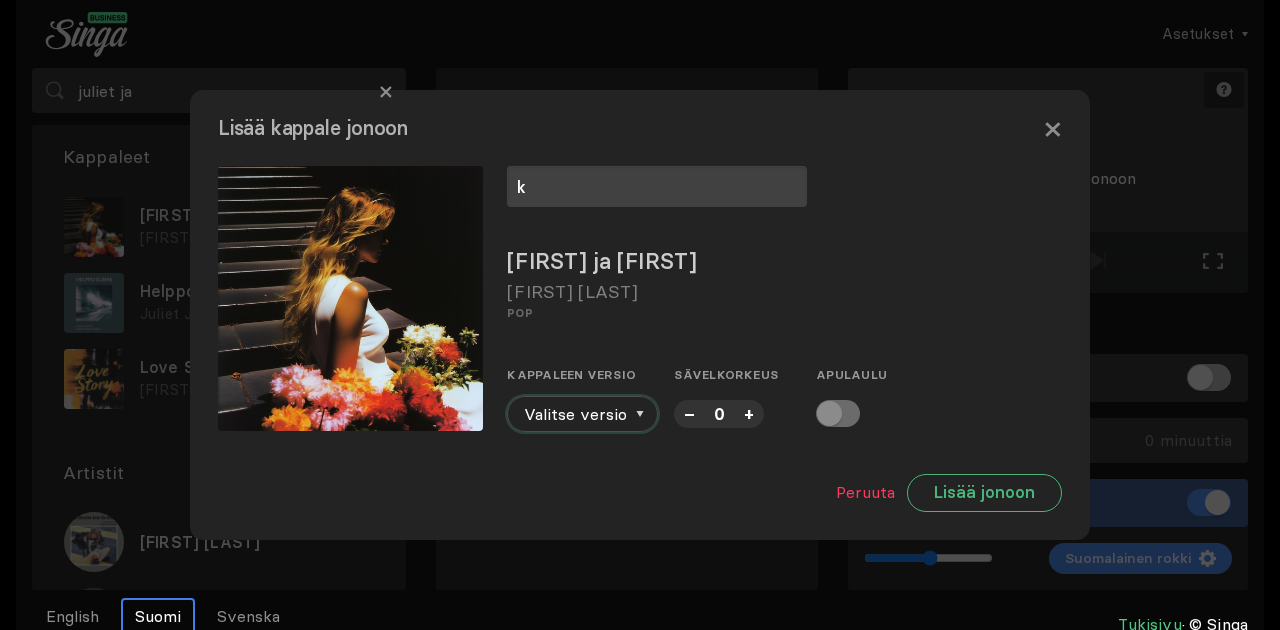 click on "Valitse versio" at bounding box center [582, 414] 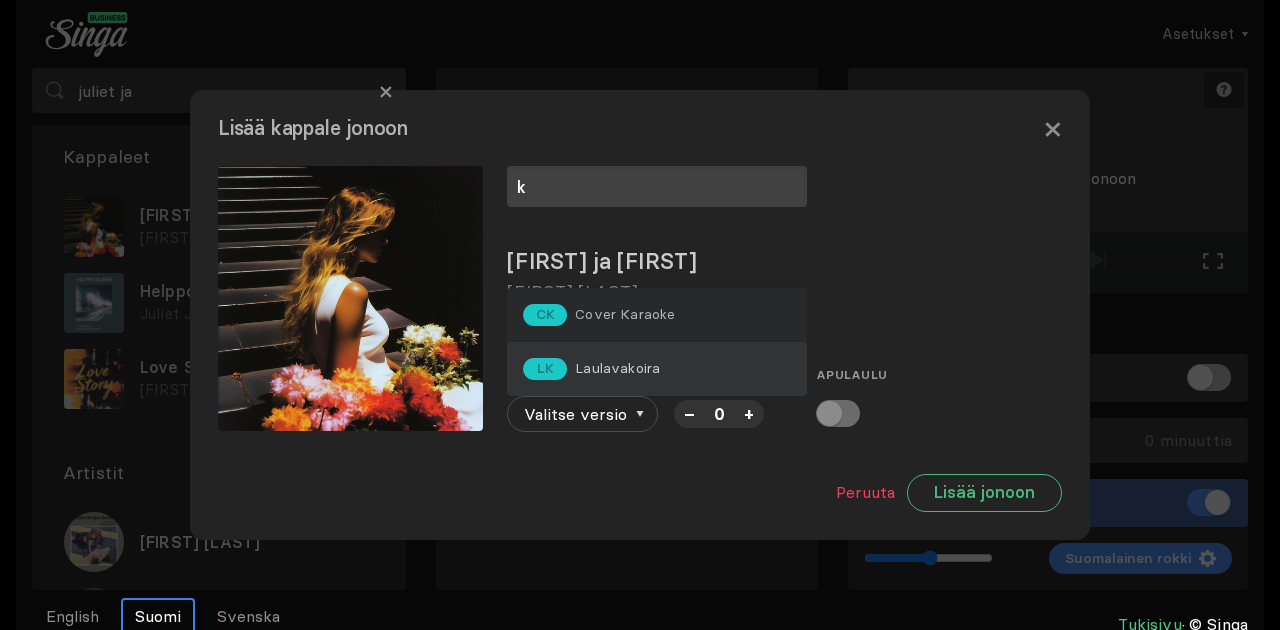 click on "Laulavakoira" at bounding box center (625, 314) 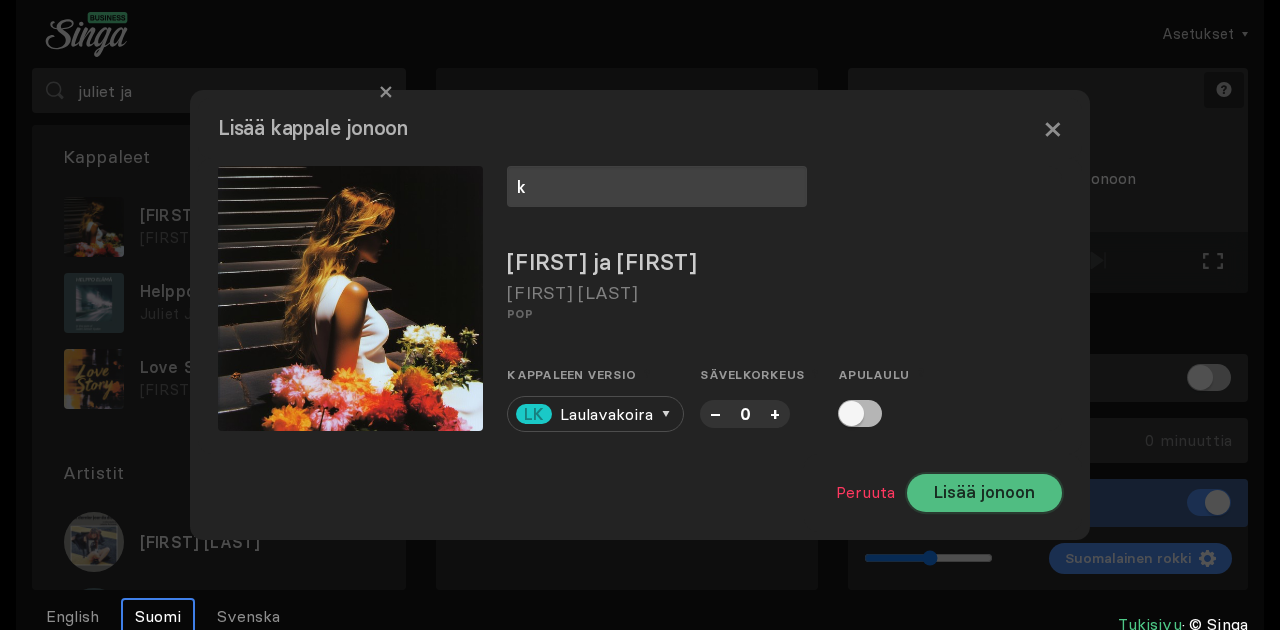 click on "Lisää jonoon" at bounding box center [984, 493] 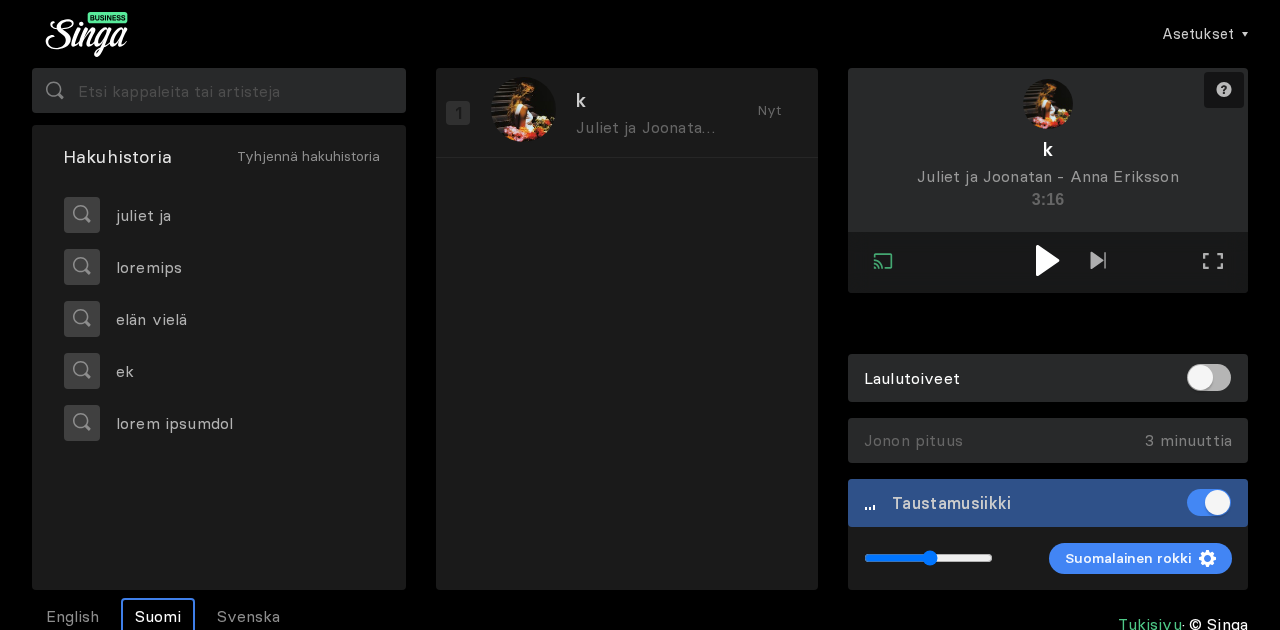 click at bounding box center (1047, 260) 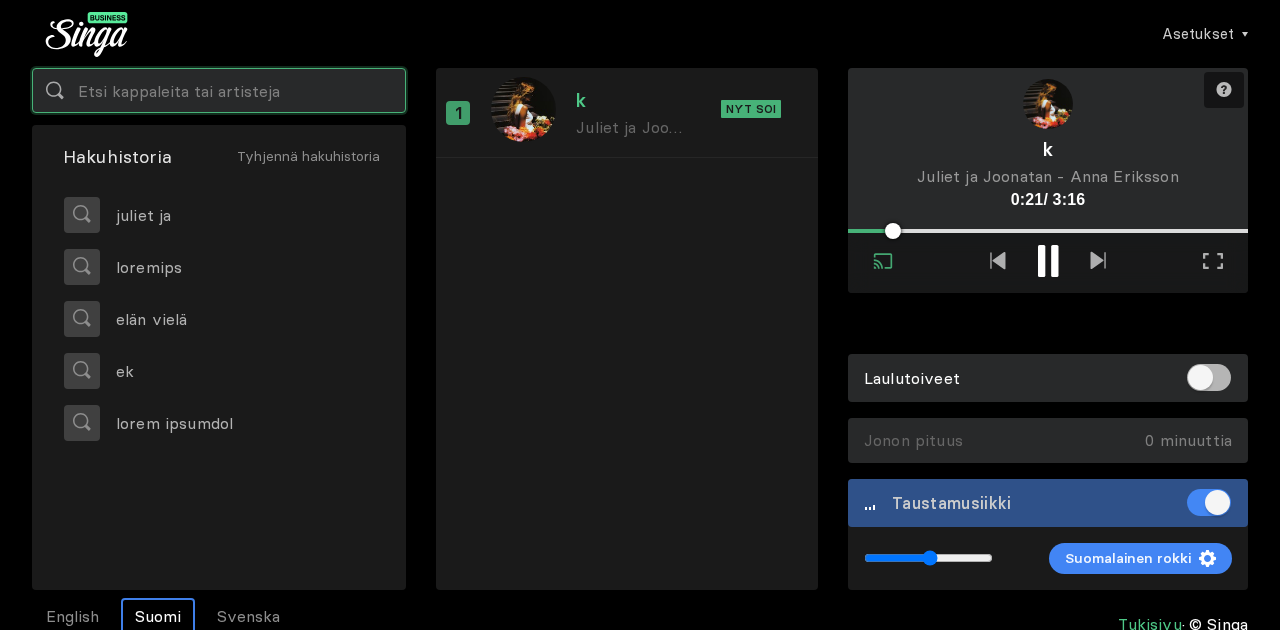 click at bounding box center (219, 90) 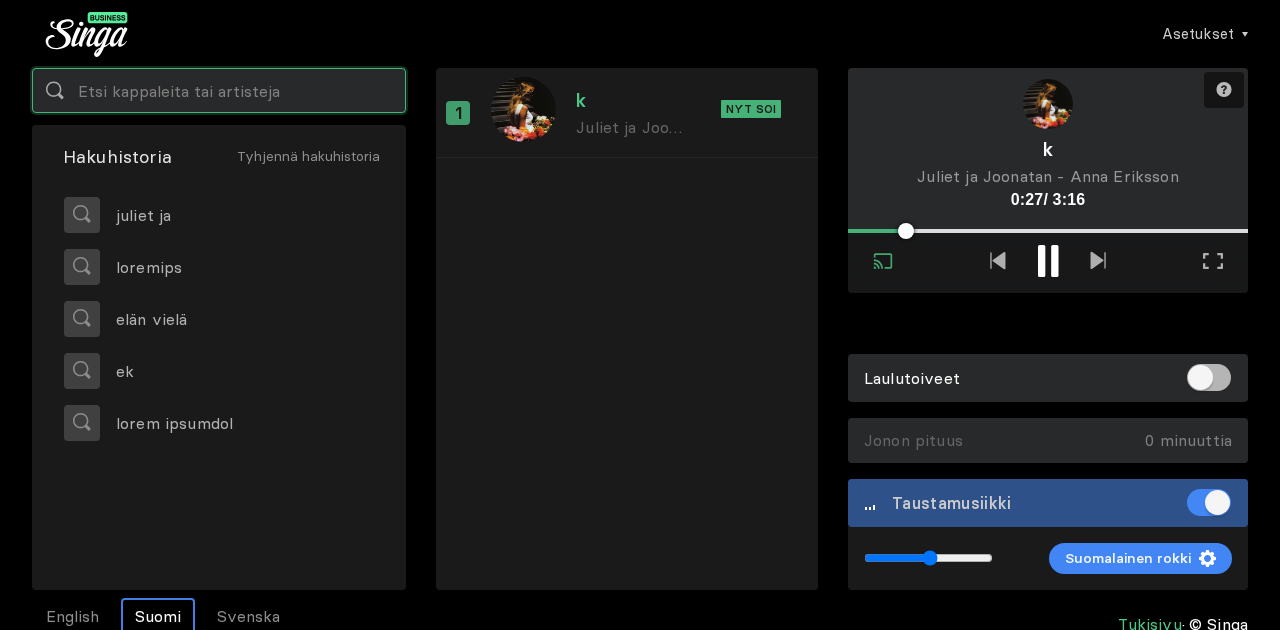 click at bounding box center [219, 90] 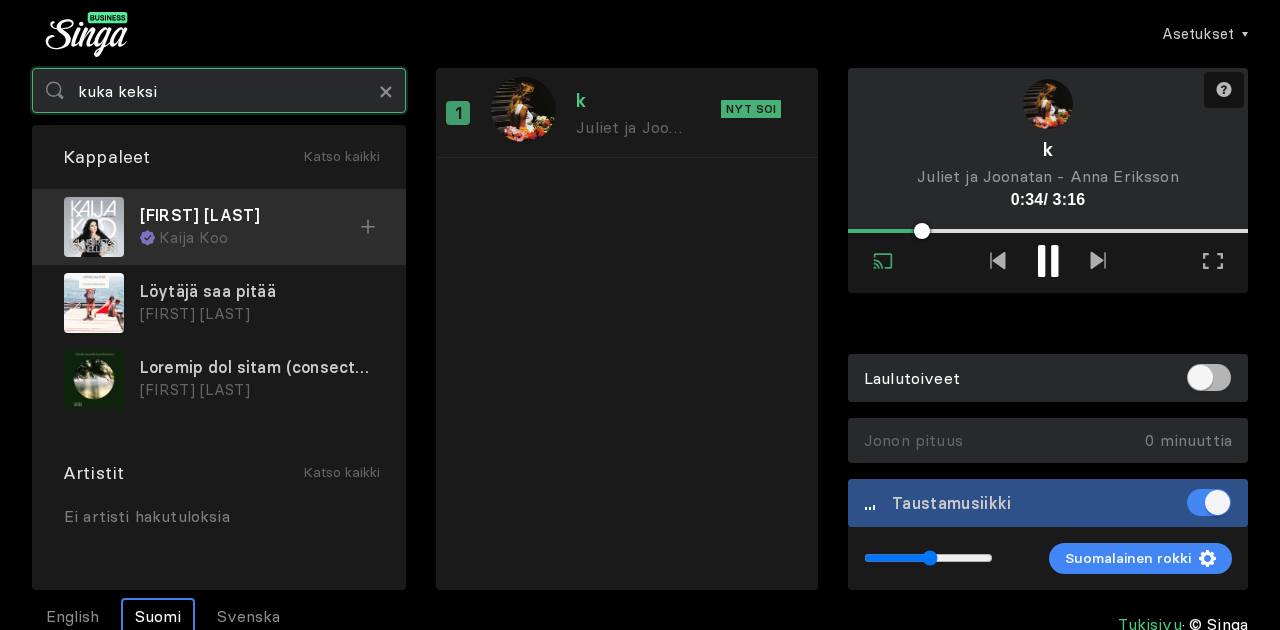 type on "kuka keksi" 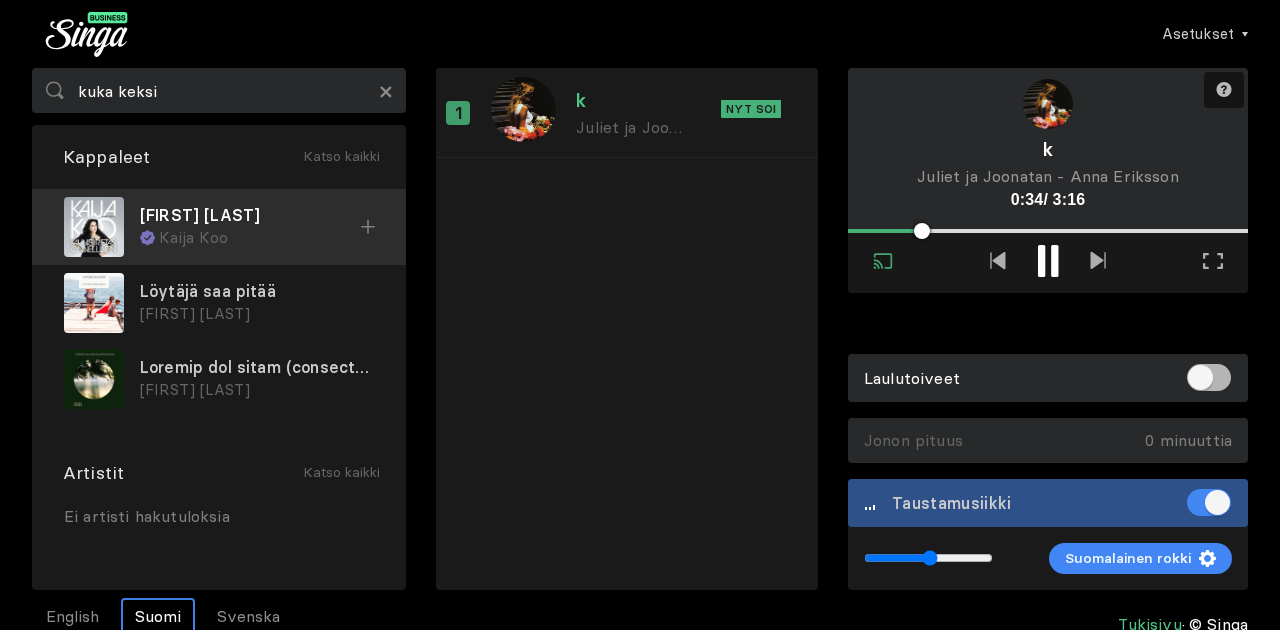 click on "[FIRST] [LAST]" at bounding box center [250, 215] 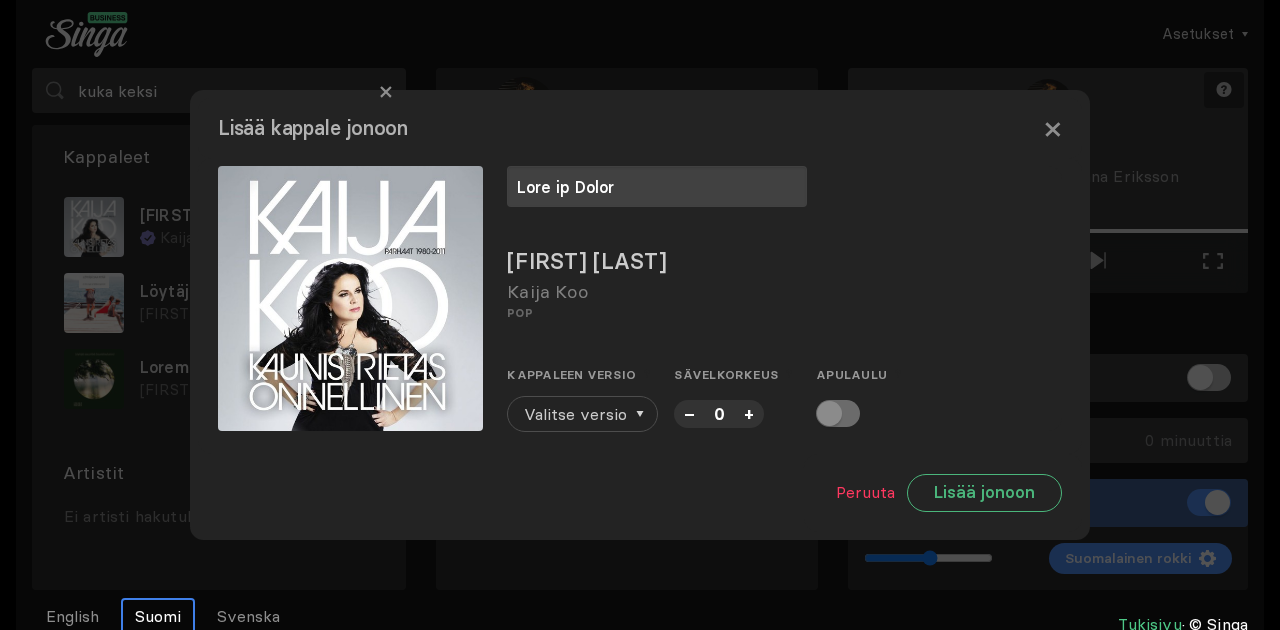 type on "Lore ip Dolor" 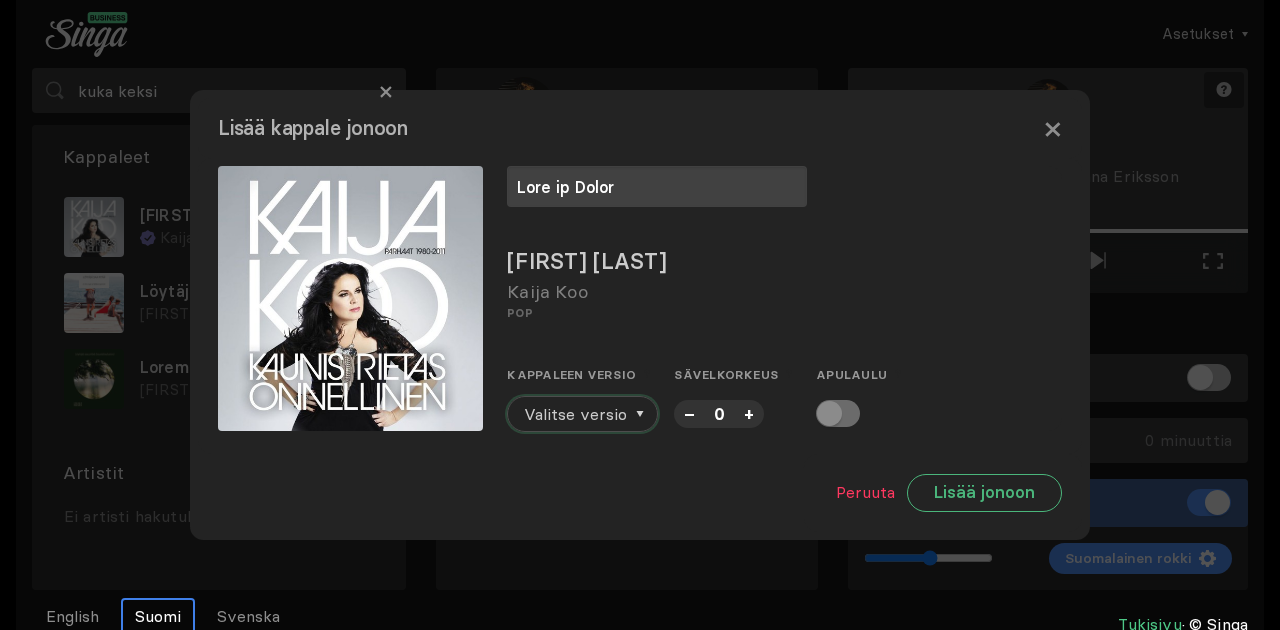 click on "Valitse versio" at bounding box center [575, 414] 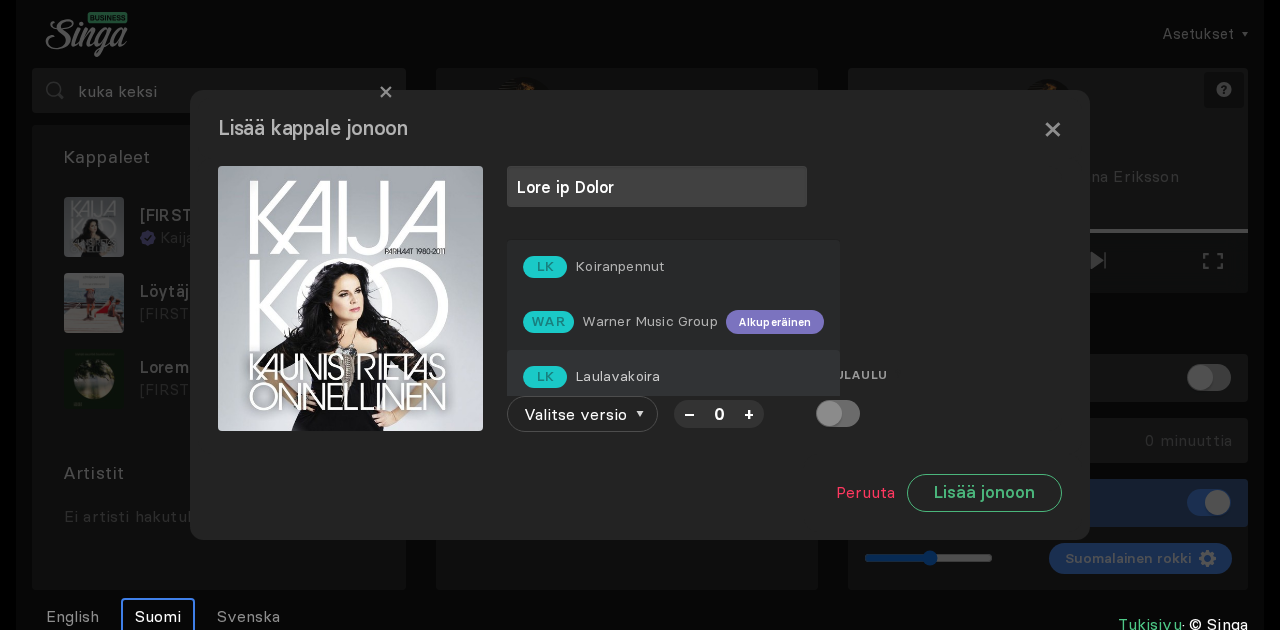 click on "Laulavakoira" at bounding box center [619, 266] 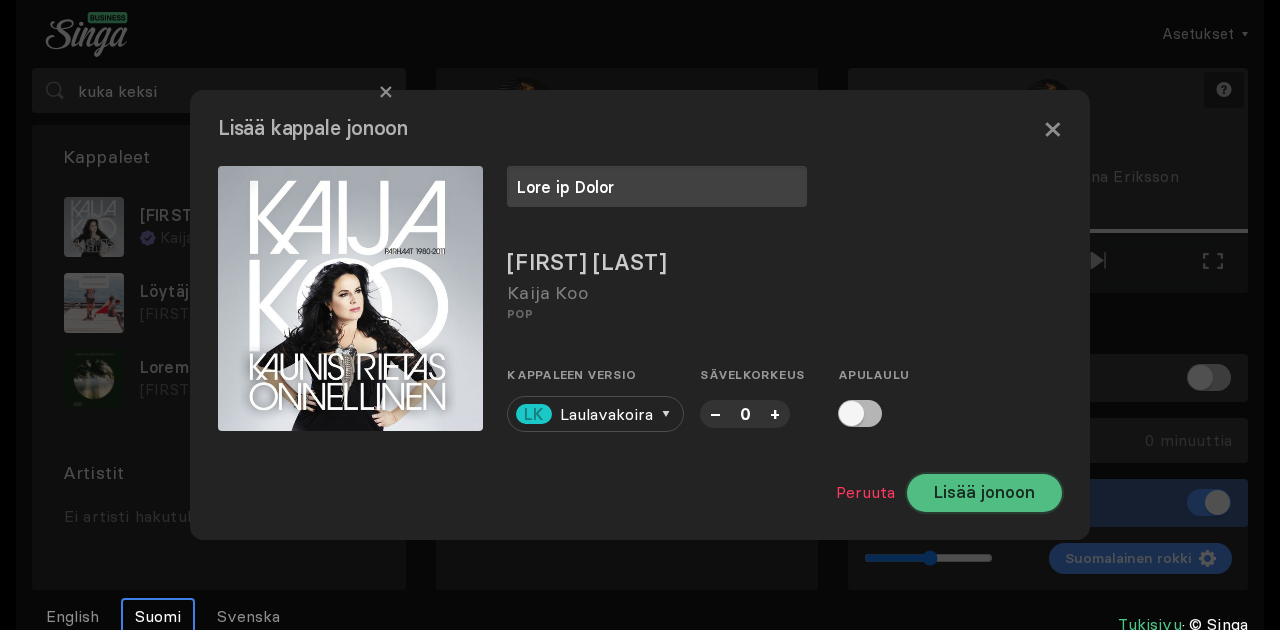 click on "Lisää jonoon" at bounding box center (984, 493) 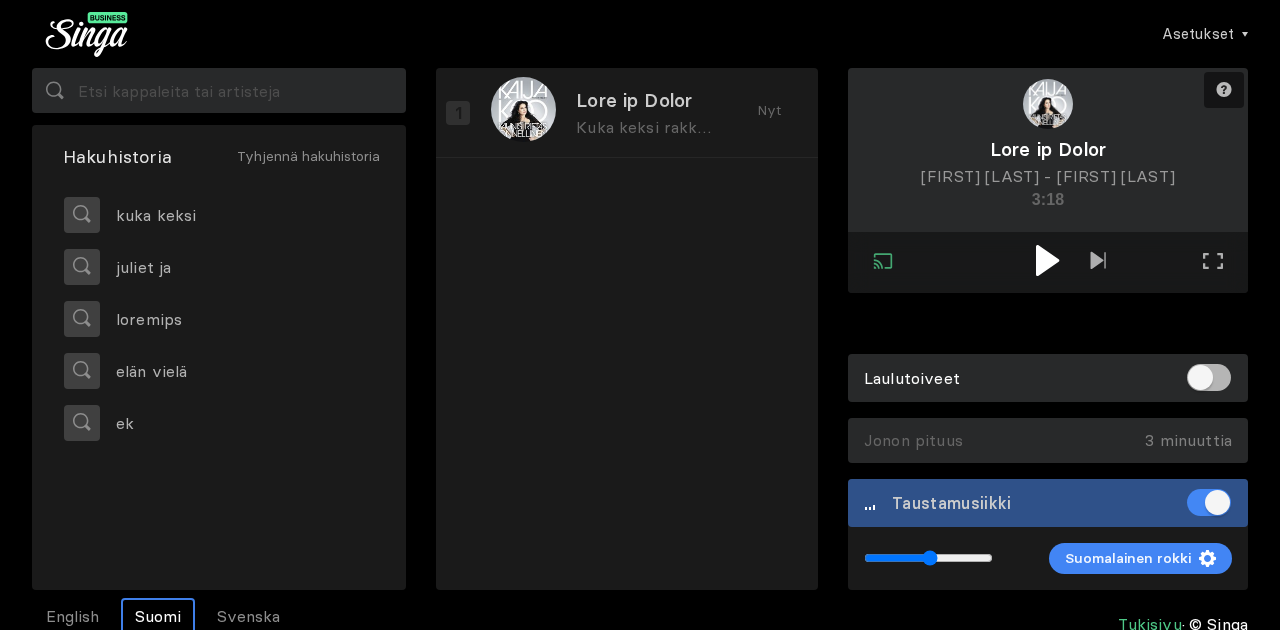 click on "Laulutoiveet" at bounding box center (912, 378) 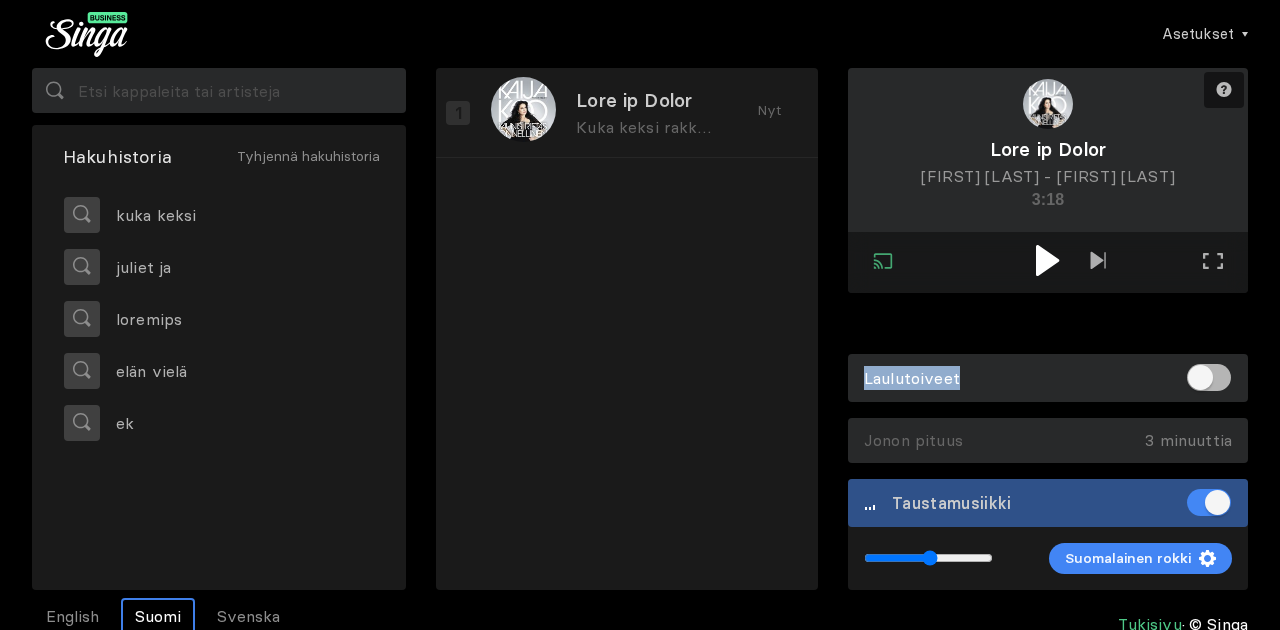 click on "Laulutoiveet" at bounding box center [912, 378] 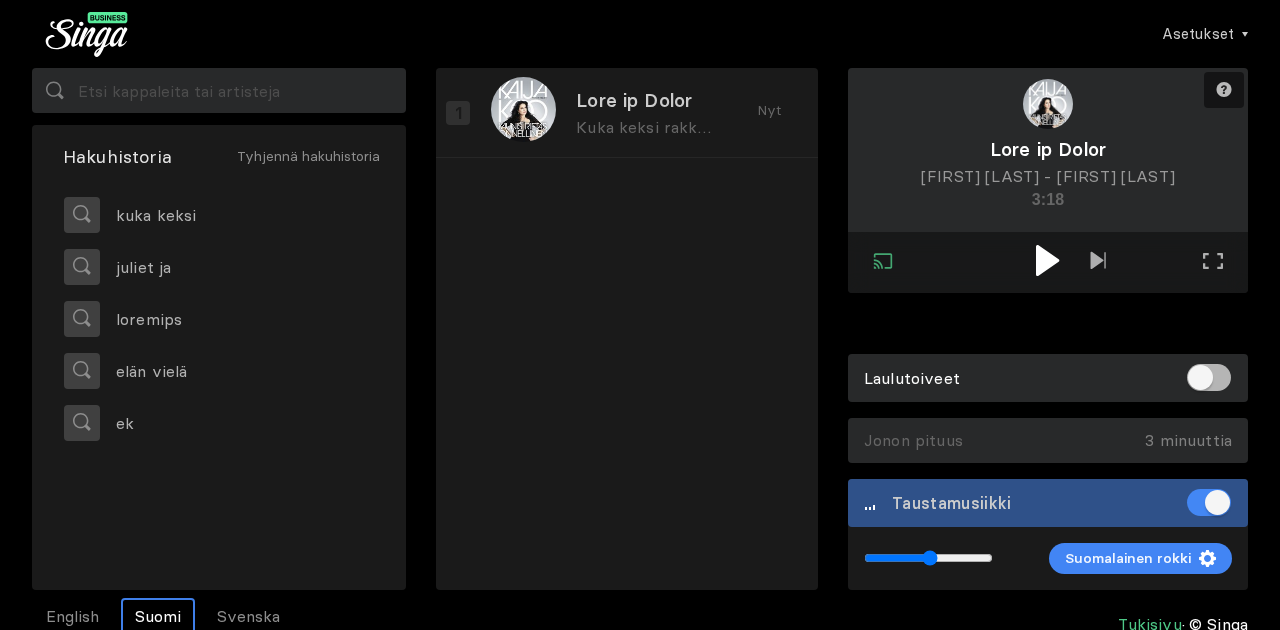 click on "Laulutoiveet" at bounding box center (912, 378) 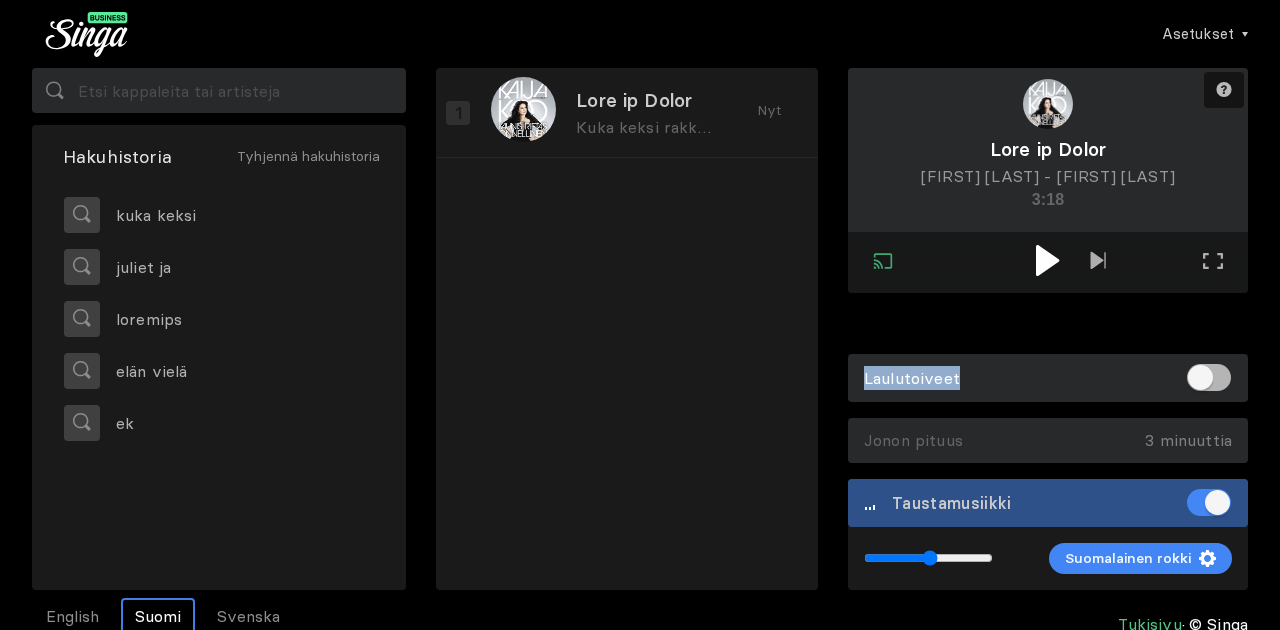 click on "Laulutoiveet" at bounding box center (912, 378) 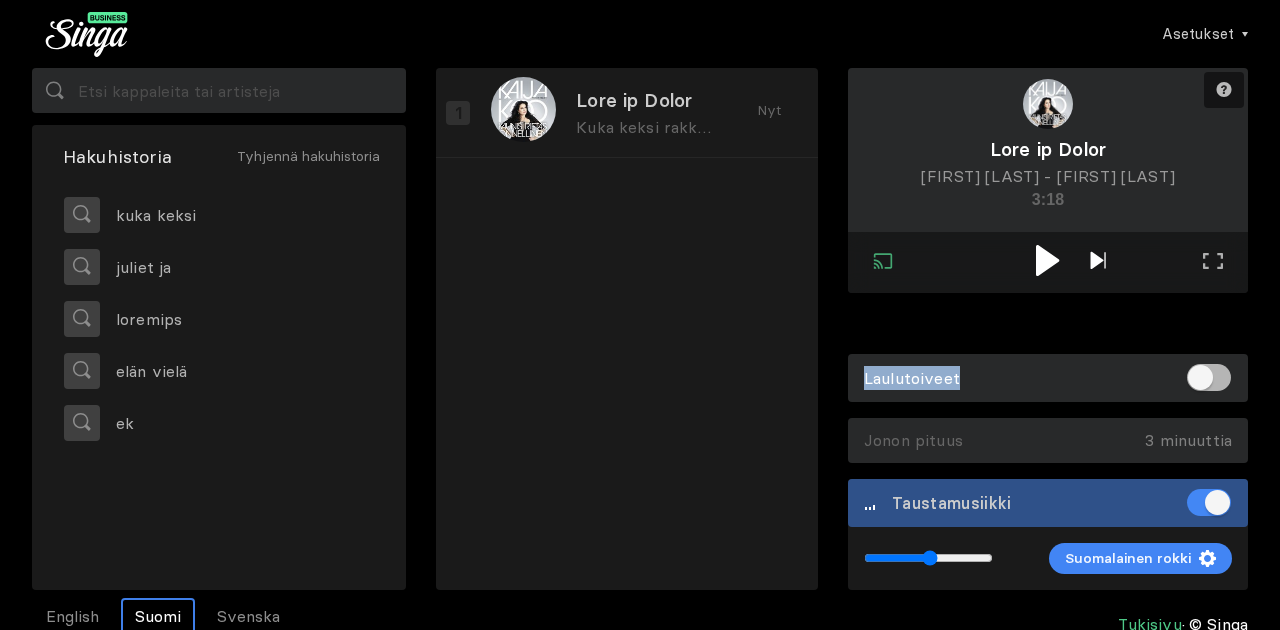 click at bounding box center [1097, 260] 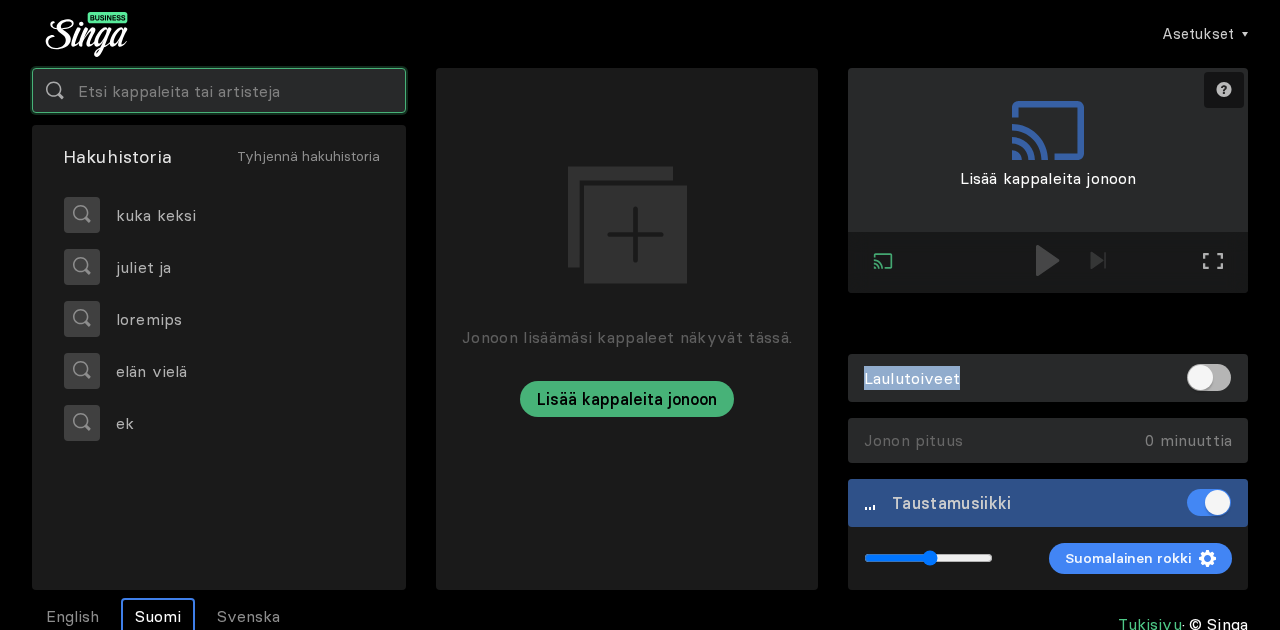 click at bounding box center [219, 90] 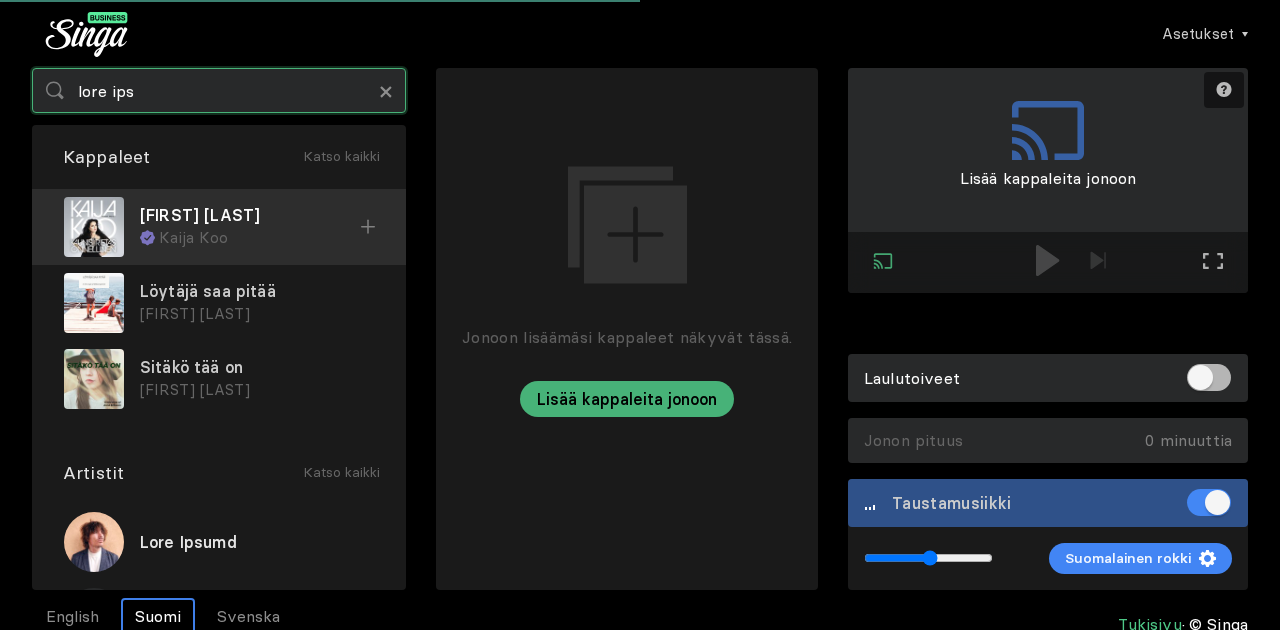 type on "lore ips" 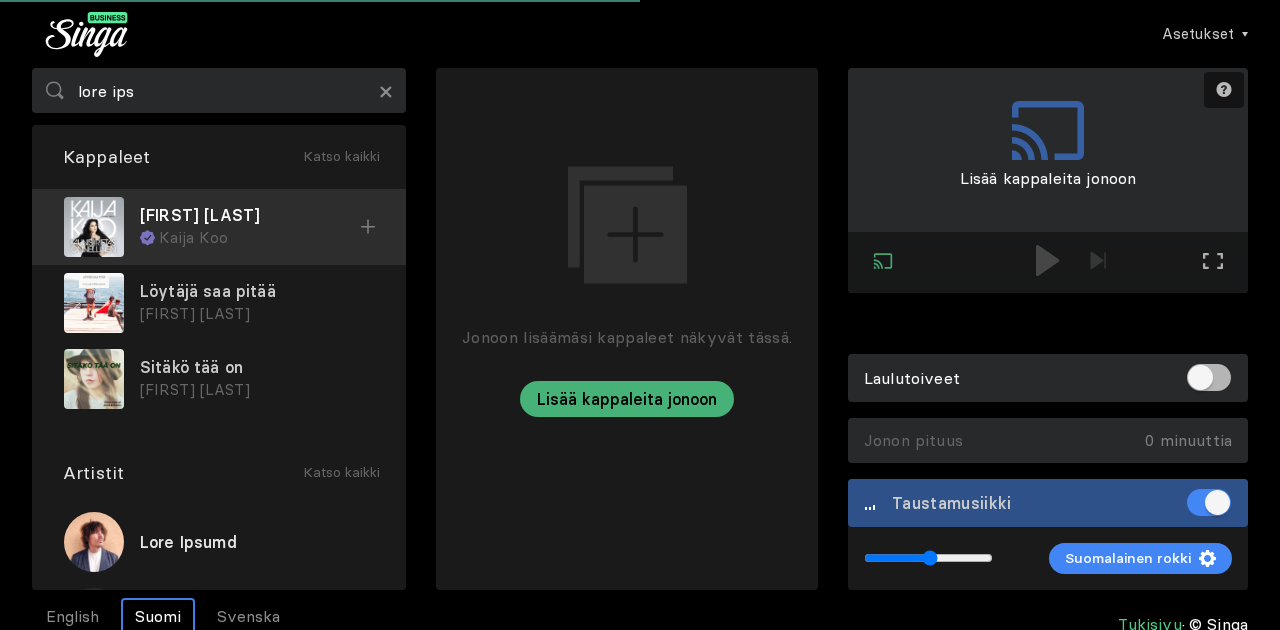 click on "Kaija Koo" at bounding box center (259, 238) 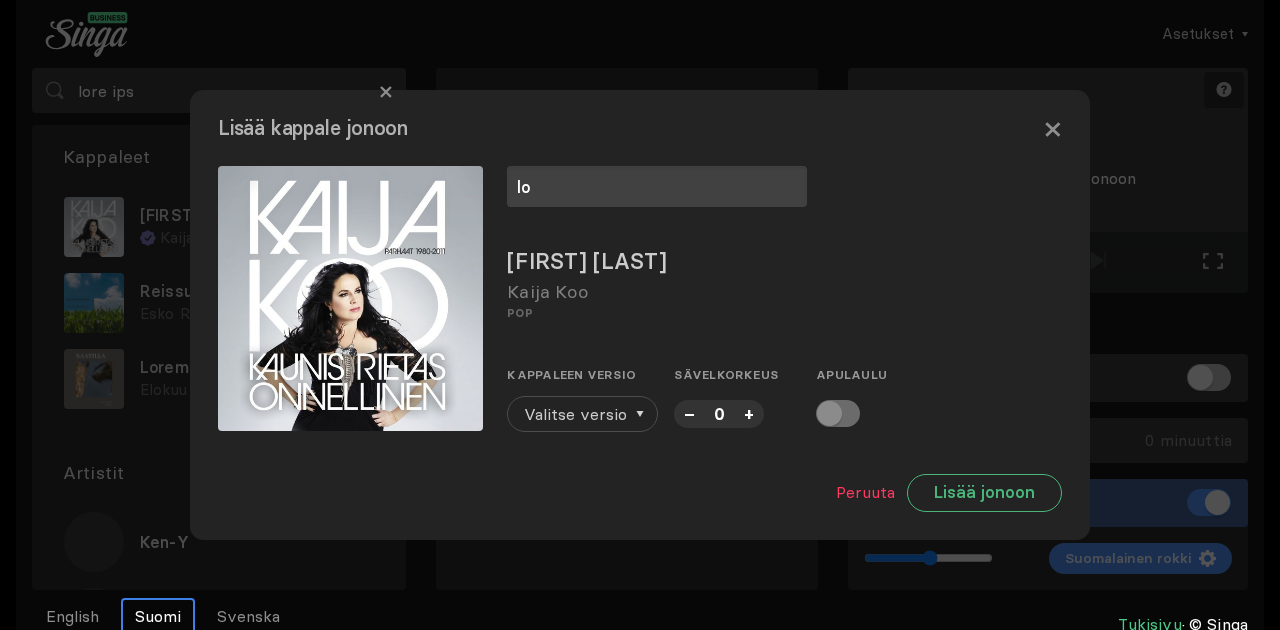 type on "lo" 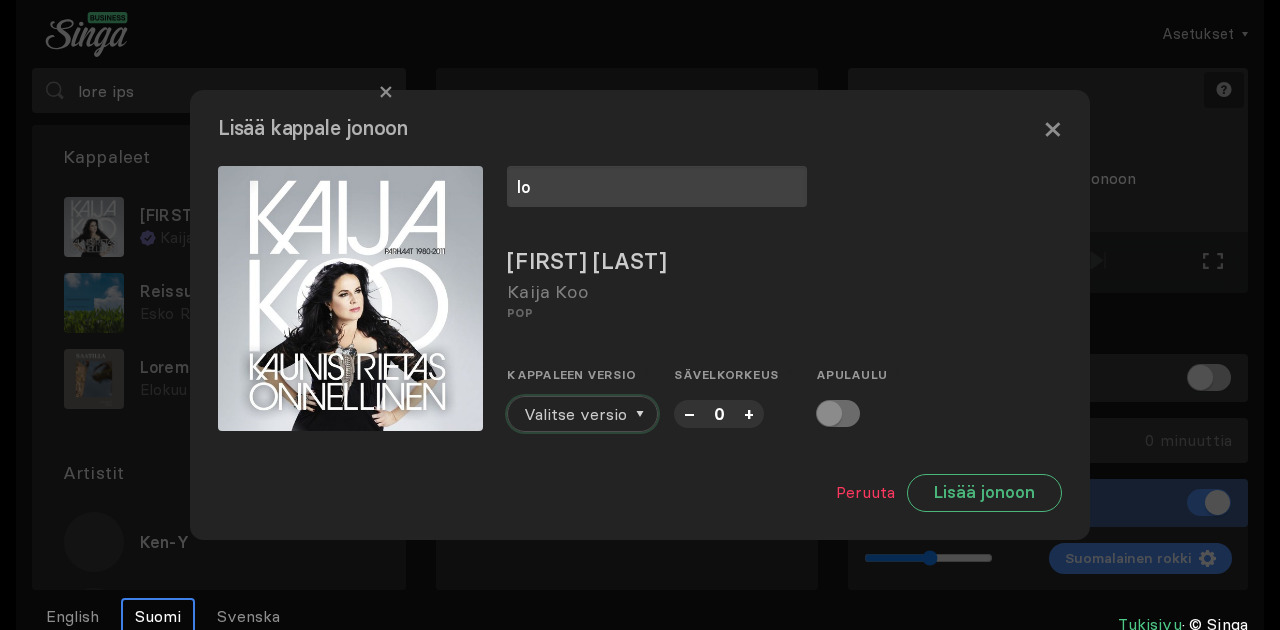 click on "Valitse versio" at bounding box center (575, 414) 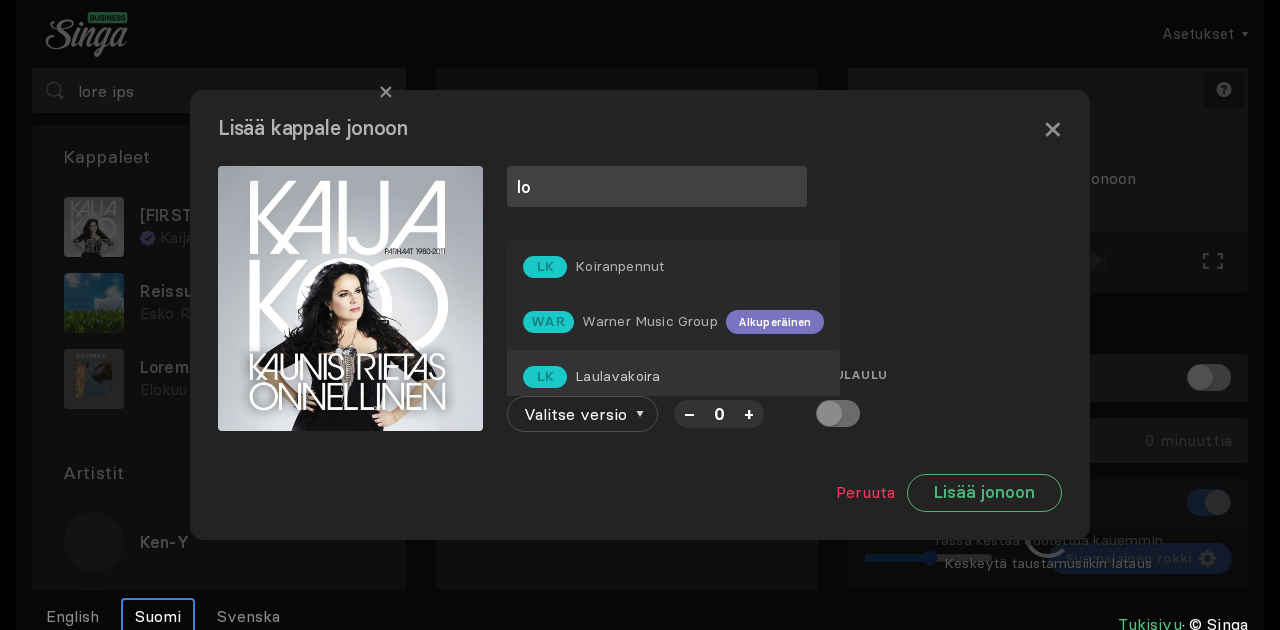 click on "Laulavakoira" at bounding box center (619, 266) 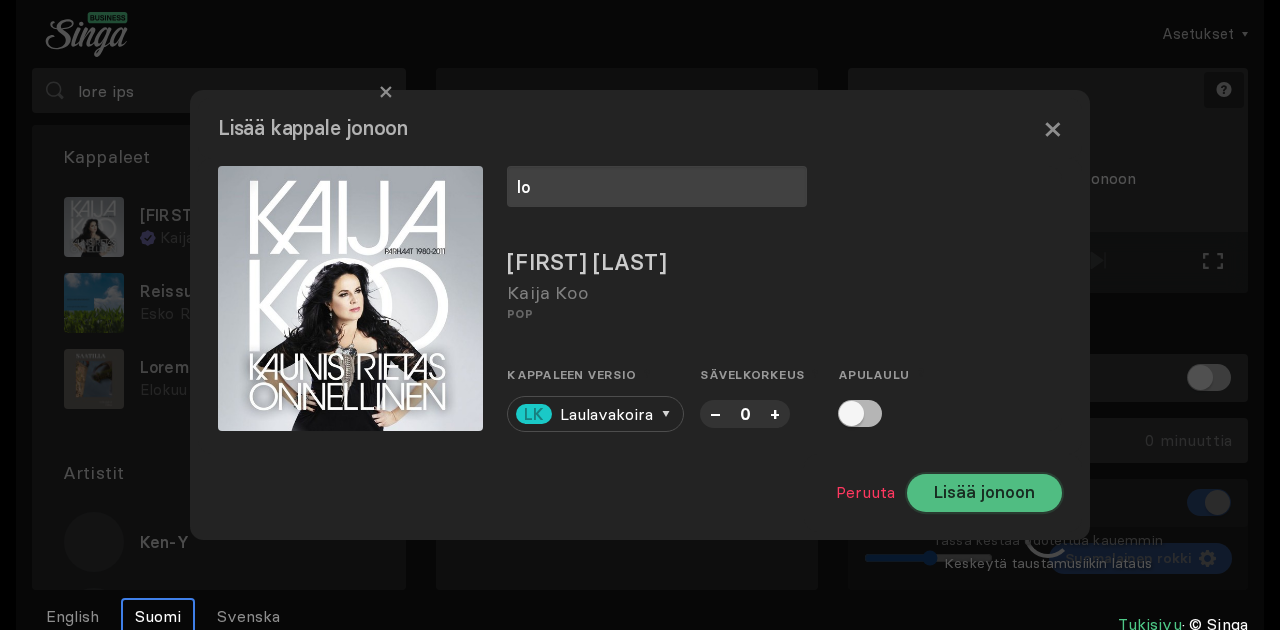 click on "Lisää jonoon" at bounding box center (984, 493) 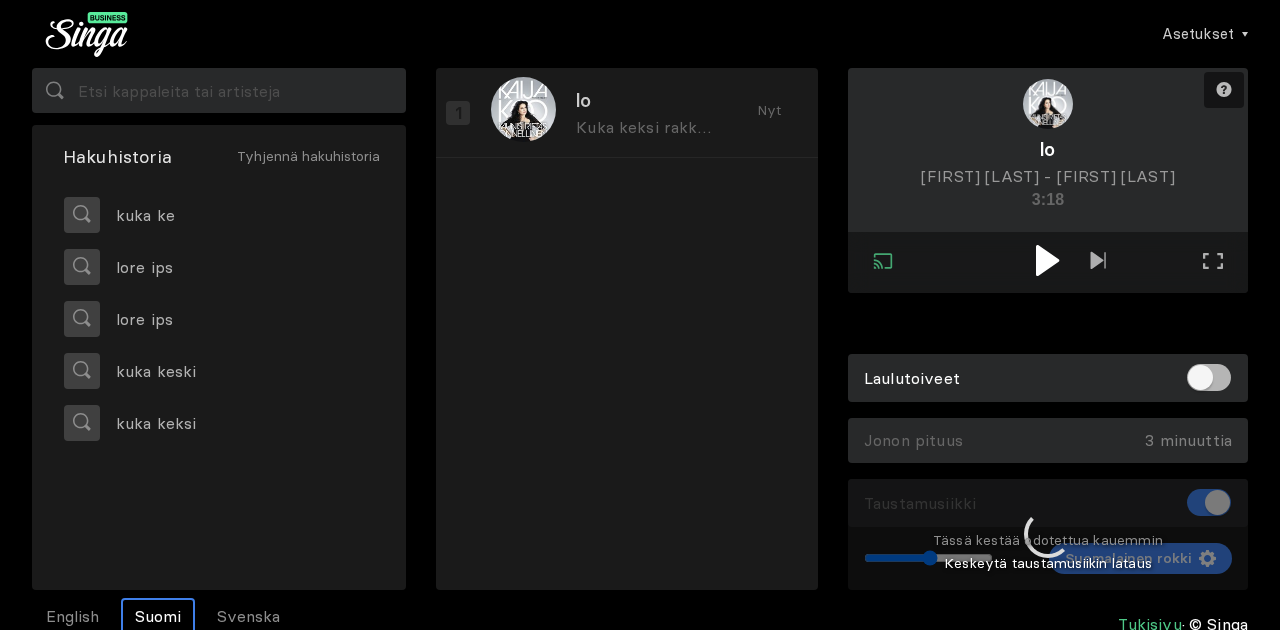 click at bounding box center [1047, 260] 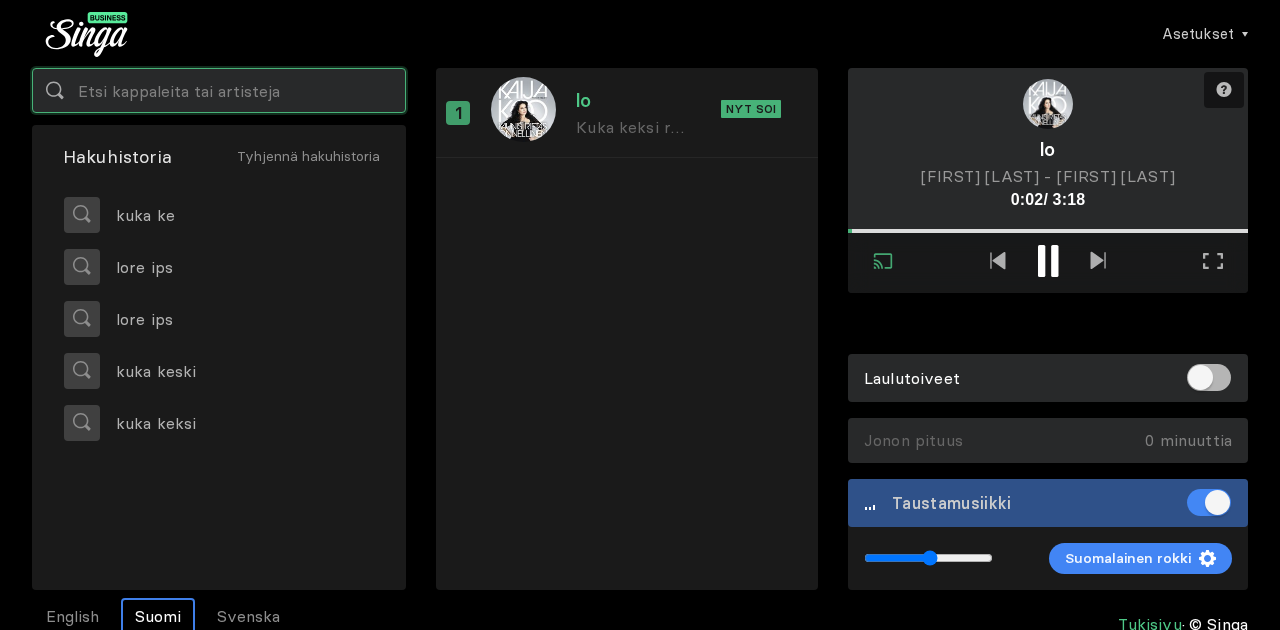 click at bounding box center [219, 90] 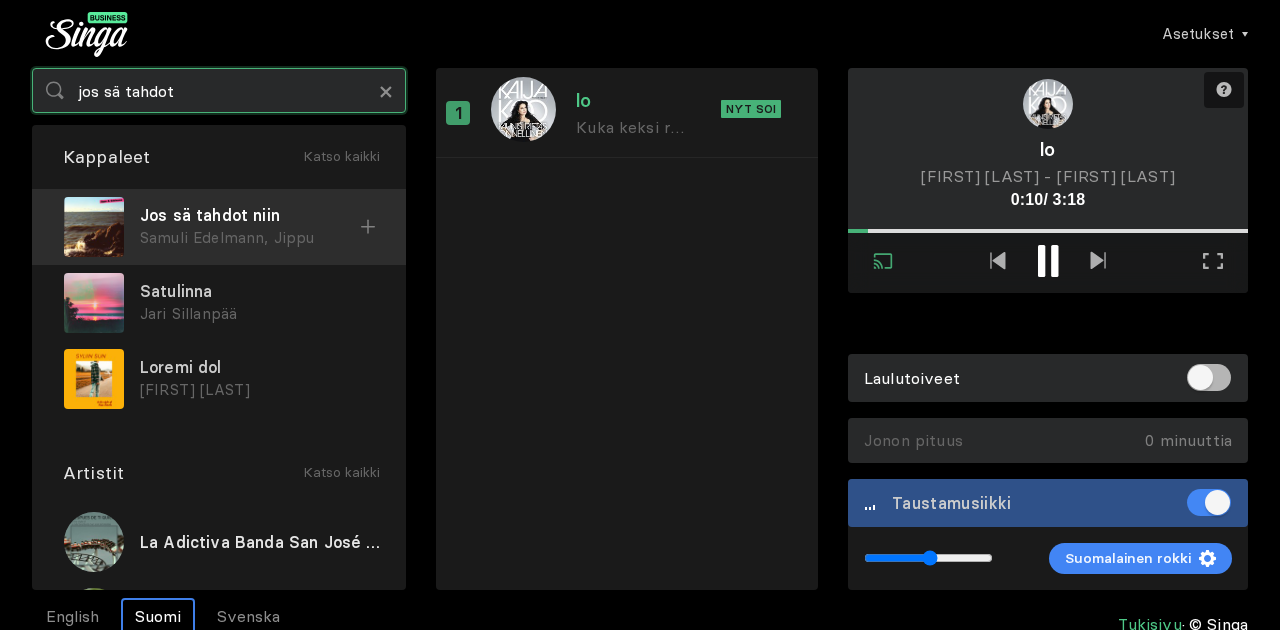 type on "jos sä tahdot" 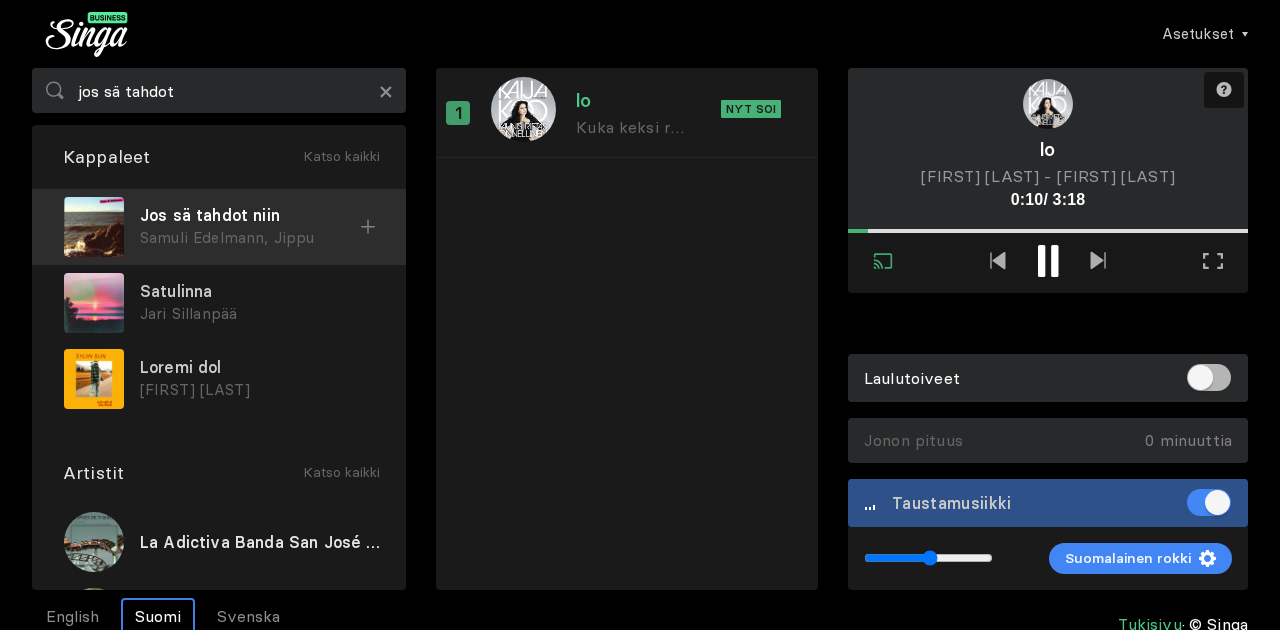 click on "Samuli Edelmann, Jippu" at bounding box center (250, 238) 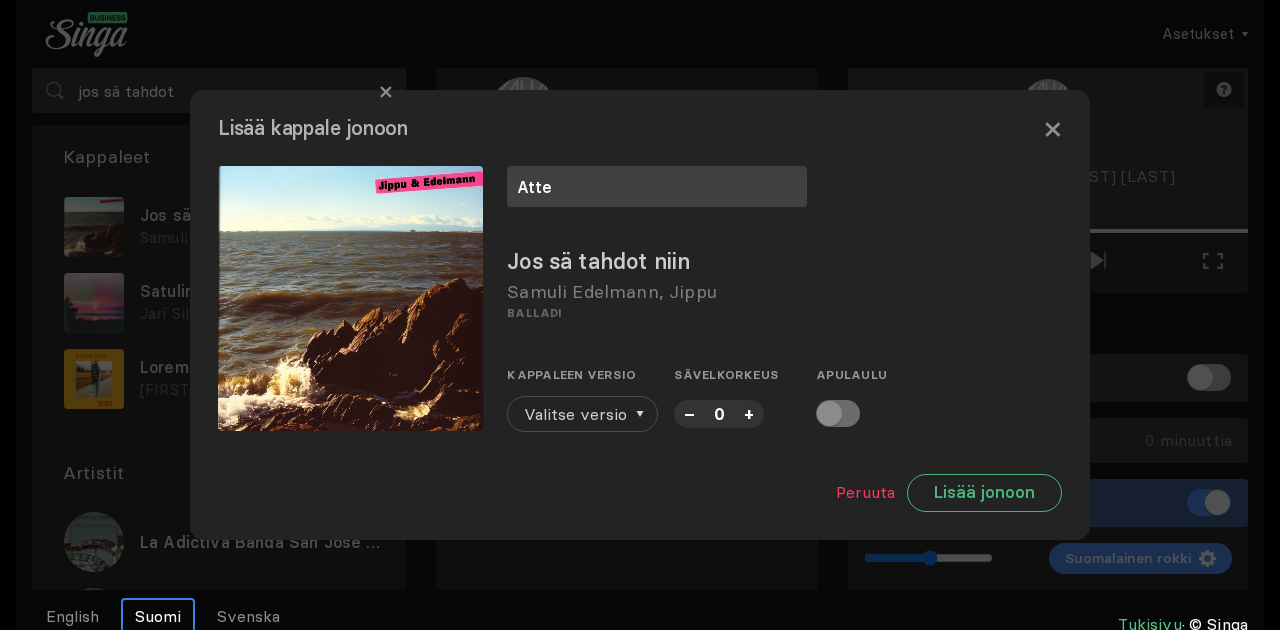 type on "Atte" 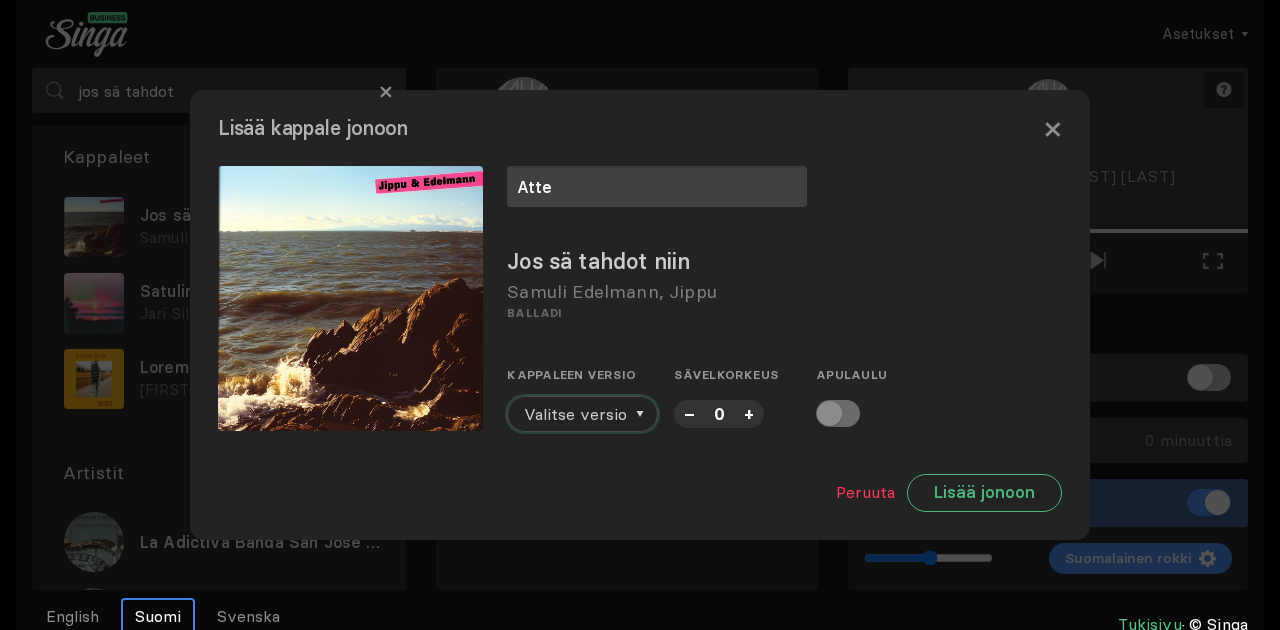 click on "Valitse versio" at bounding box center [575, 414] 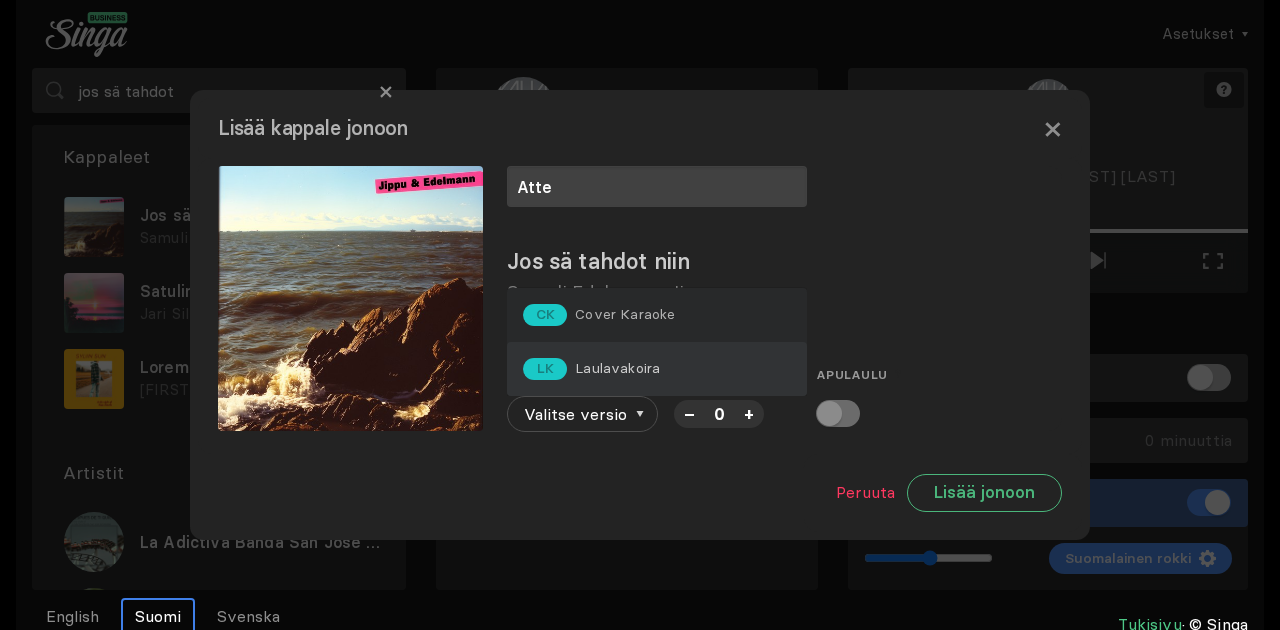 click on "LK Laulavakoira" at bounding box center [657, 369] 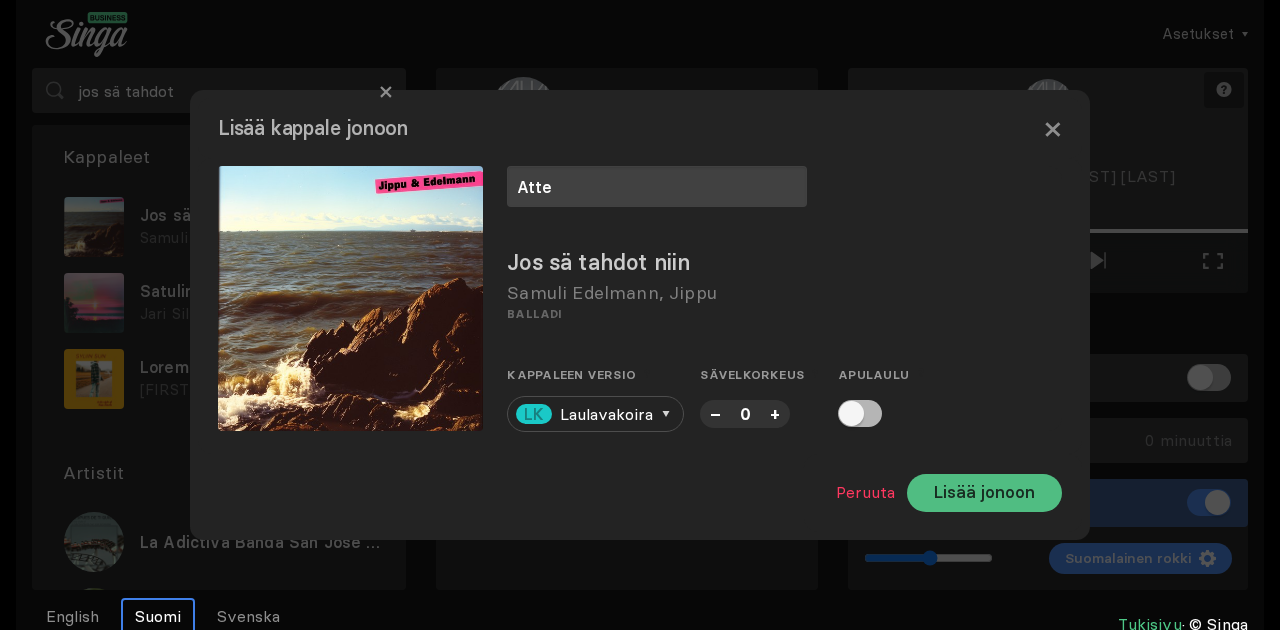 click on "Lisää jonoon" at bounding box center [984, 493] 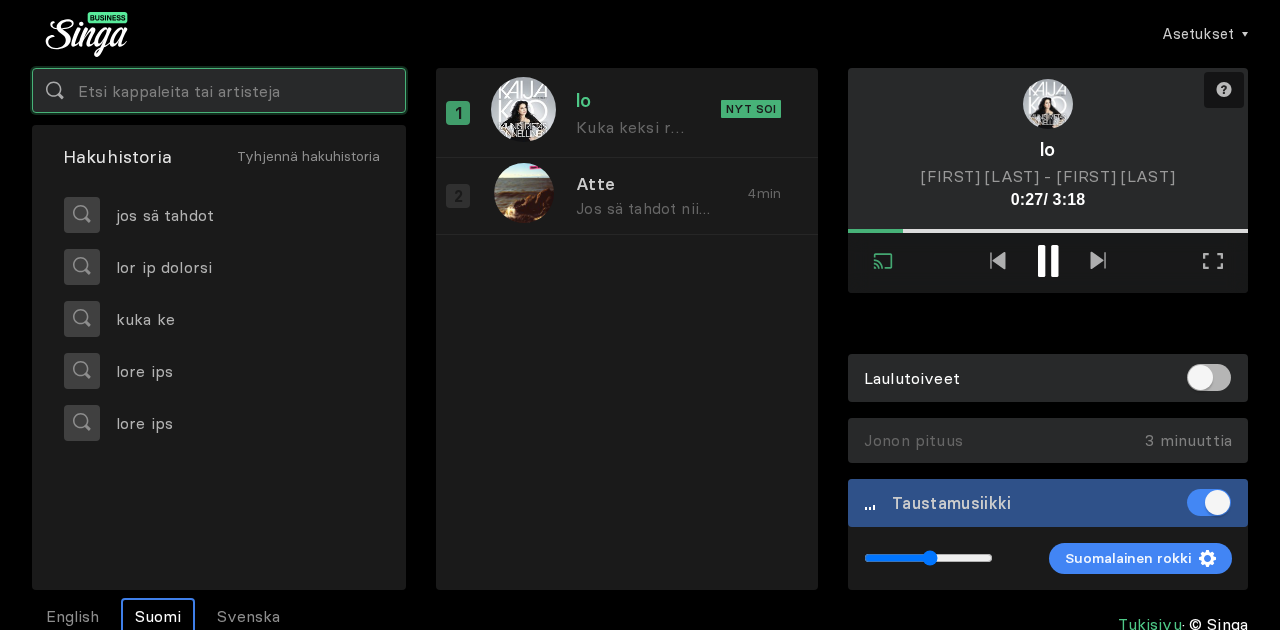click at bounding box center [219, 90] 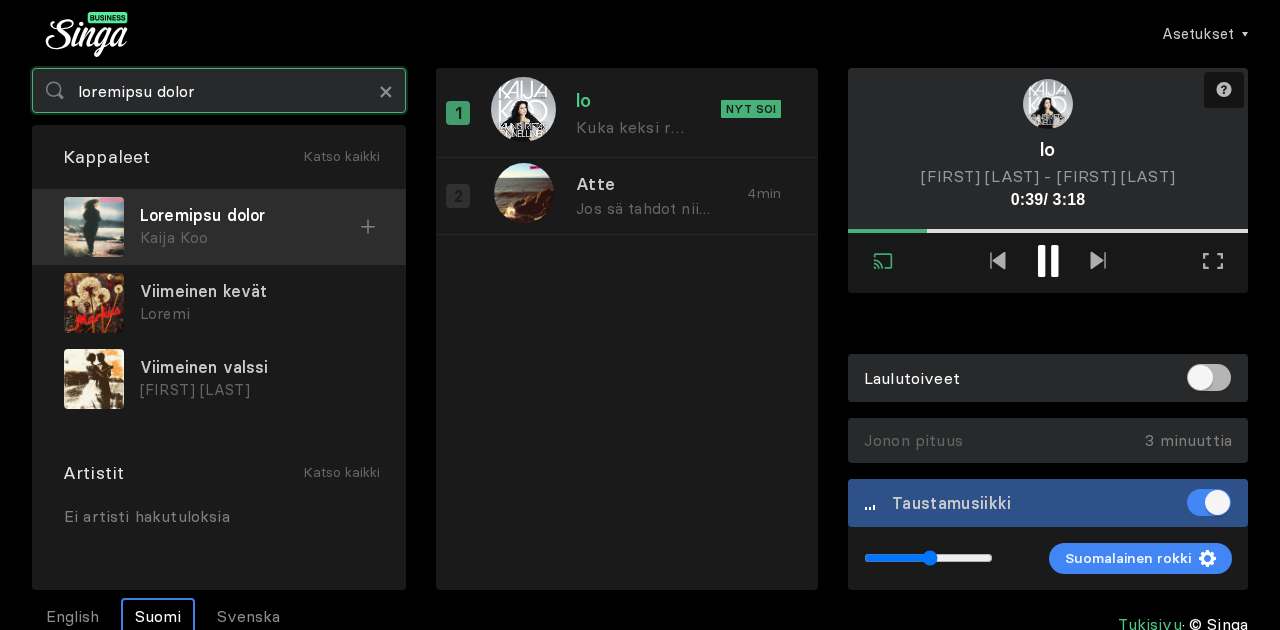 type on "loremipsu dolor" 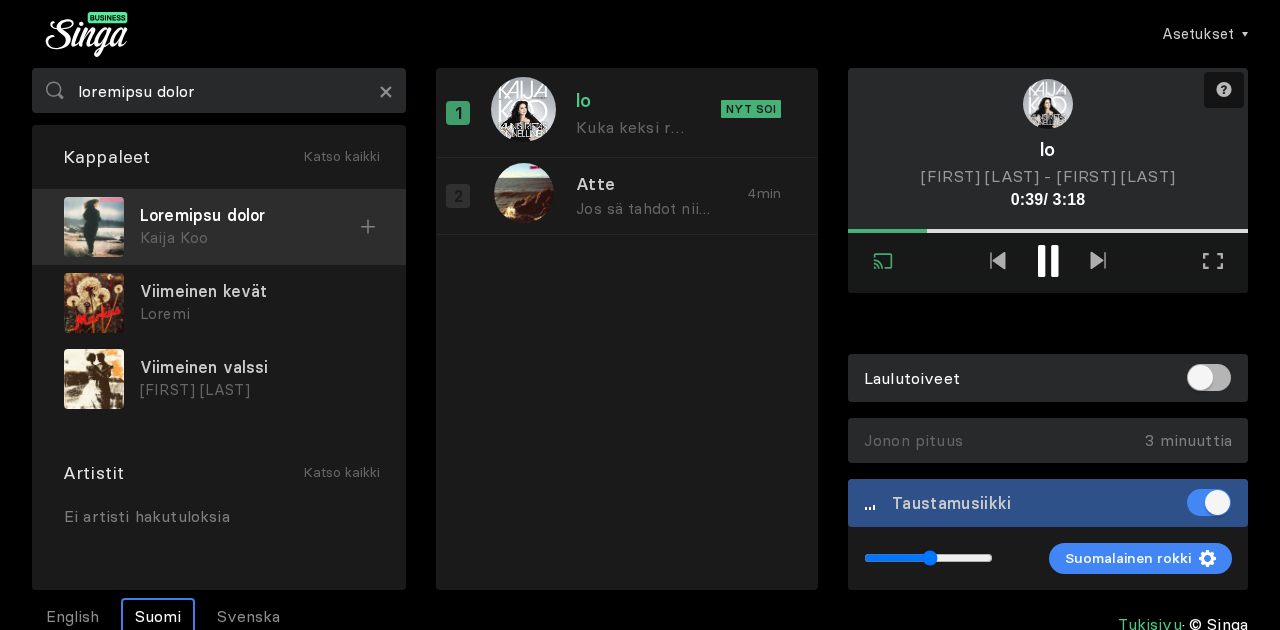 click on "Kaija Koo" at bounding box center (250, 238) 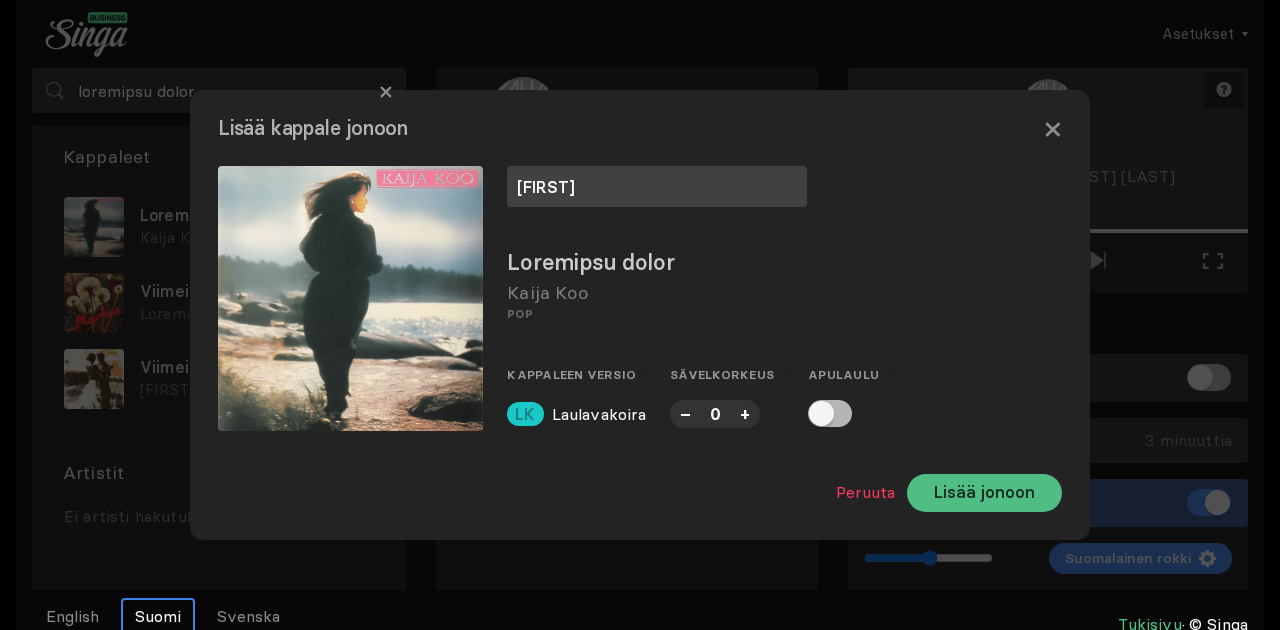 type on "[FIRST]" 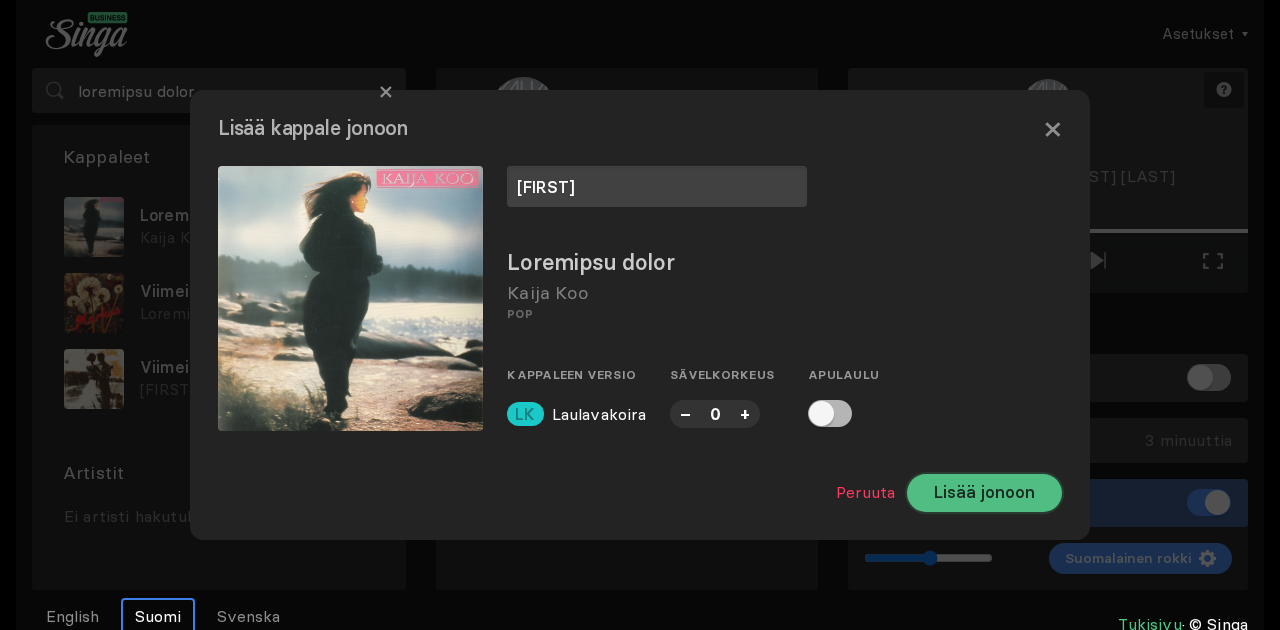 click on "Lisää jonoon" at bounding box center (984, 493) 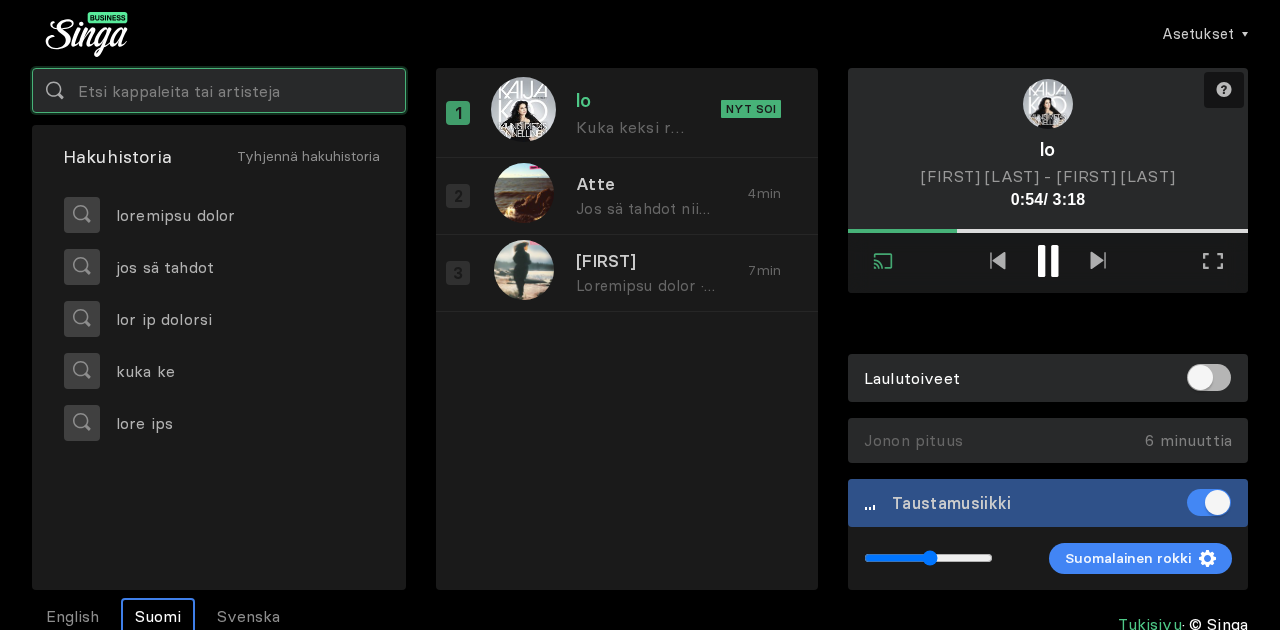 click at bounding box center [219, 90] 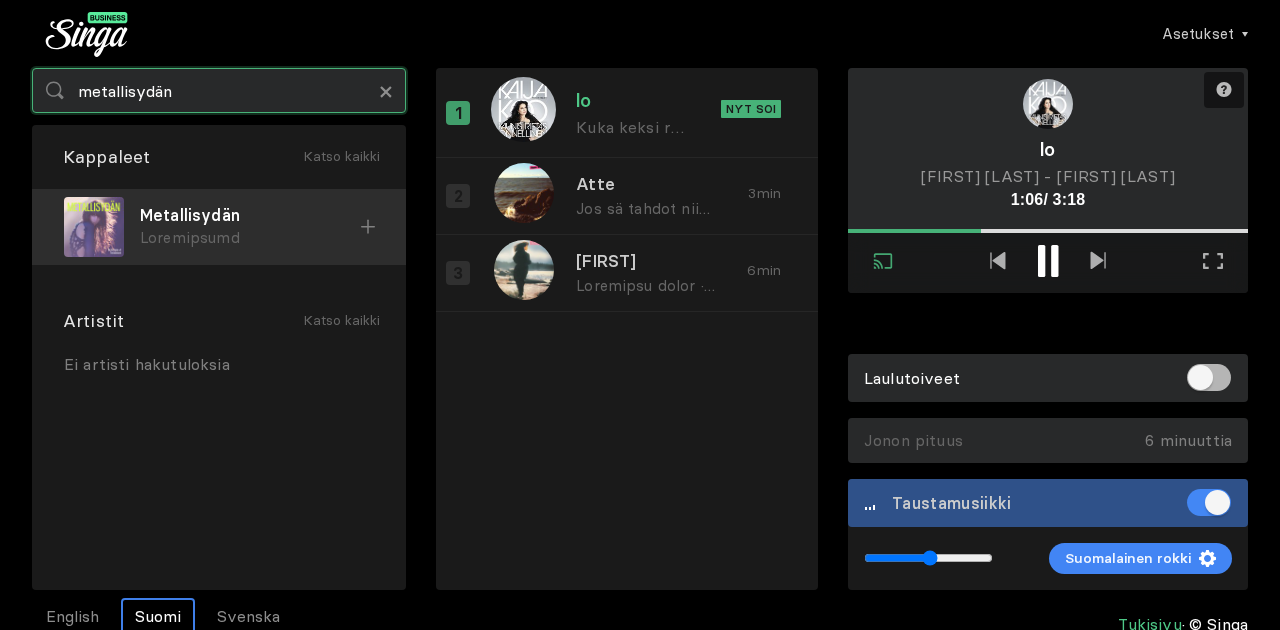 type on "metallisydän" 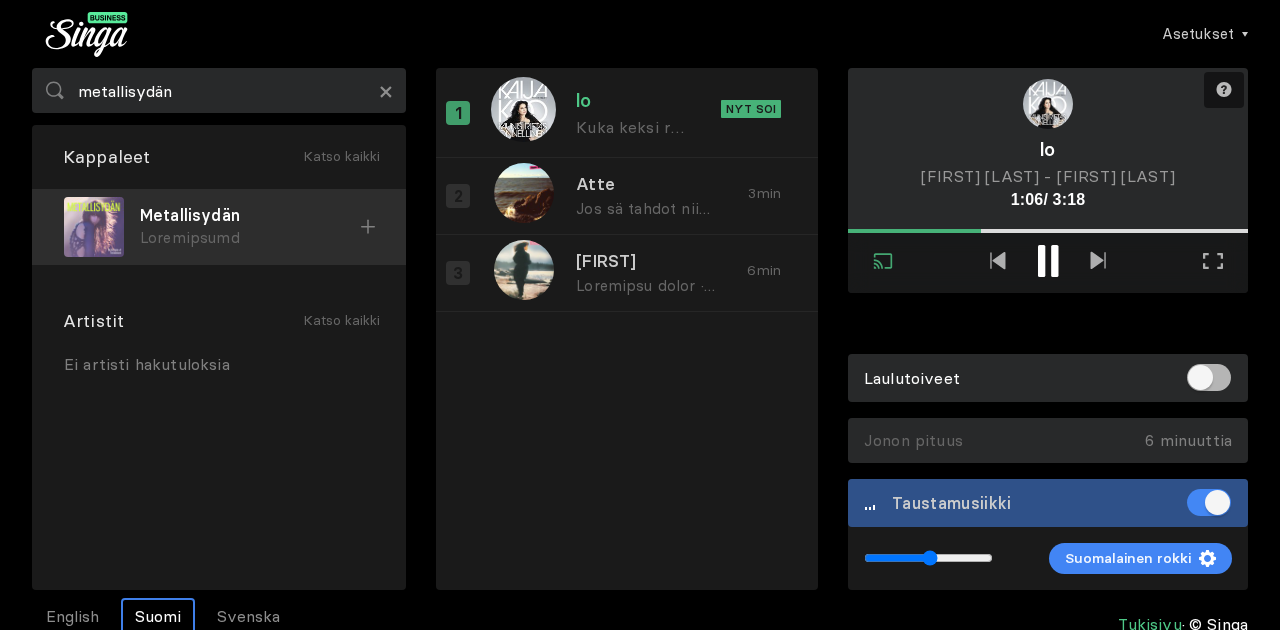 click on "Metallisydän" at bounding box center [250, 215] 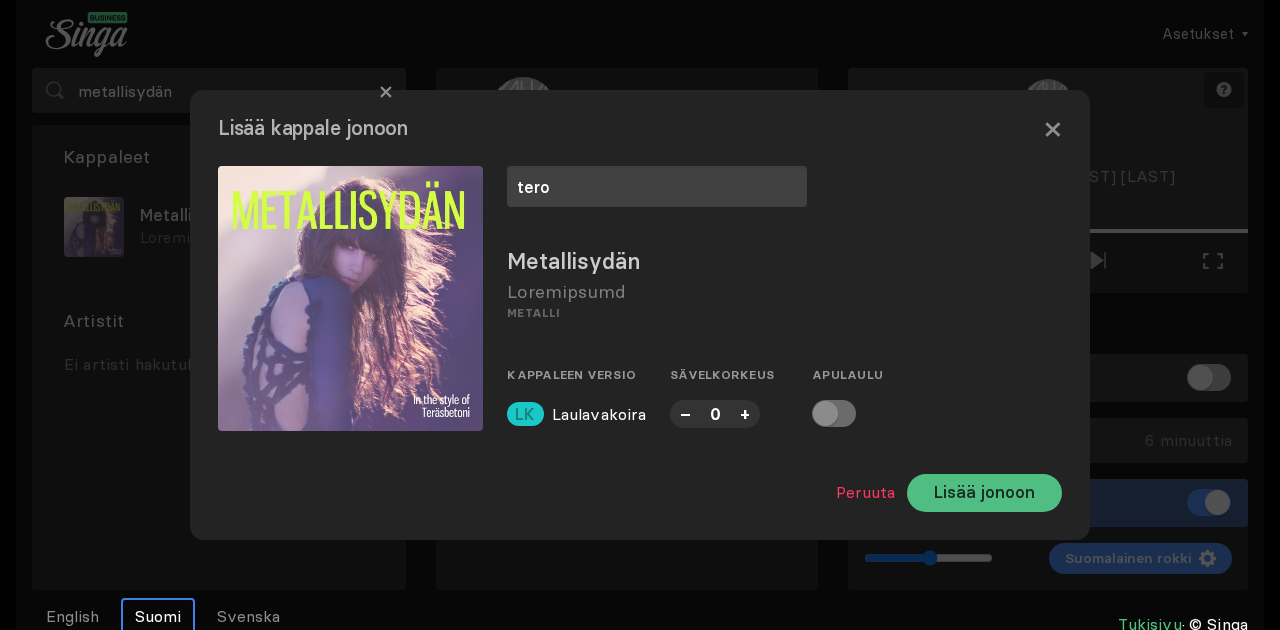 type on "tero" 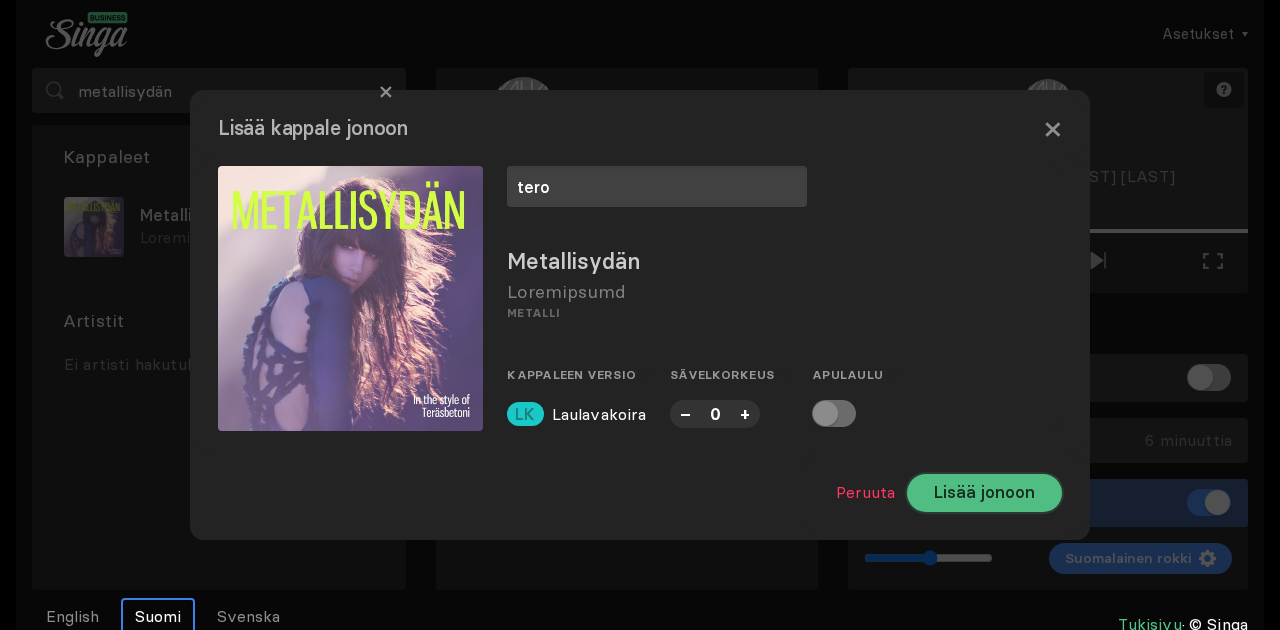 click on "Lisää jonoon" at bounding box center [984, 493] 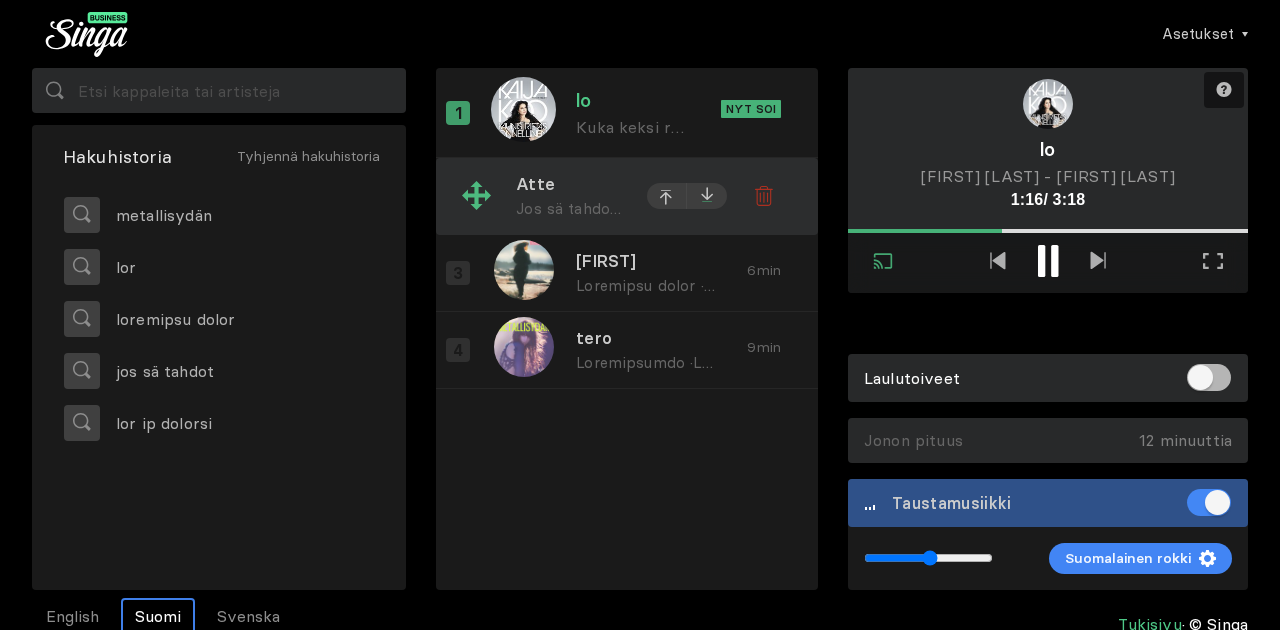 click at bounding box center [707, 193] 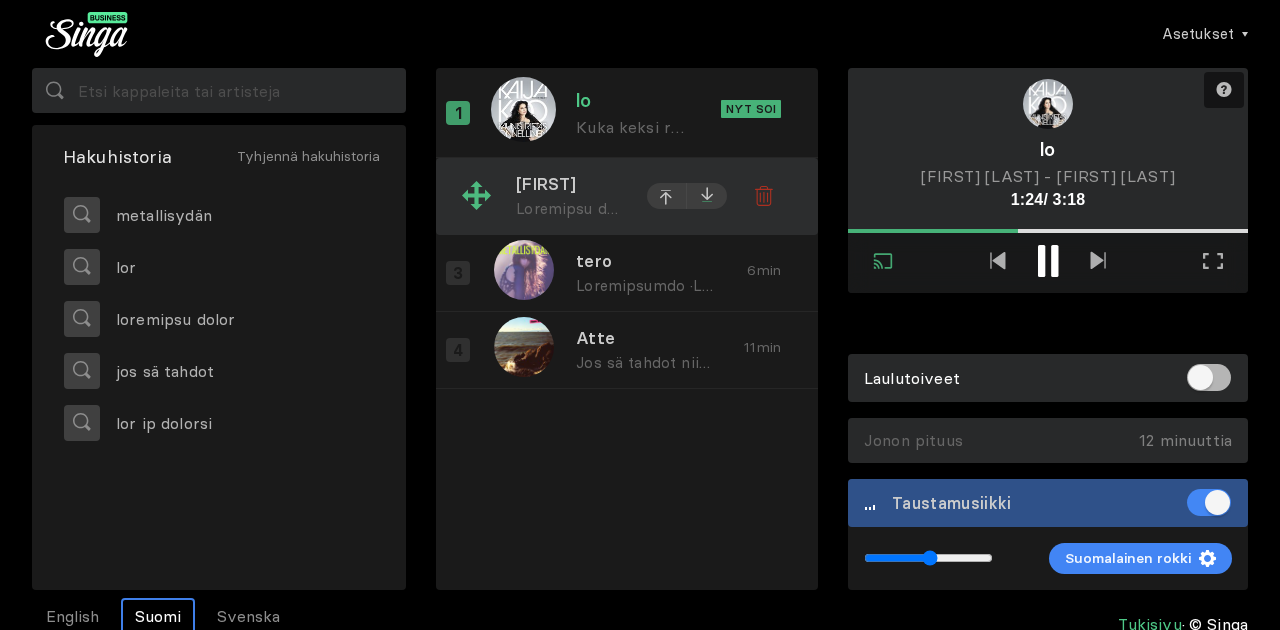 click at bounding box center (707, 201) 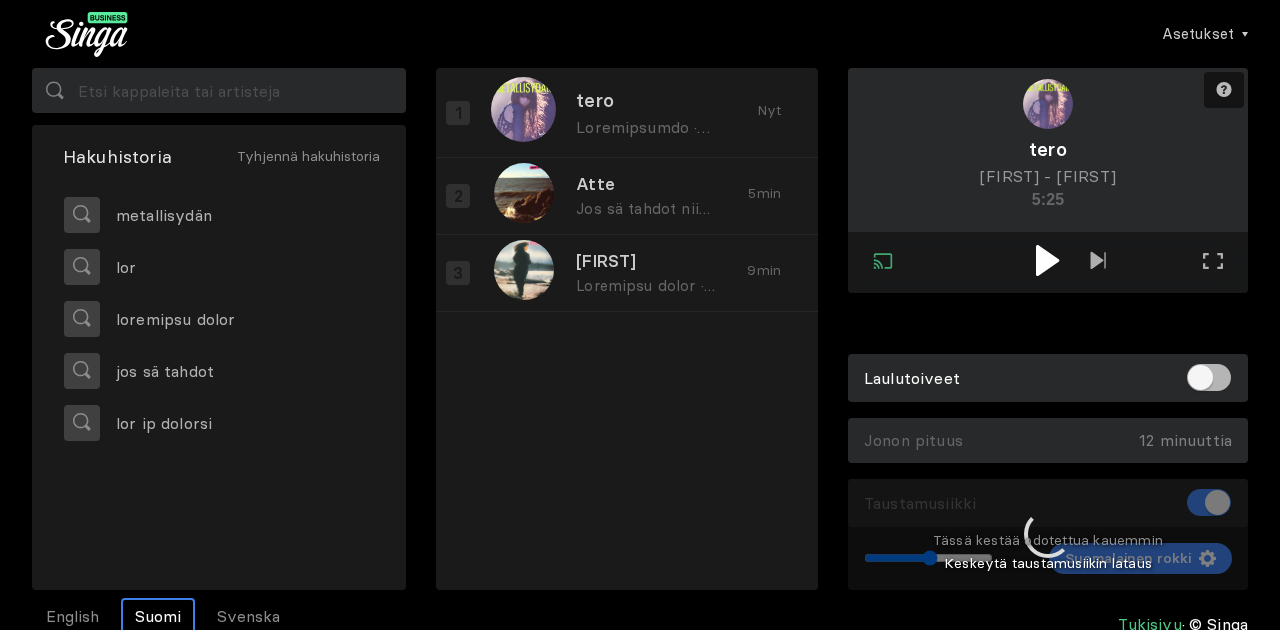 click at bounding box center (1047, 260) 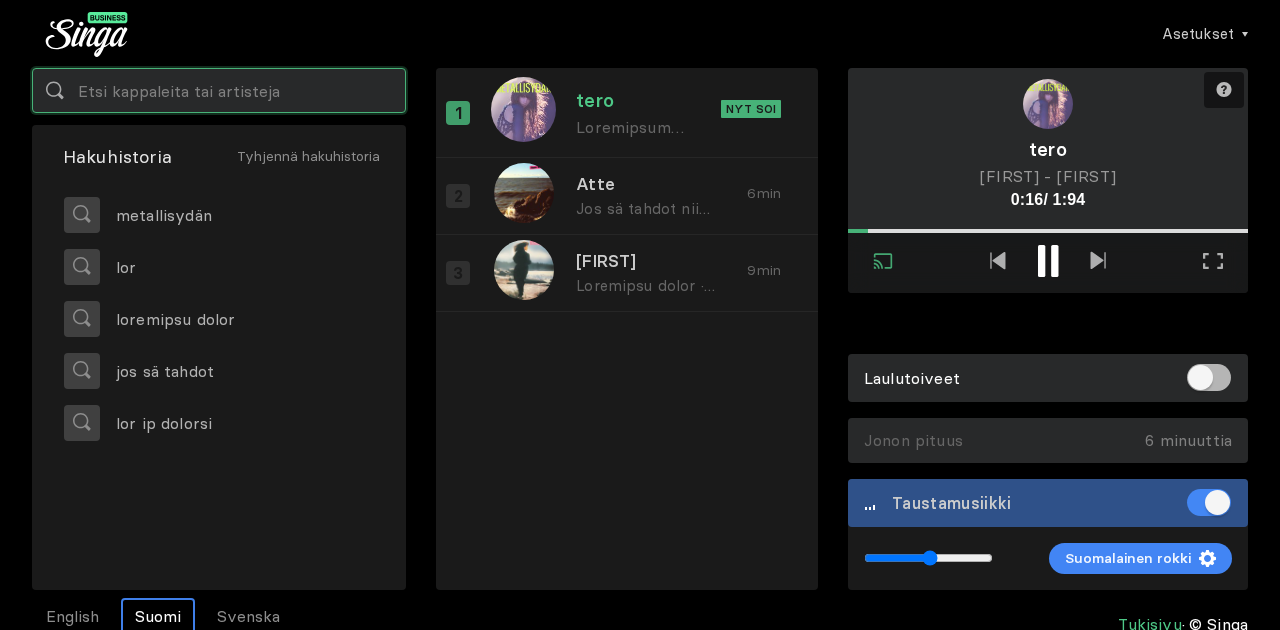 click at bounding box center (219, 90) 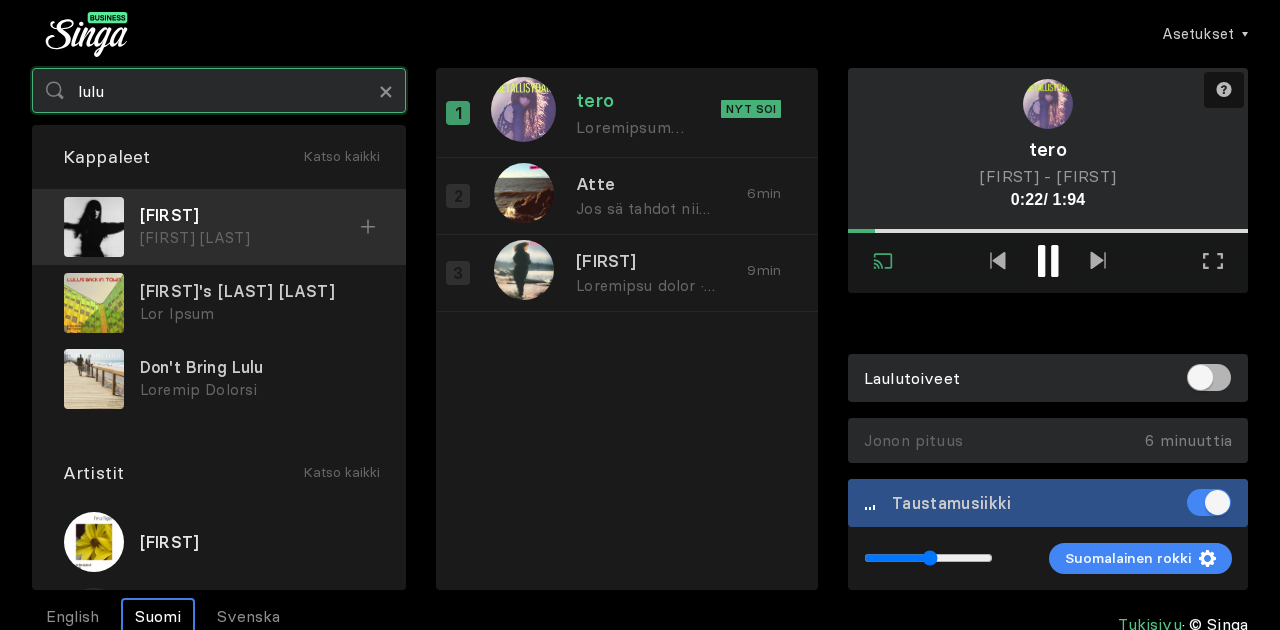 type on "lulu" 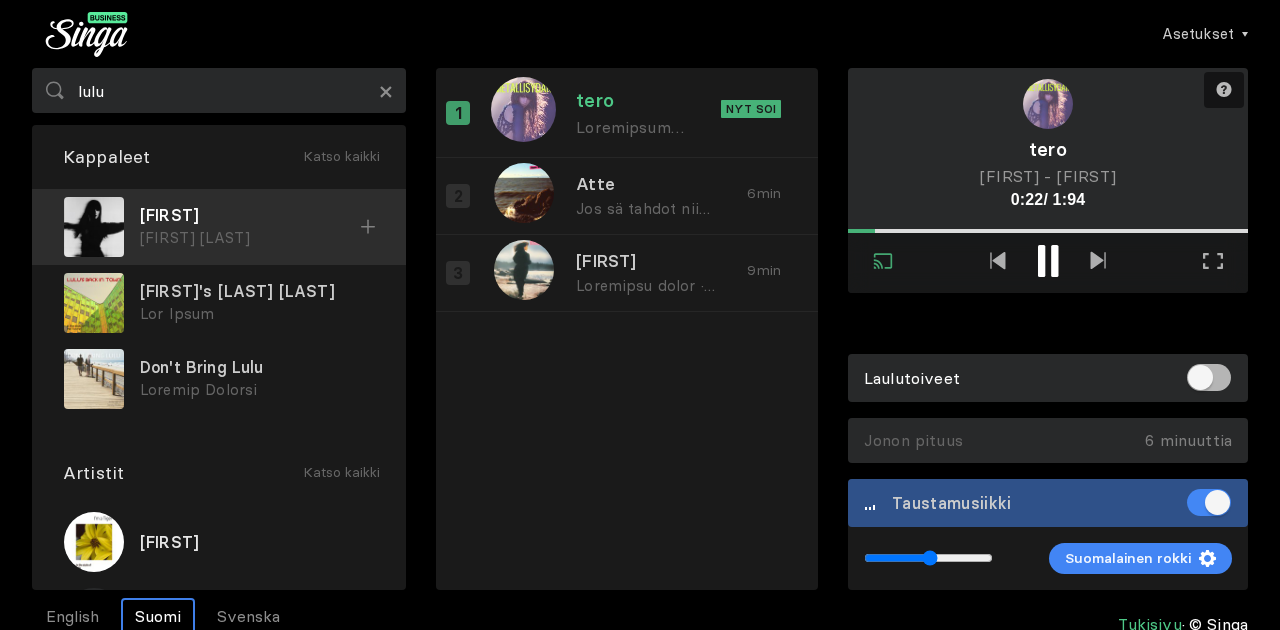 click on "[FIRST] [LAST]" at bounding box center (250, 238) 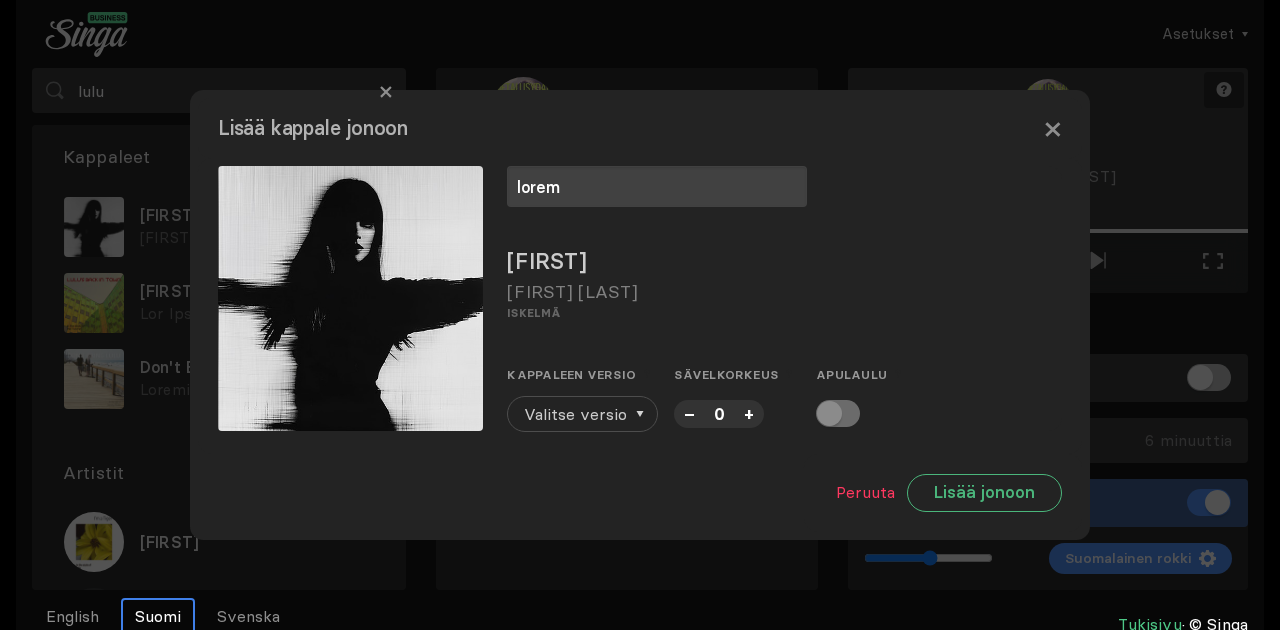 type on "lorem" 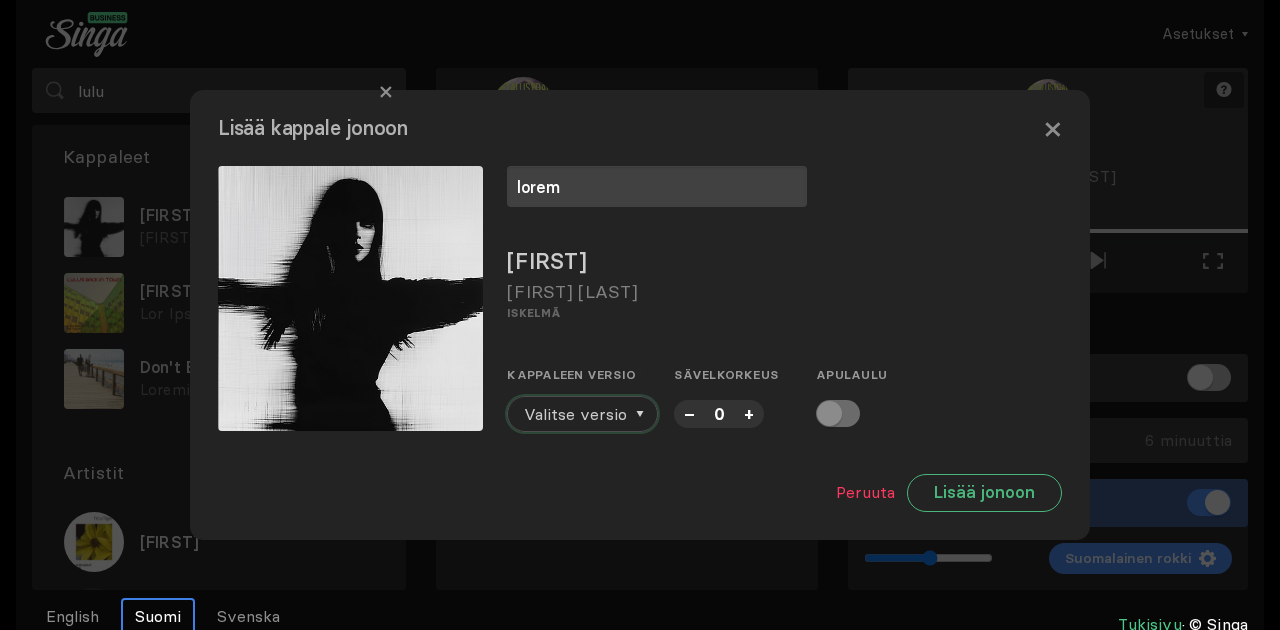 click on "Valitse versio" at bounding box center [575, 414] 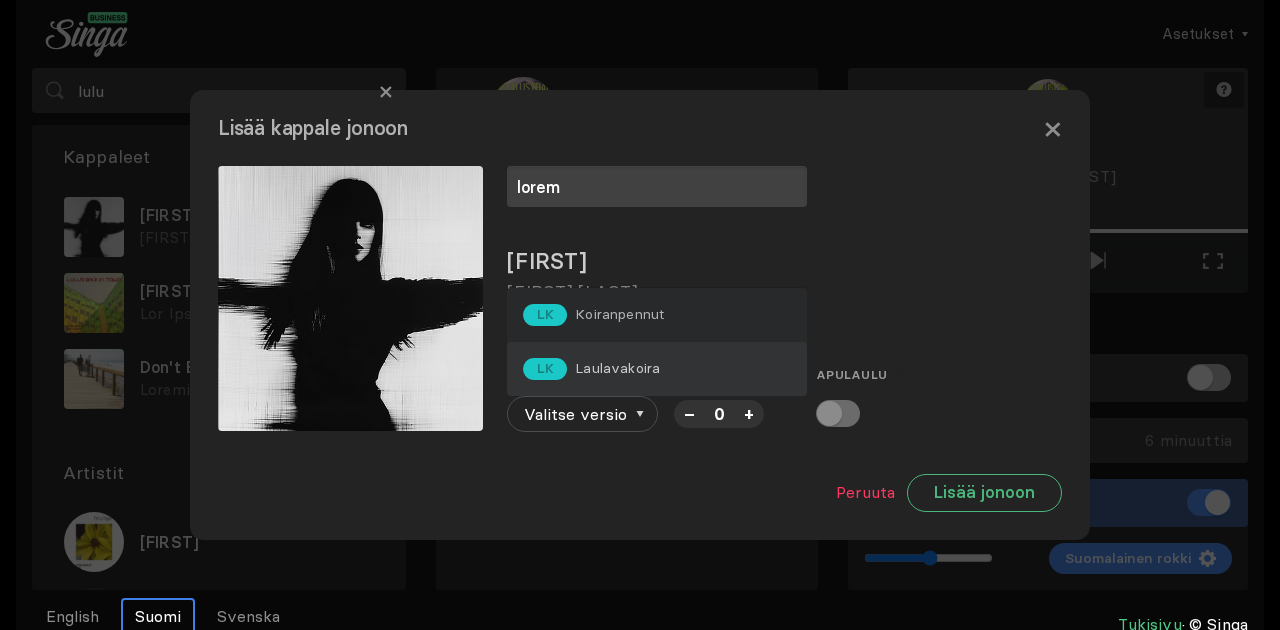 click on "Laulavakoira" at bounding box center (619, 314) 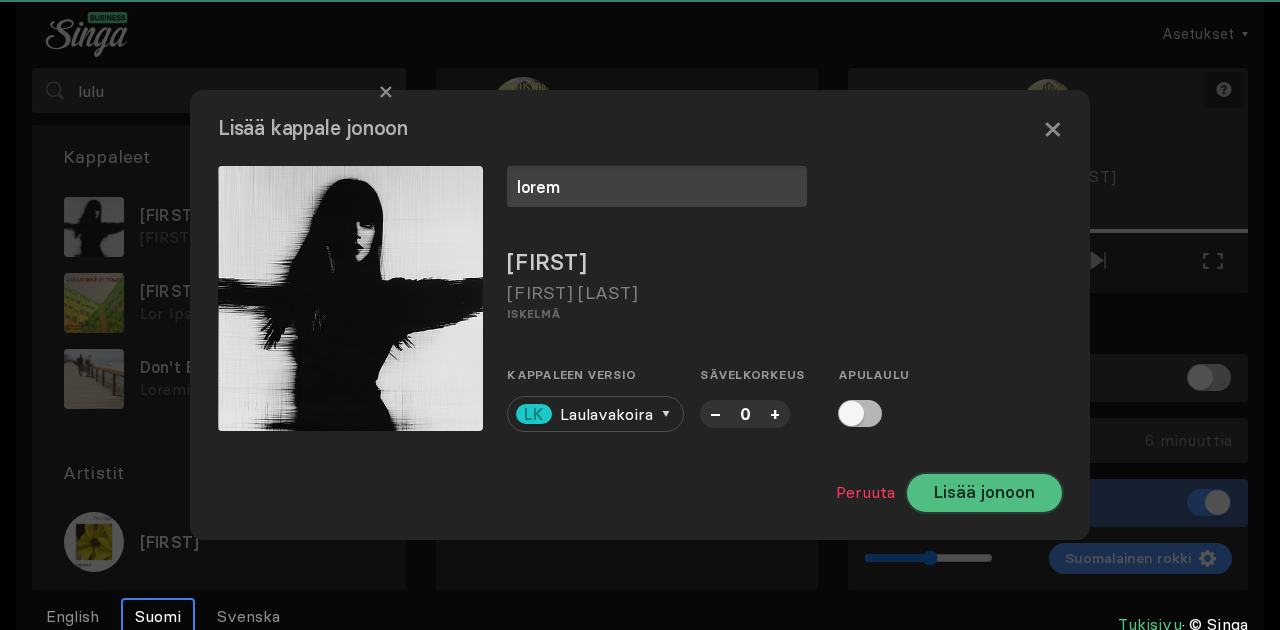 click on "Lisää jonoon" at bounding box center (984, 493) 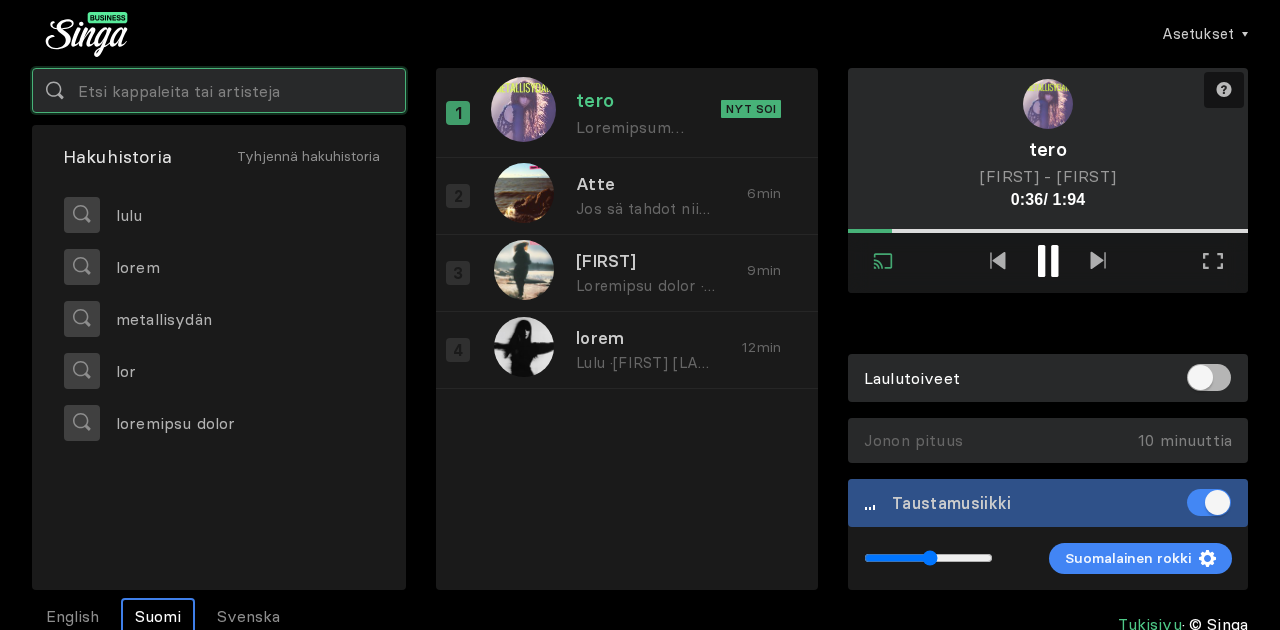 click at bounding box center [219, 90] 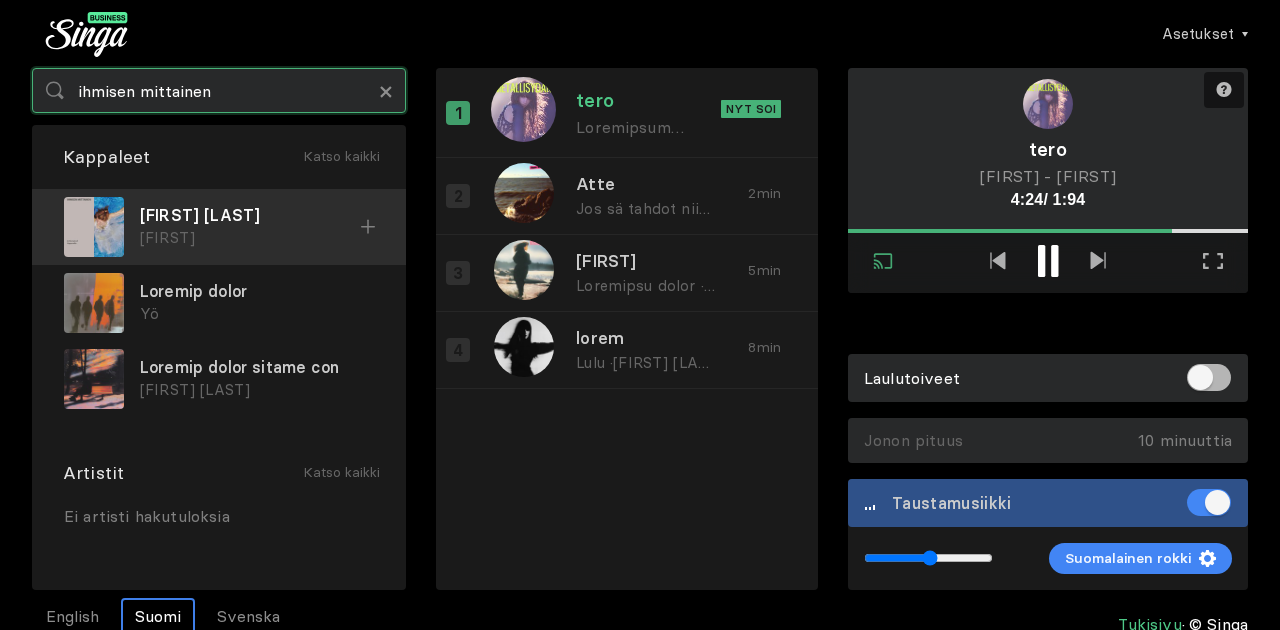 type on "ihmisen mittainen" 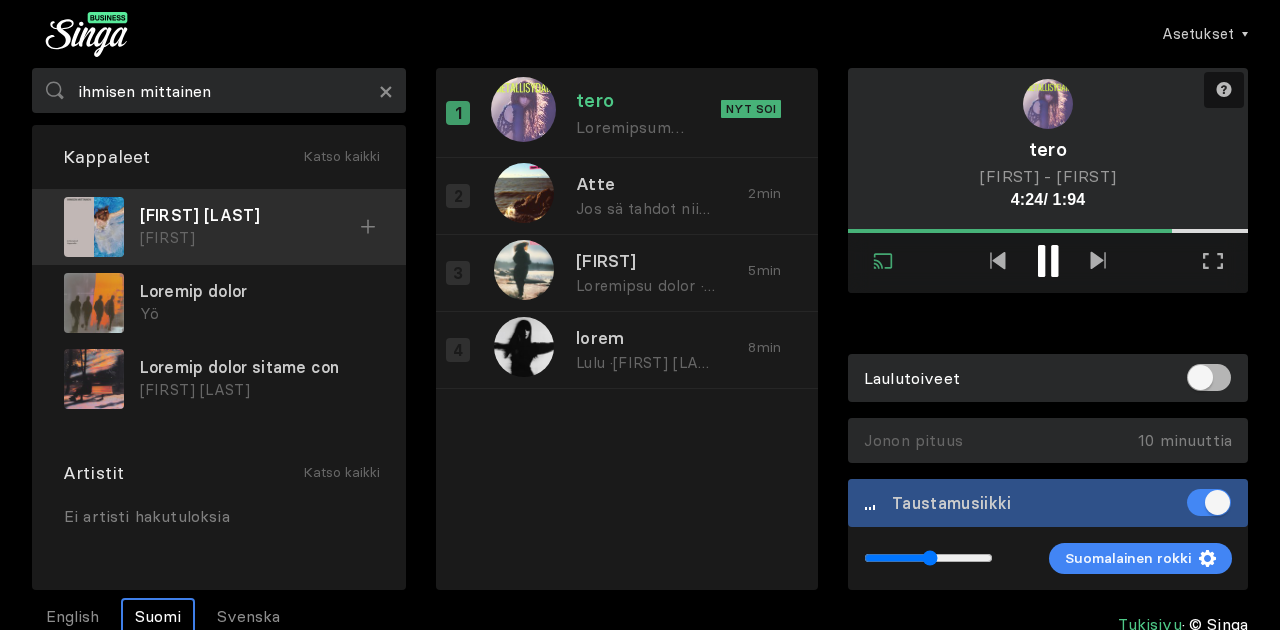 click on "[FIRST]" at bounding box center [250, 238] 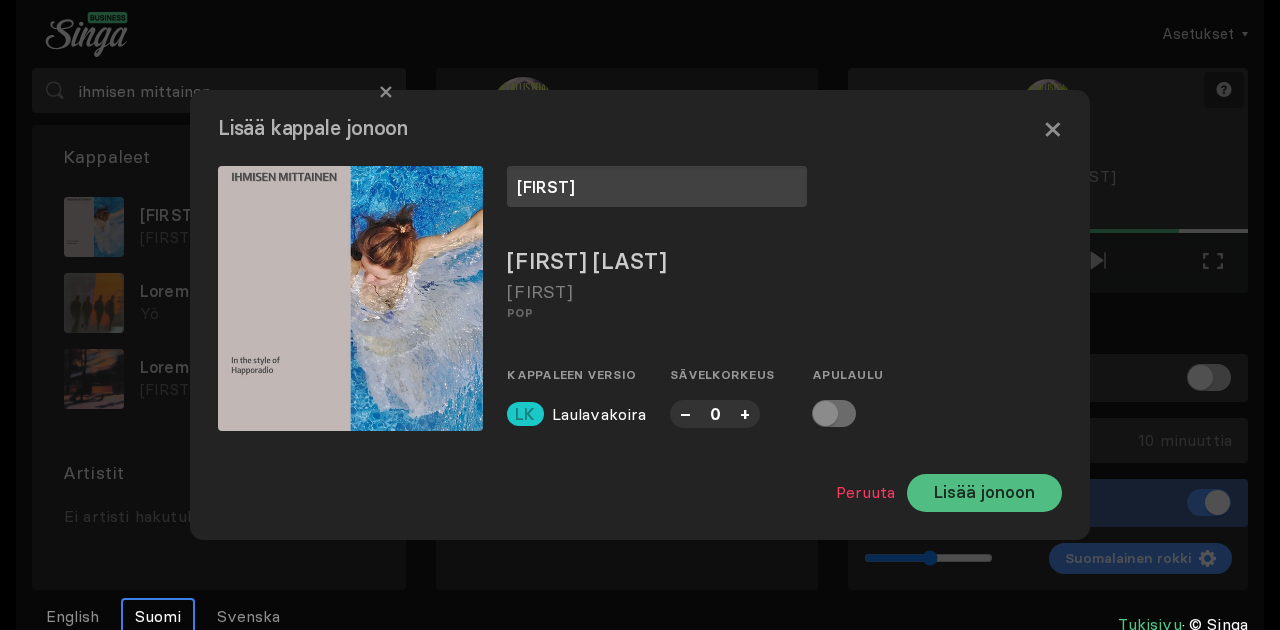 type on "[FIRST]" 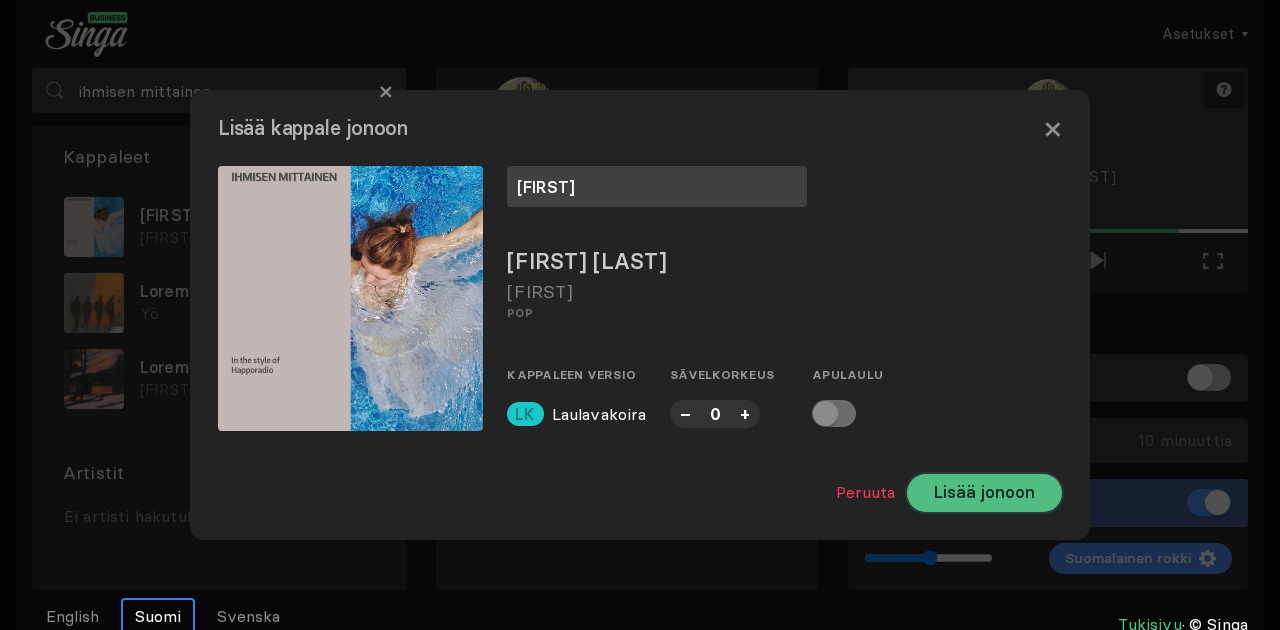click on "Lisää jonoon" at bounding box center (984, 493) 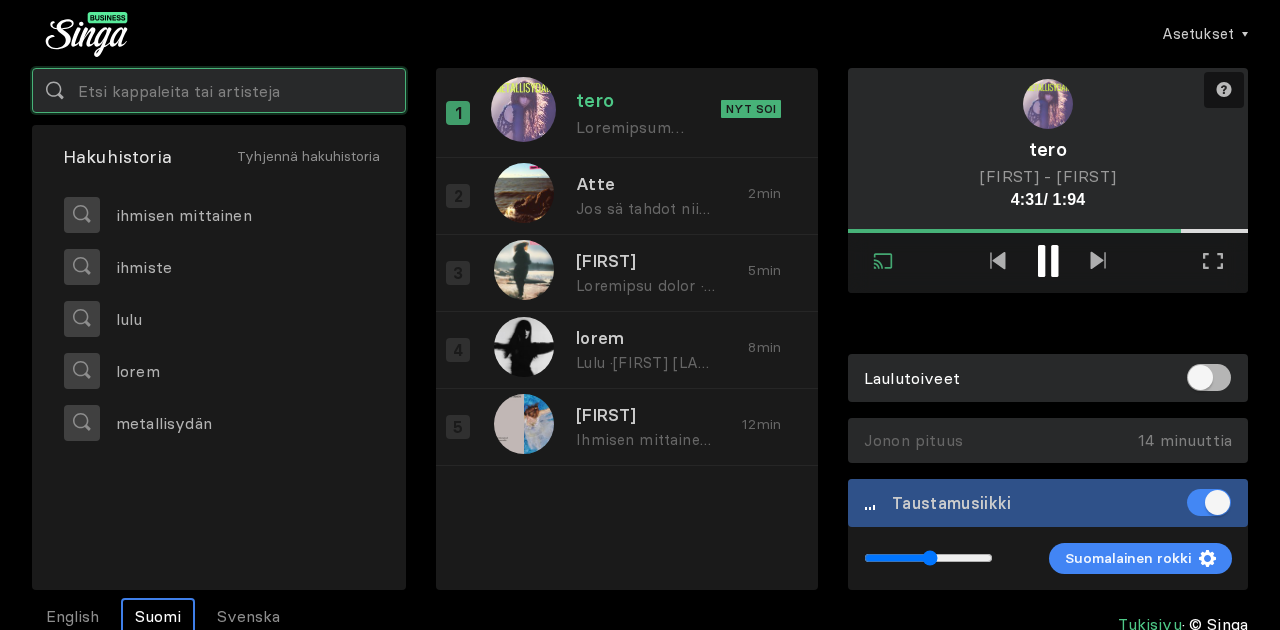 click at bounding box center (219, 90) 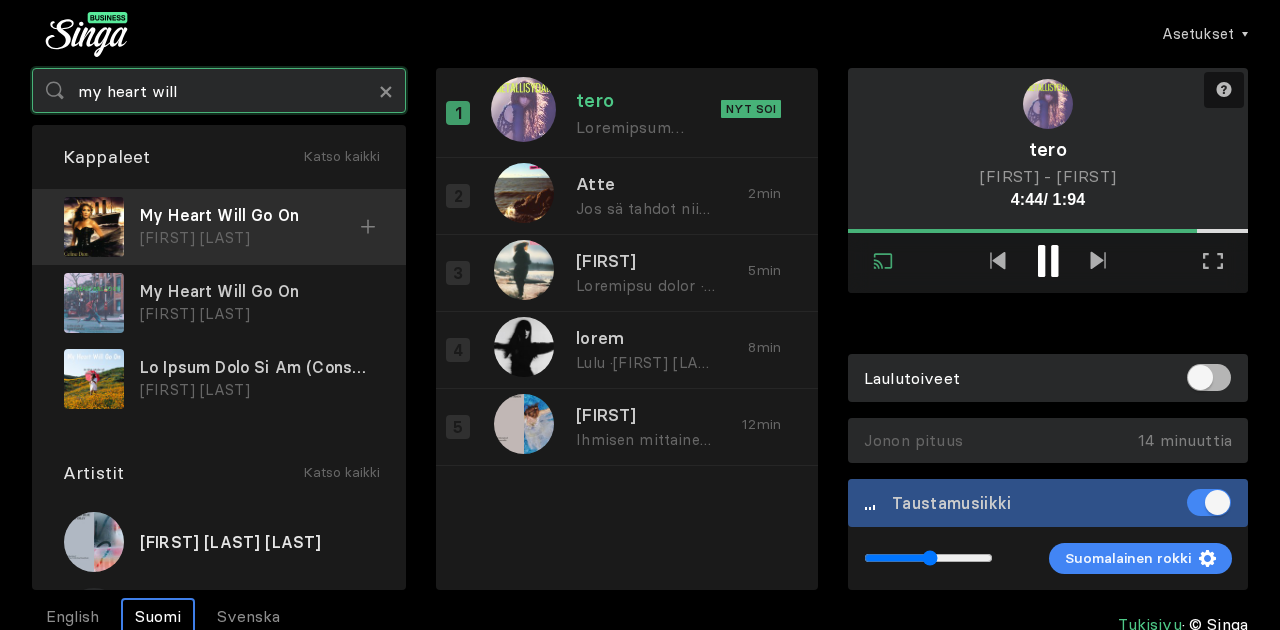 type on "my heart will" 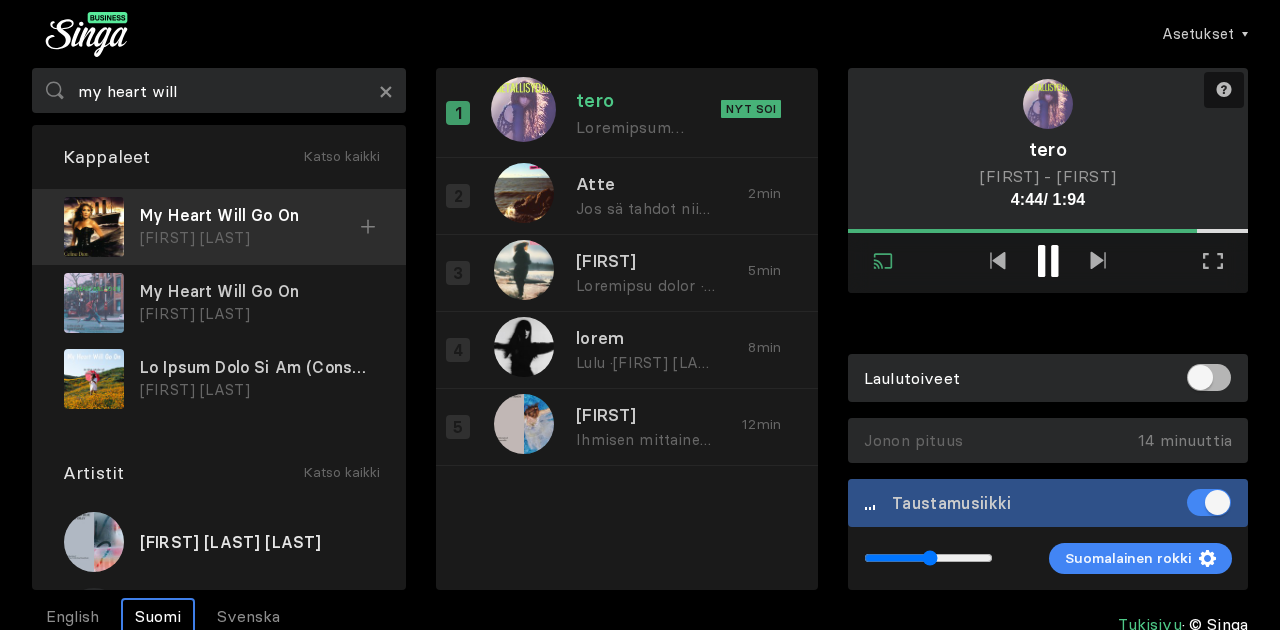 click on "My Heart Will Go On" at bounding box center (250, 215) 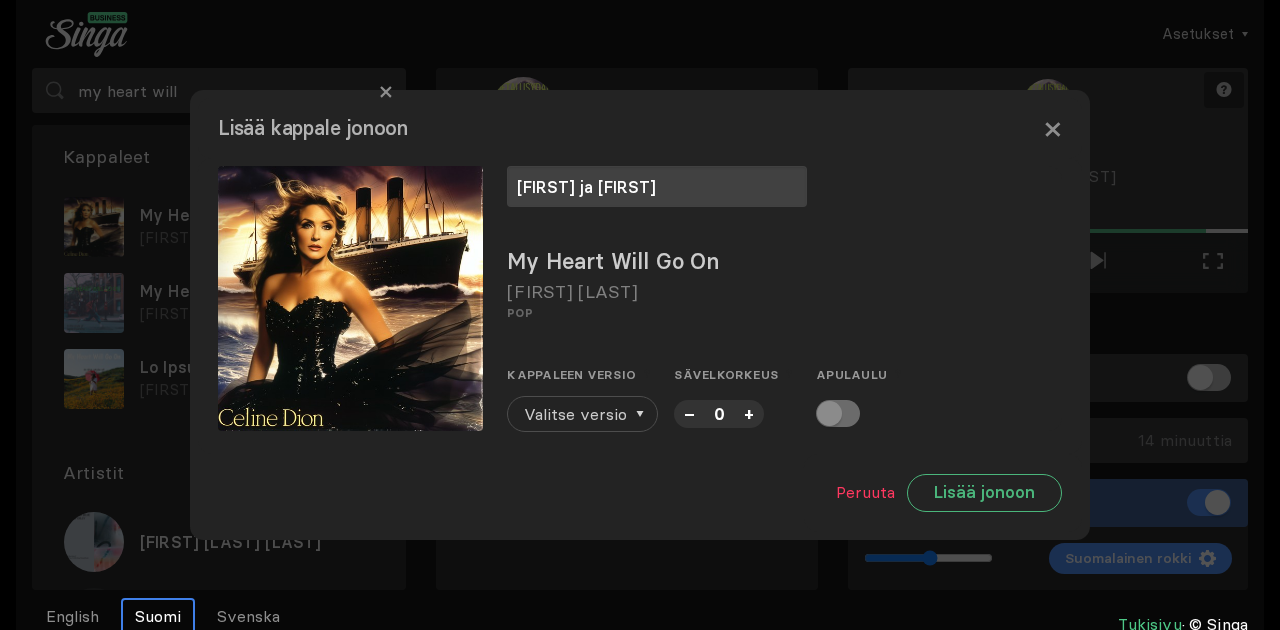 type on "[FIRST] ja [FIRST]" 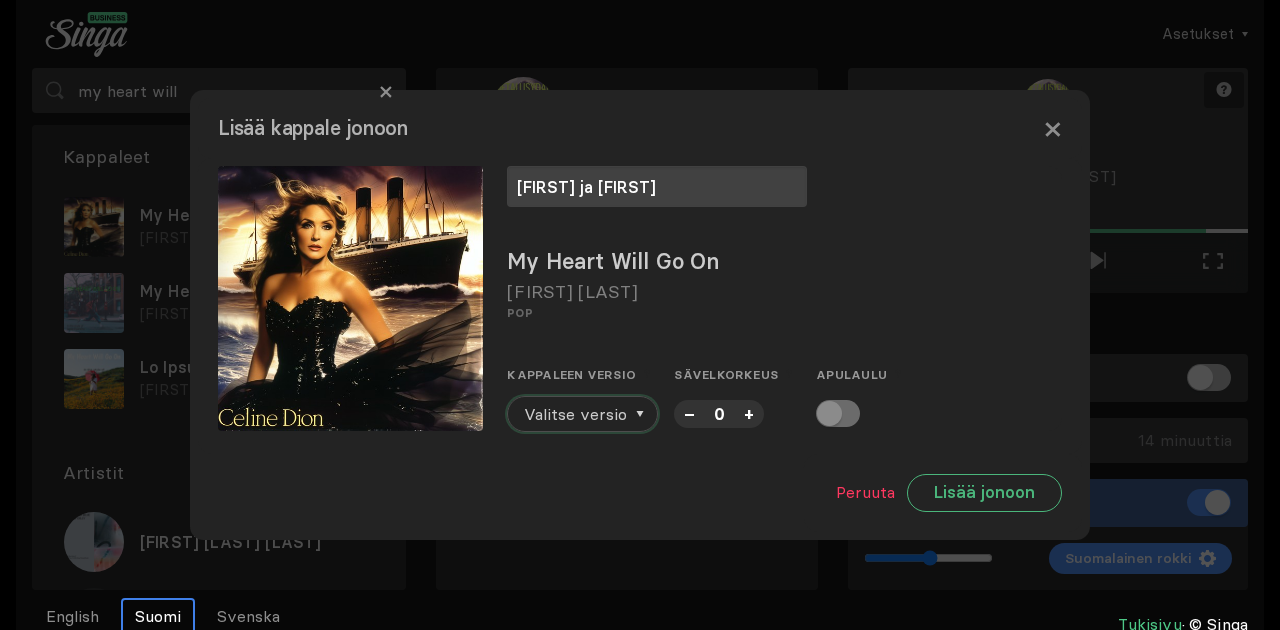 click on "Valitse versio" at bounding box center (575, 414) 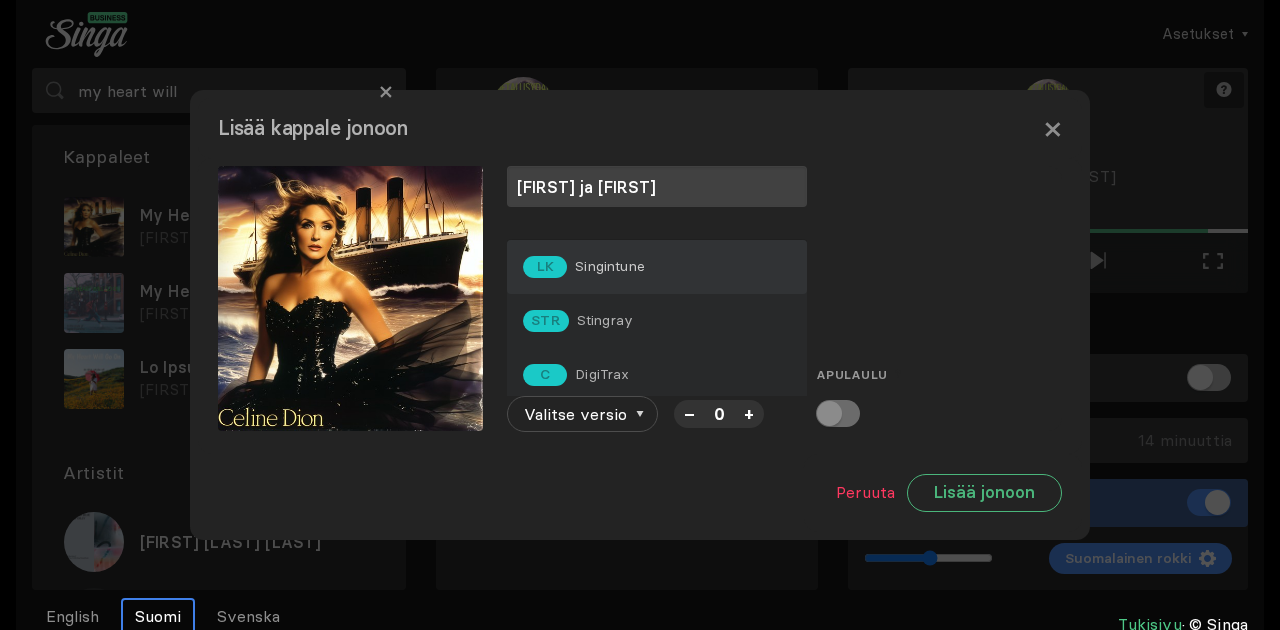 click on "LK Singintune" at bounding box center (657, 267) 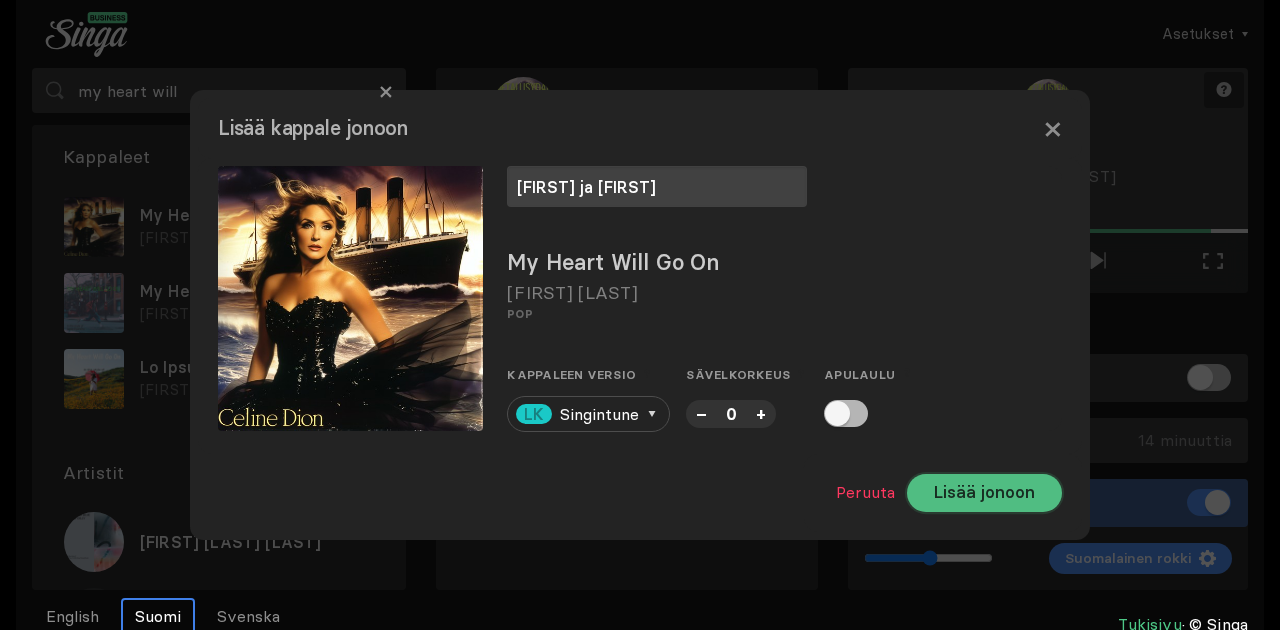 click on "Lisää jonoon" at bounding box center (984, 493) 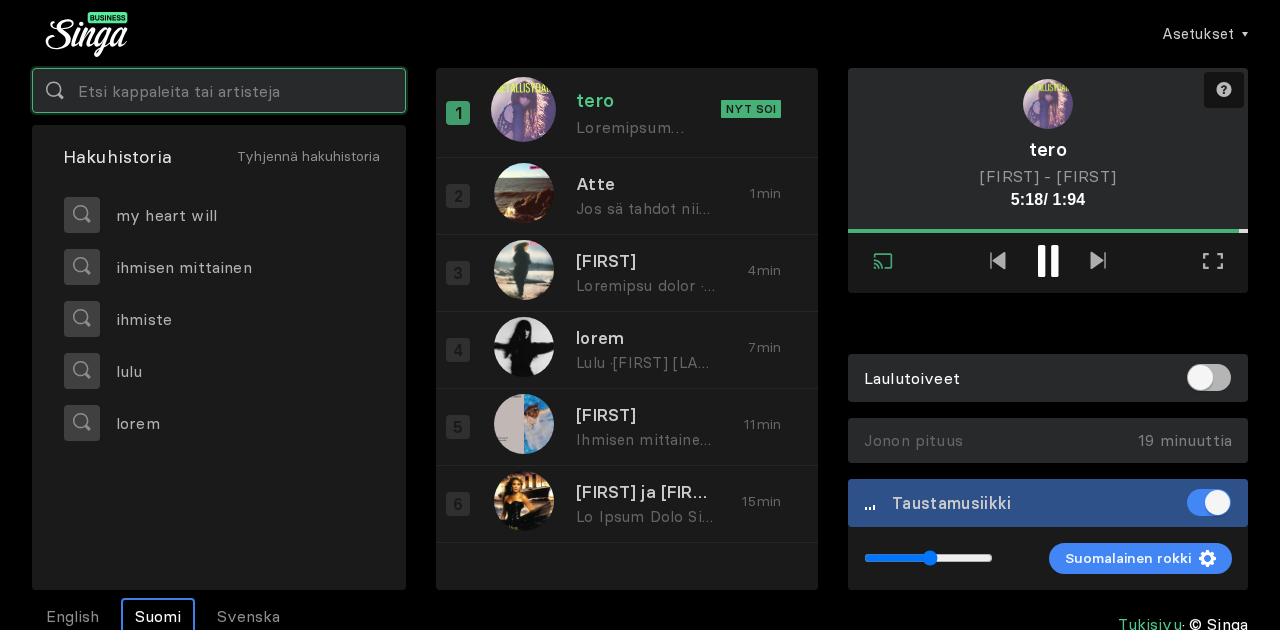 click at bounding box center [219, 90] 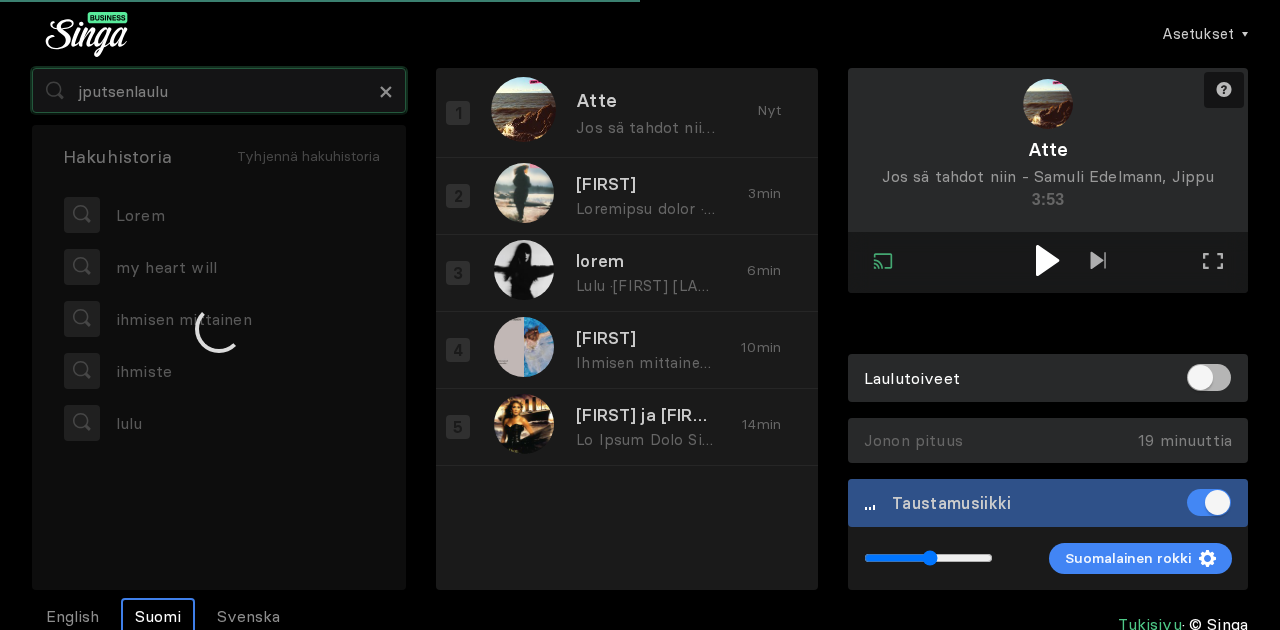 type on "jputsenlaulu" 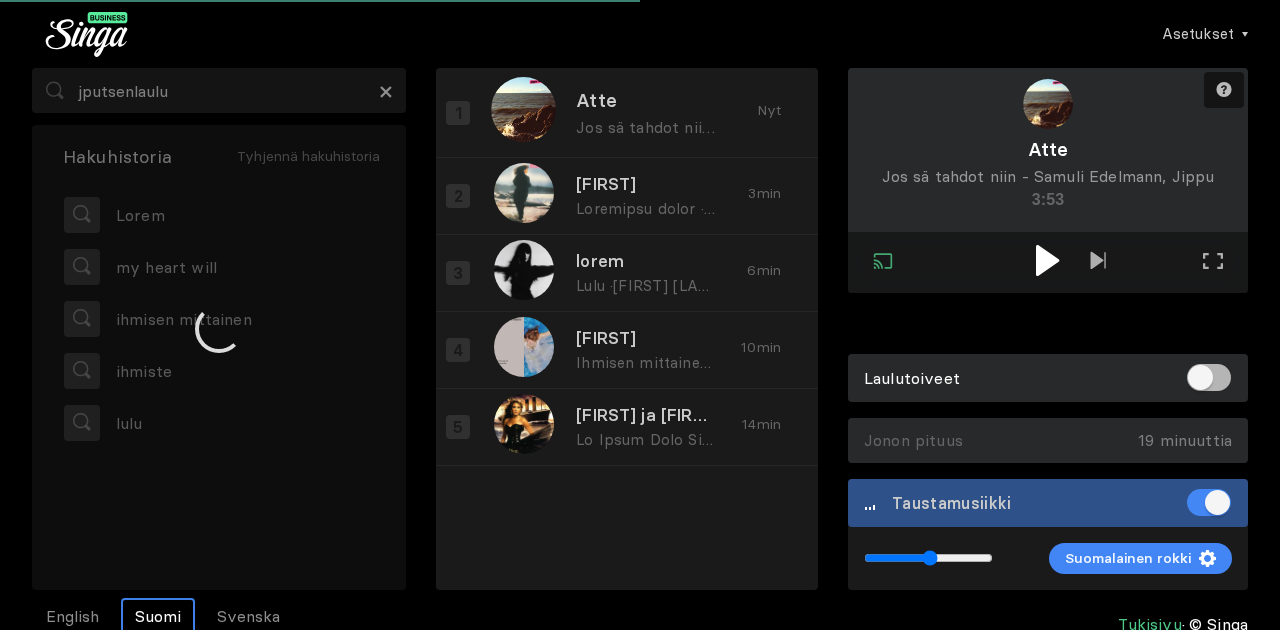 click at bounding box center [219, 329] 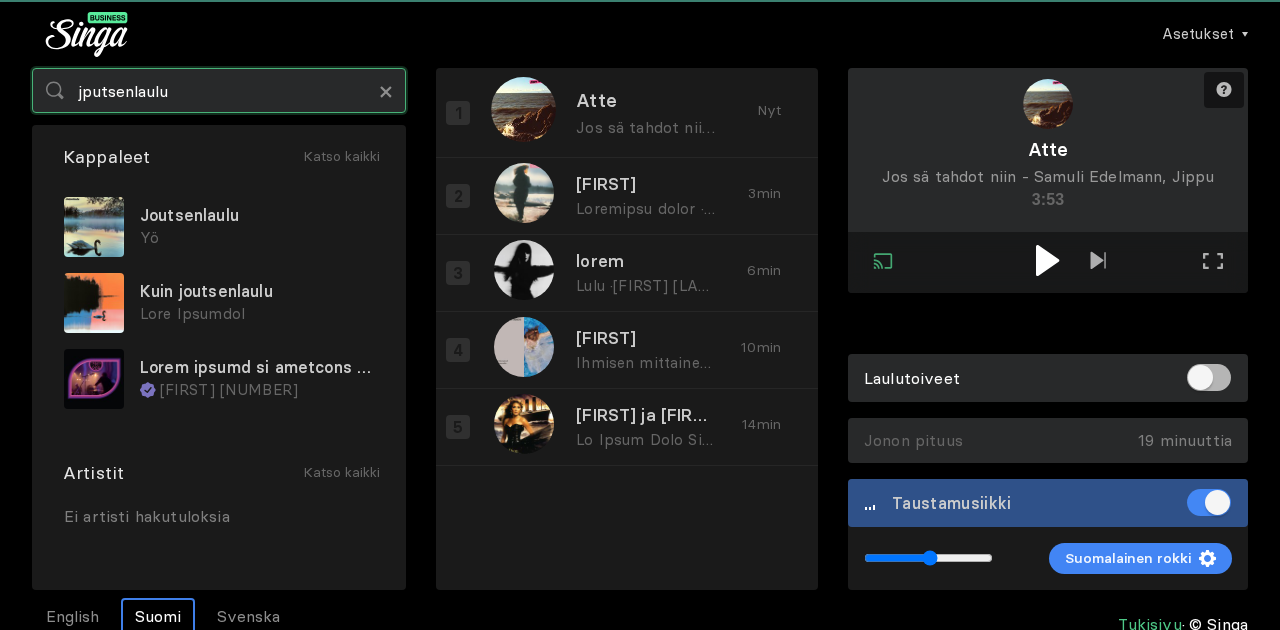 click on "jputsenlaulu" at bounding box center [219, 90] 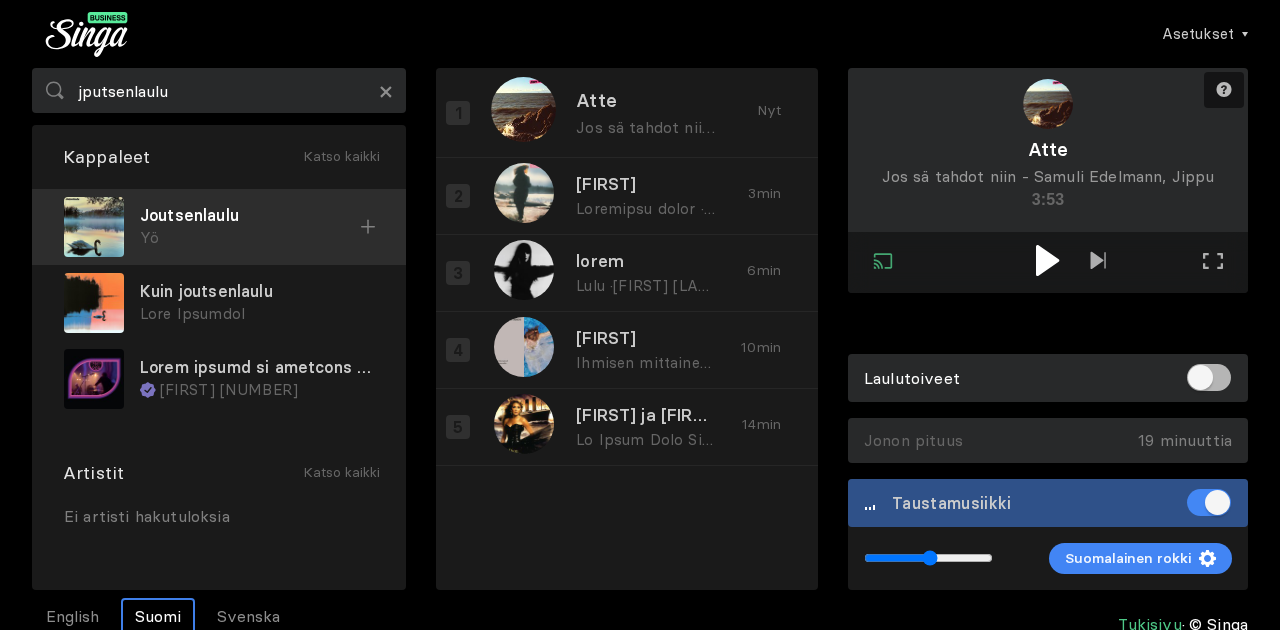 click on "Joutsenlaulu" at bounding box center [250, 215] 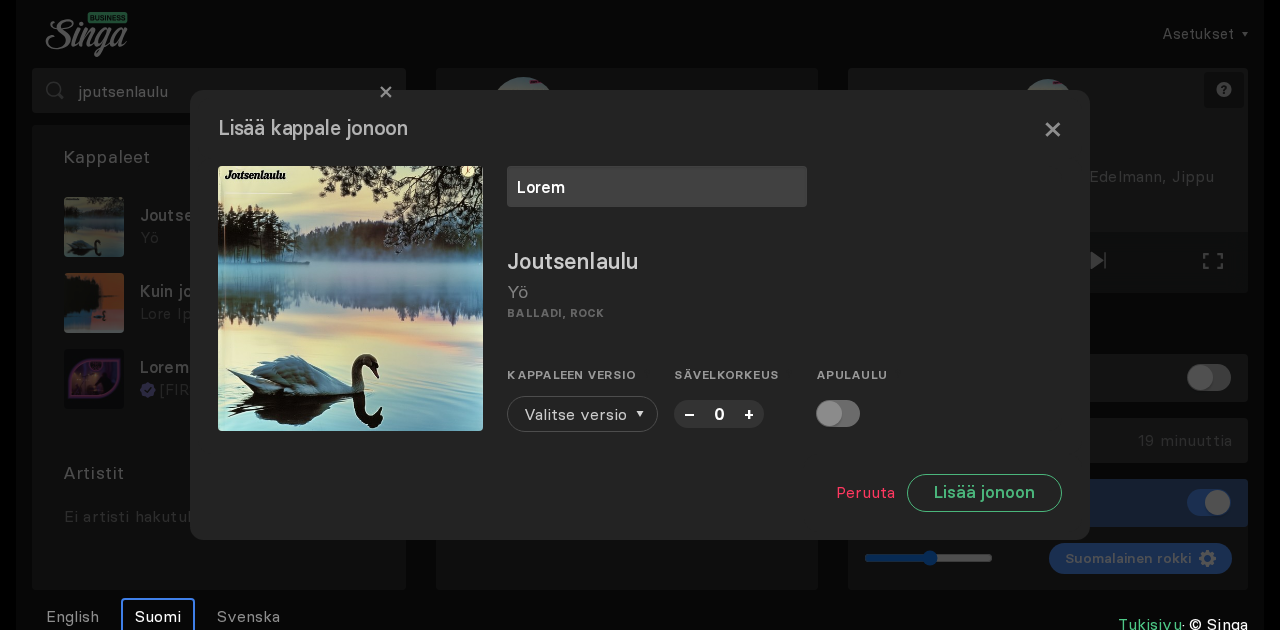 type on "Lorem" 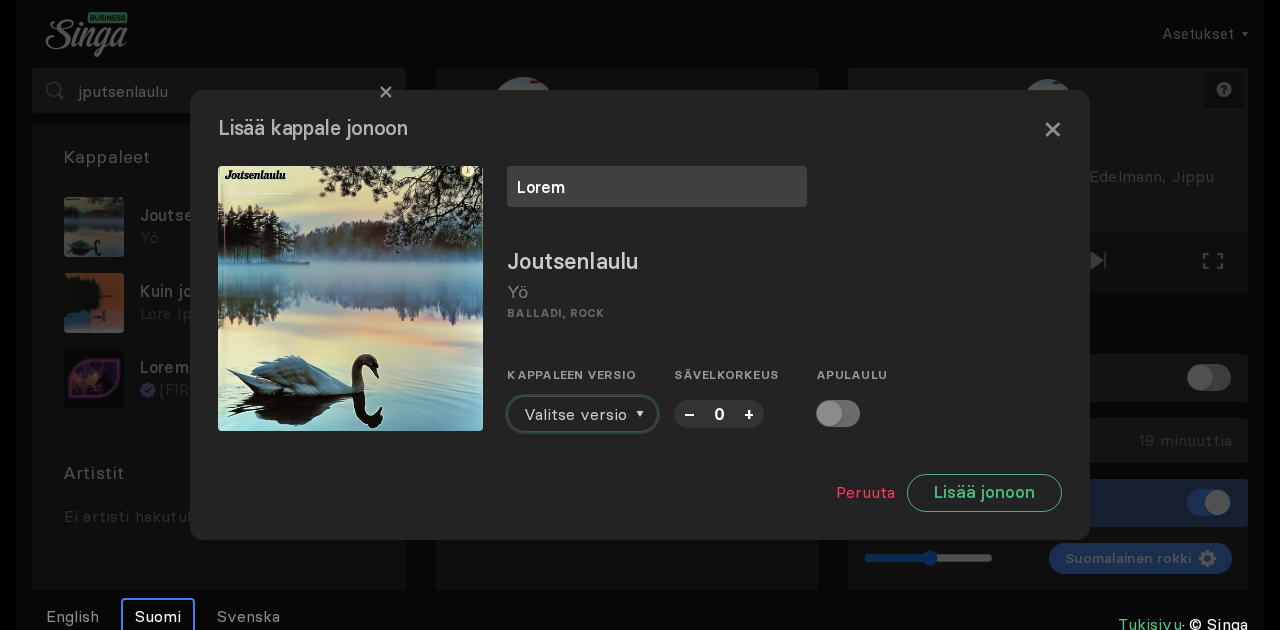 click on "Valitse versio" at bounding box center (575, 414) 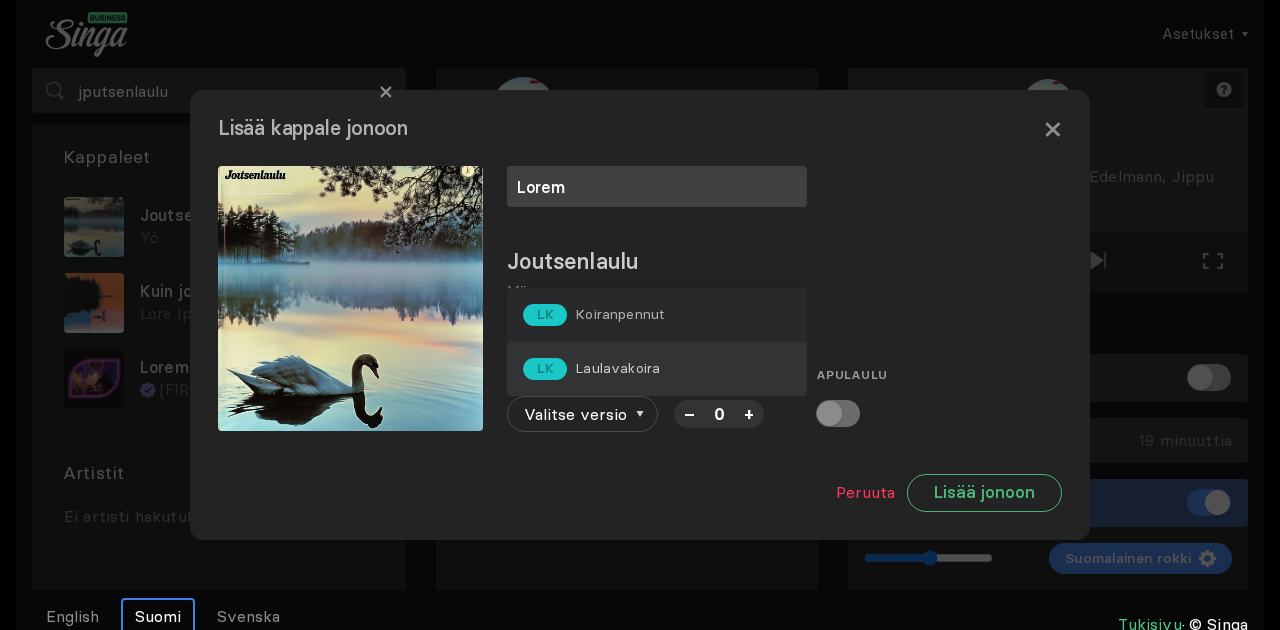 click on "LK Laulavakoira" at bounding box center [593, 315] 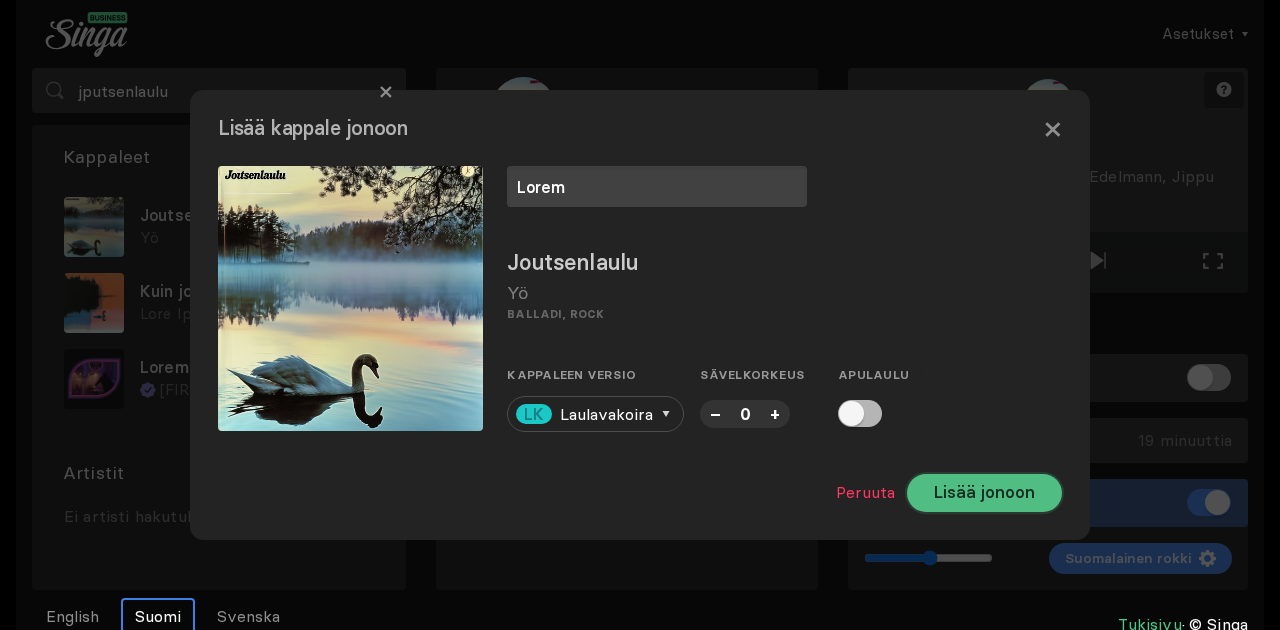 click on "Lisää jonoon" at bounding box center (984, 493) 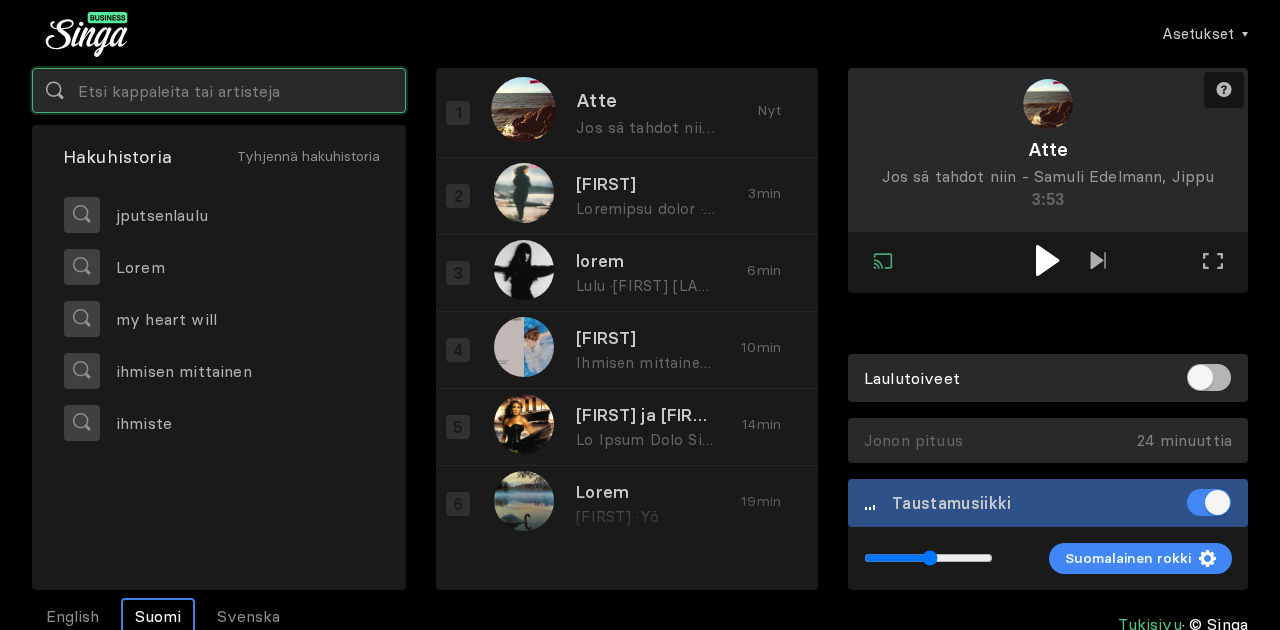 click at bounding box center (219, 90) 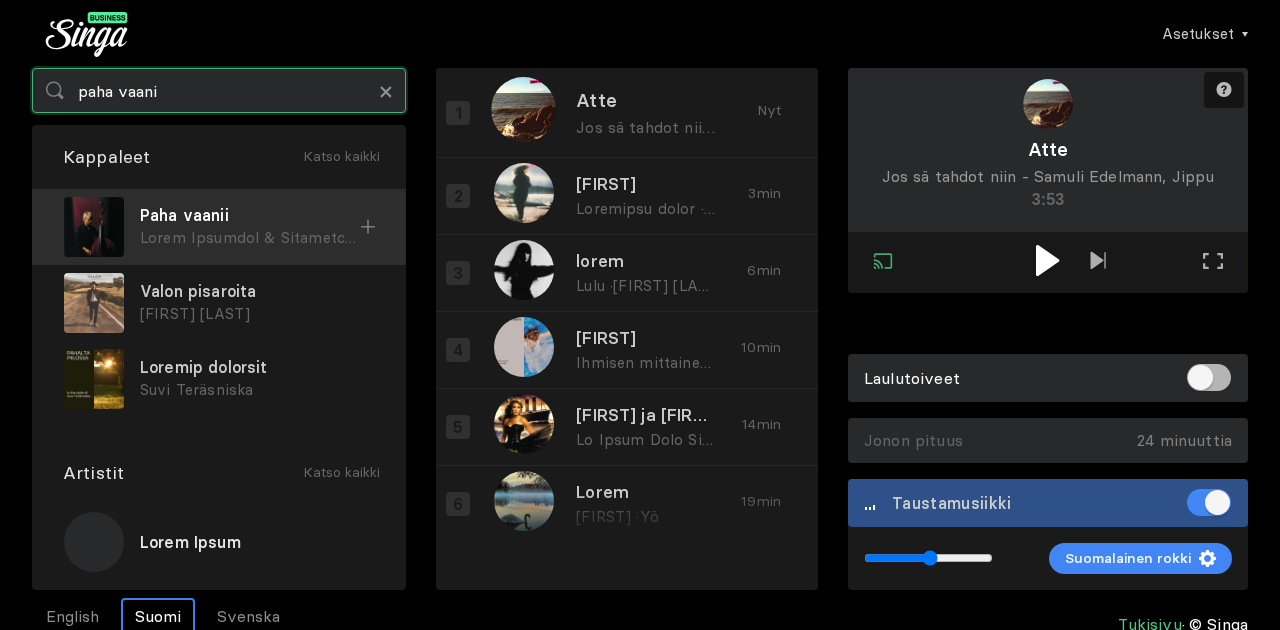 type on "paha vaani" 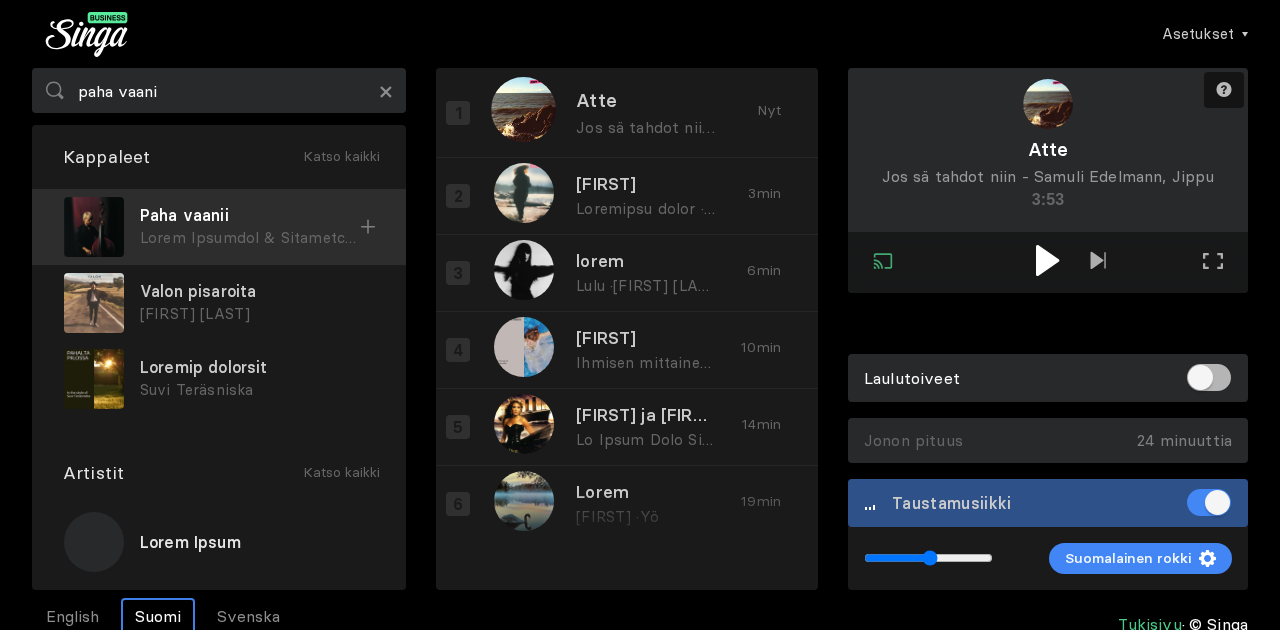 click on "Lorem Ipsumdol & Sitametcons" at bounding box center [250, 238] 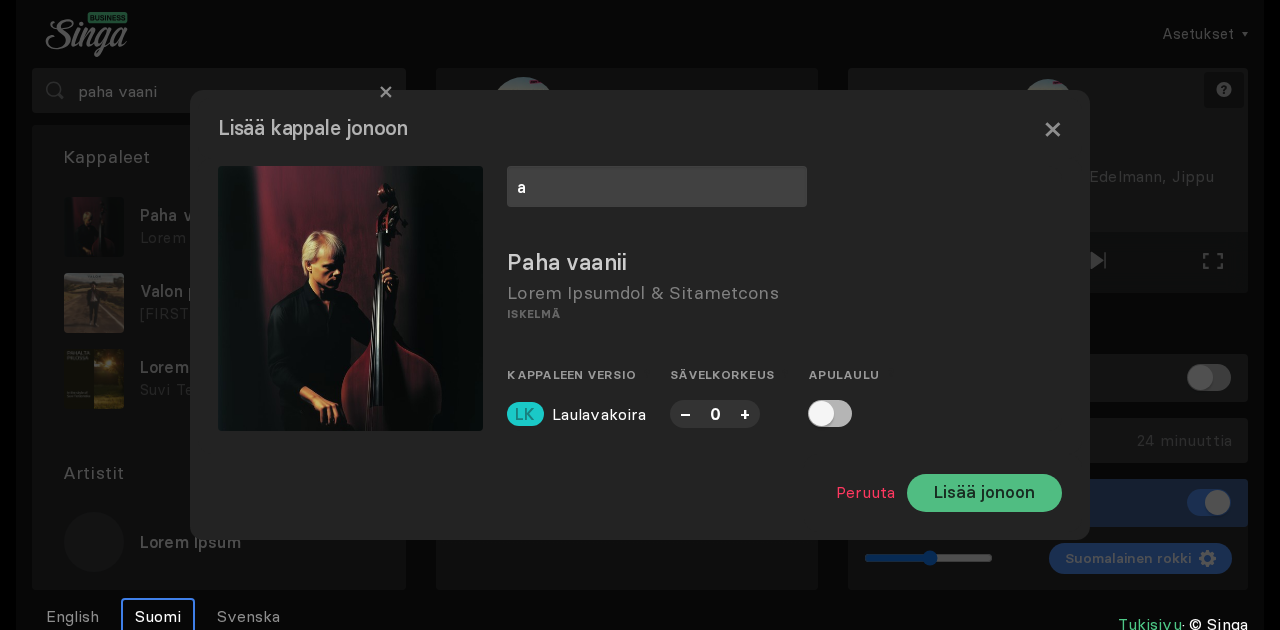 type on "a" 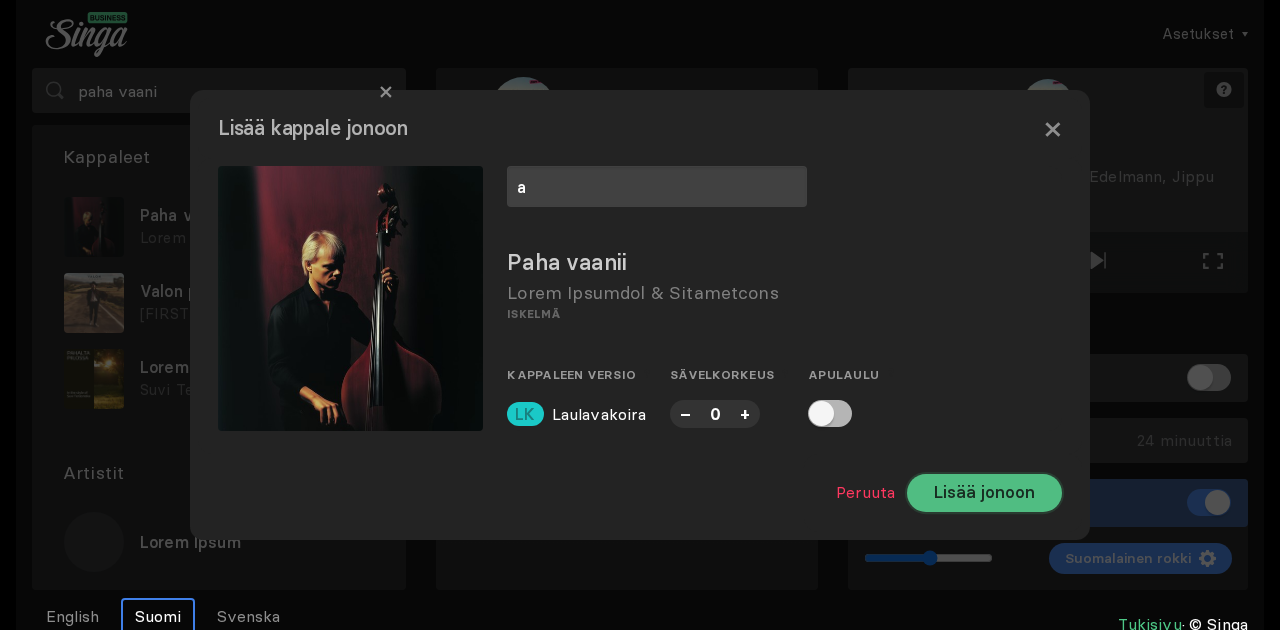 click on "Lisää jonoon" at bounding box center (984, 493) 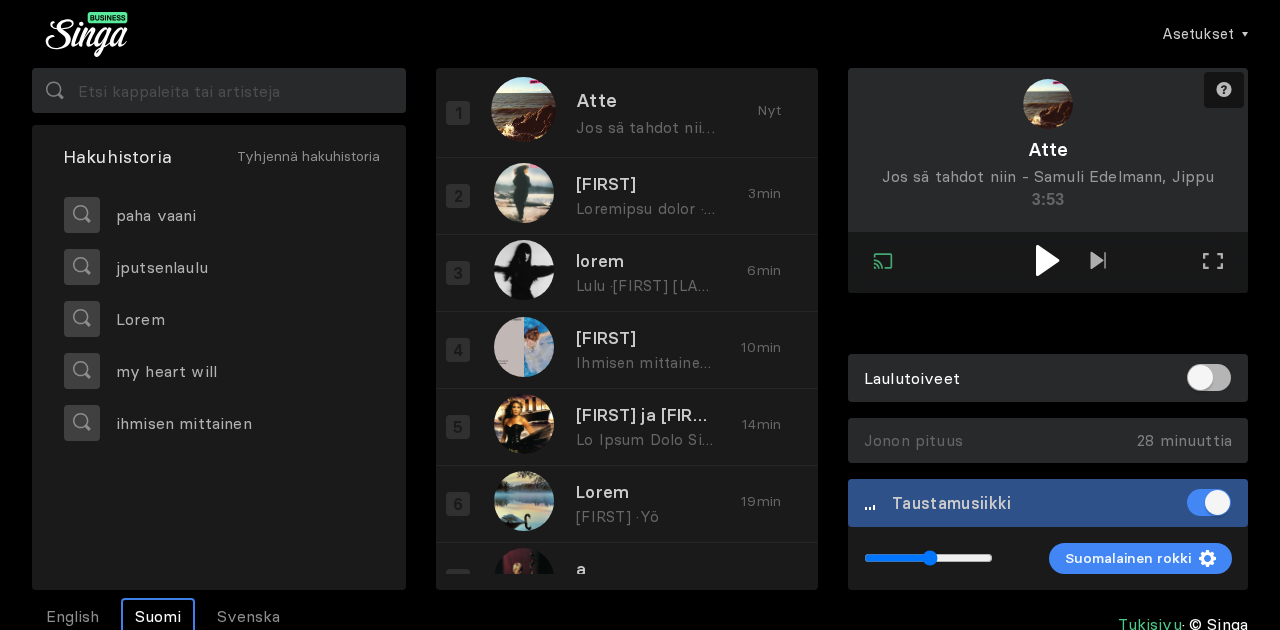 scroll, scrollTop: 46, scrollLeft: 0, axis: vertical 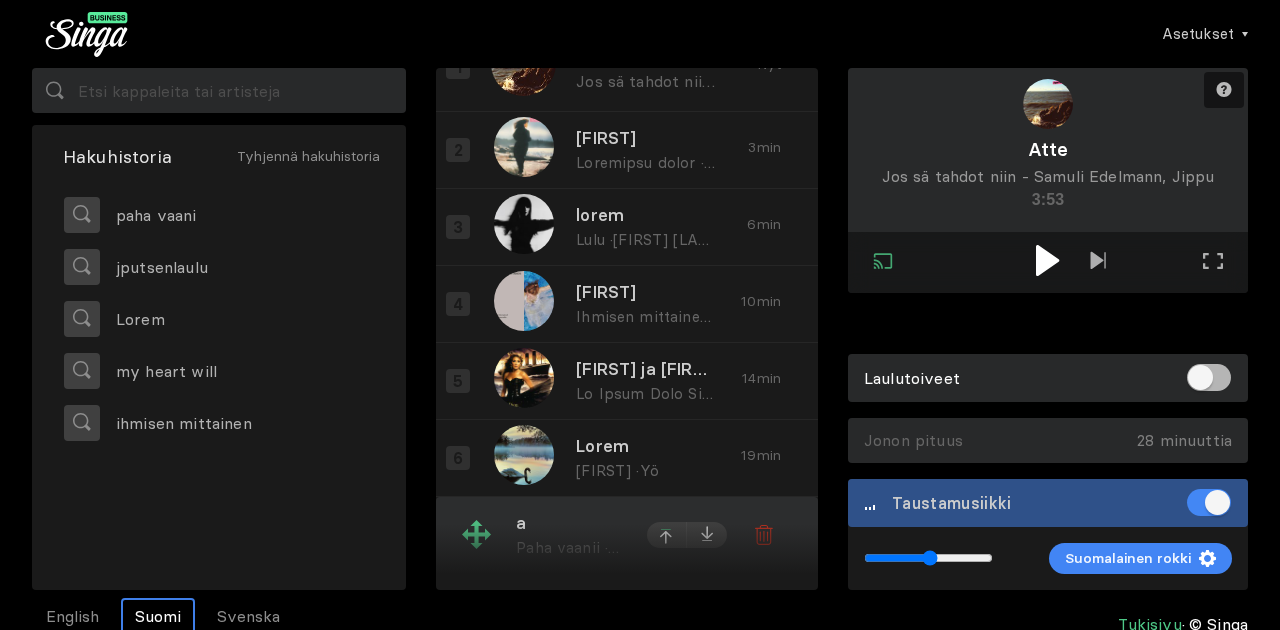 click at bounding box center [667, 69] 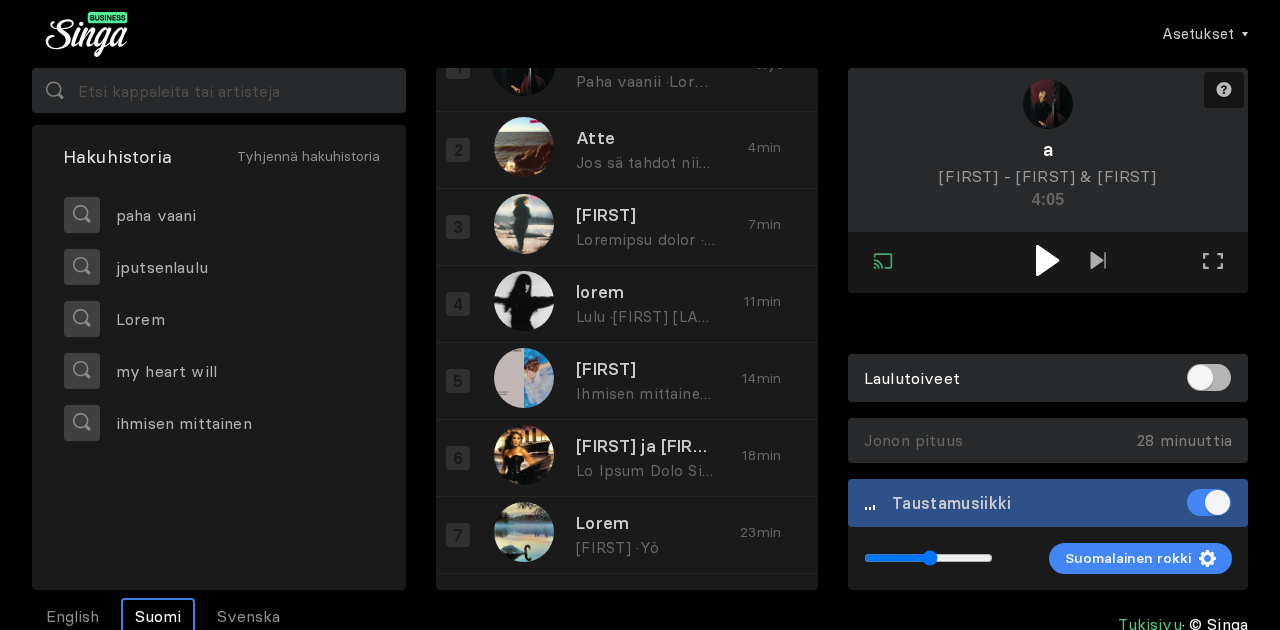 scroll, scrollTop: 46, scrollLeft: 0, axis: vertical 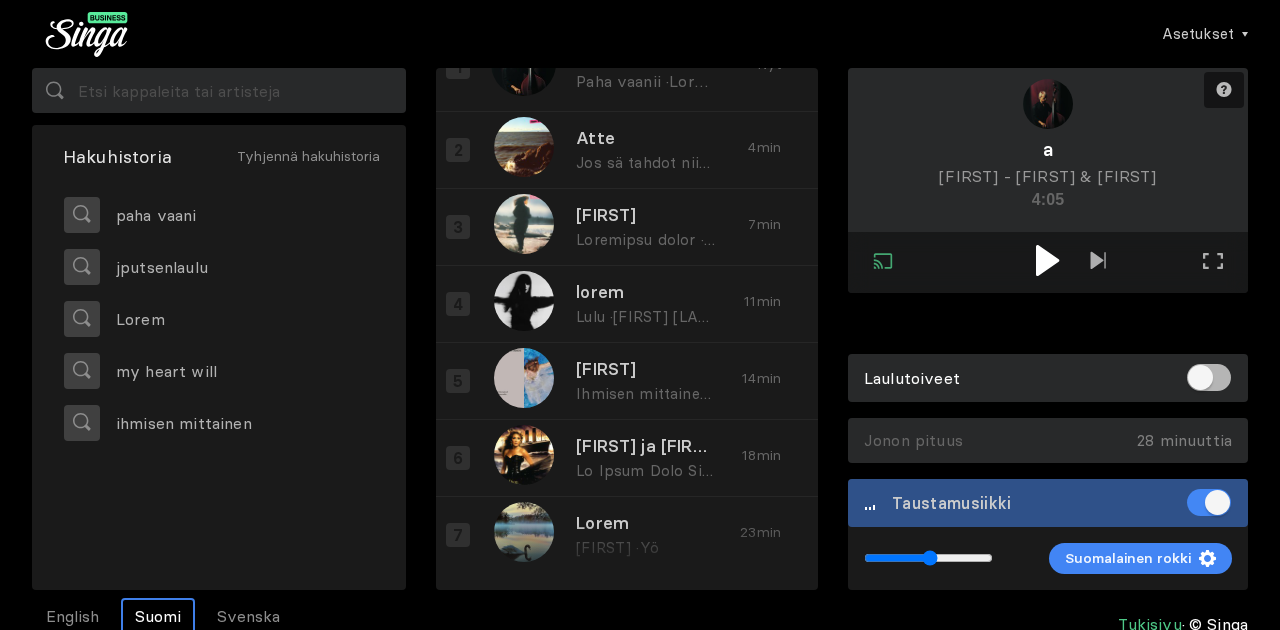 click at bounding box center (1047, 260) 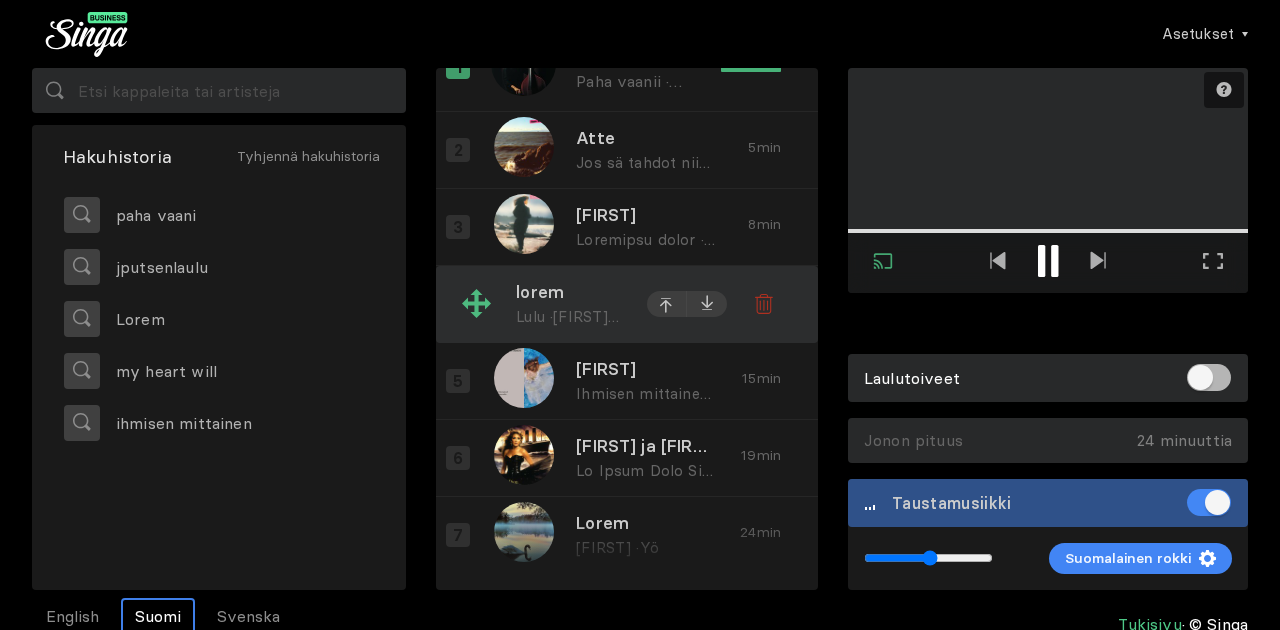 scroll, scrollTop: 46, scrollLeft: 0, axis: vertical 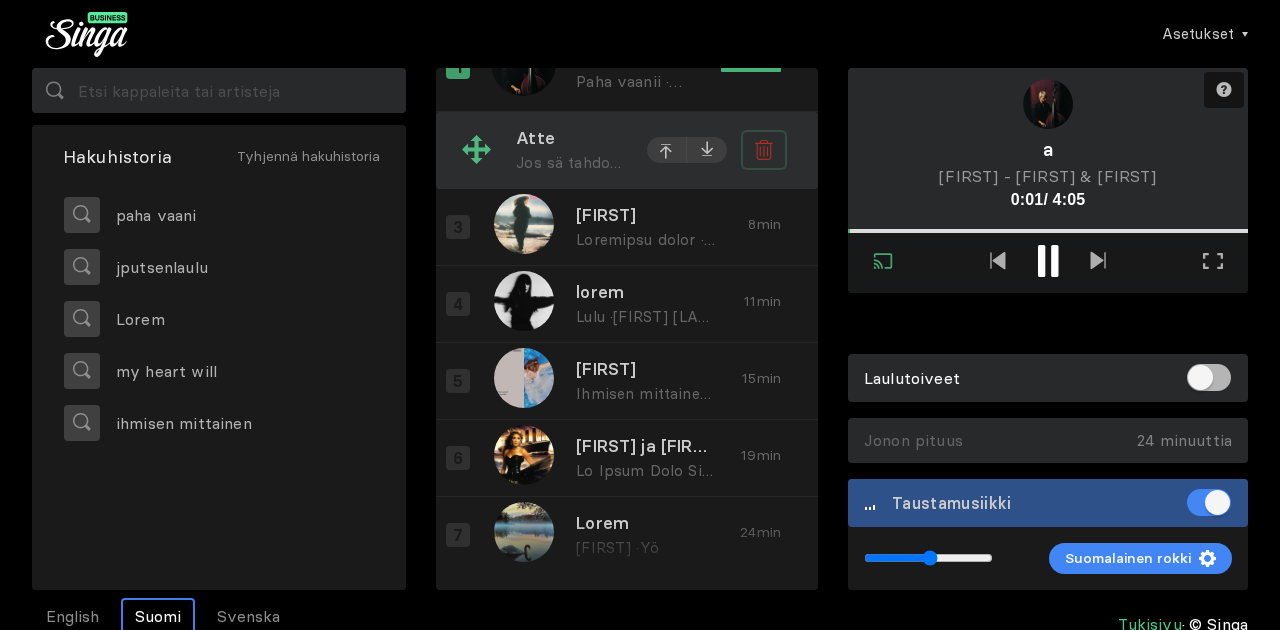 click at bounding box center [763, 151] 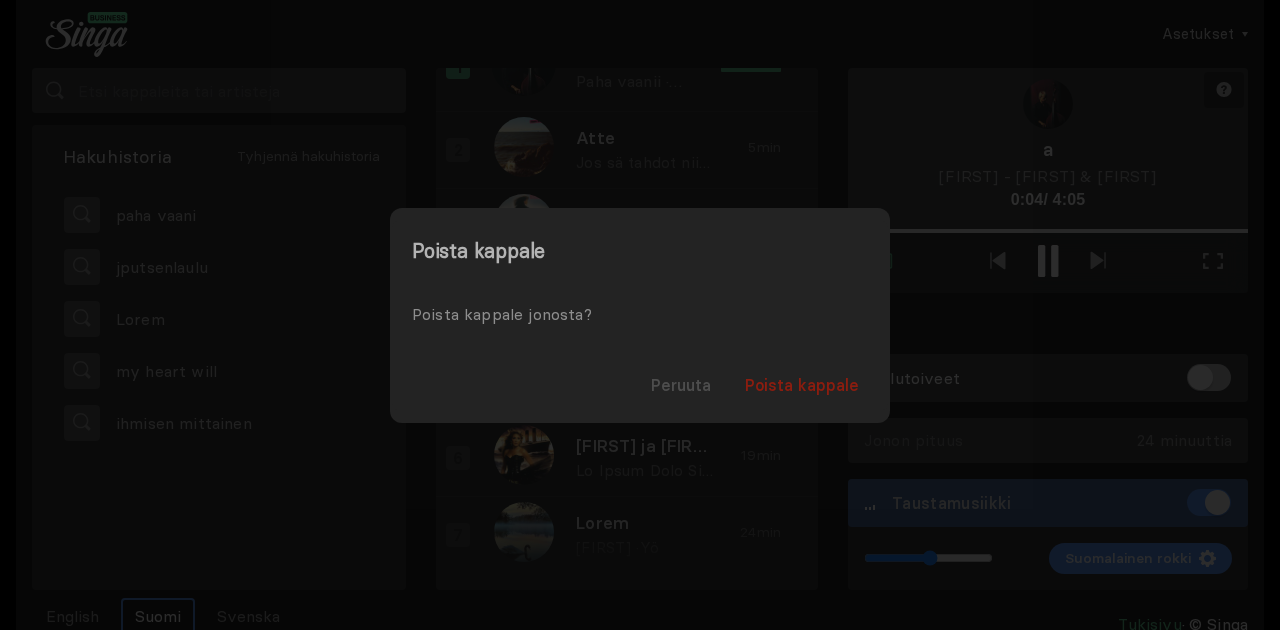 click on "Poista kappale" at bounding box center [802, 385] 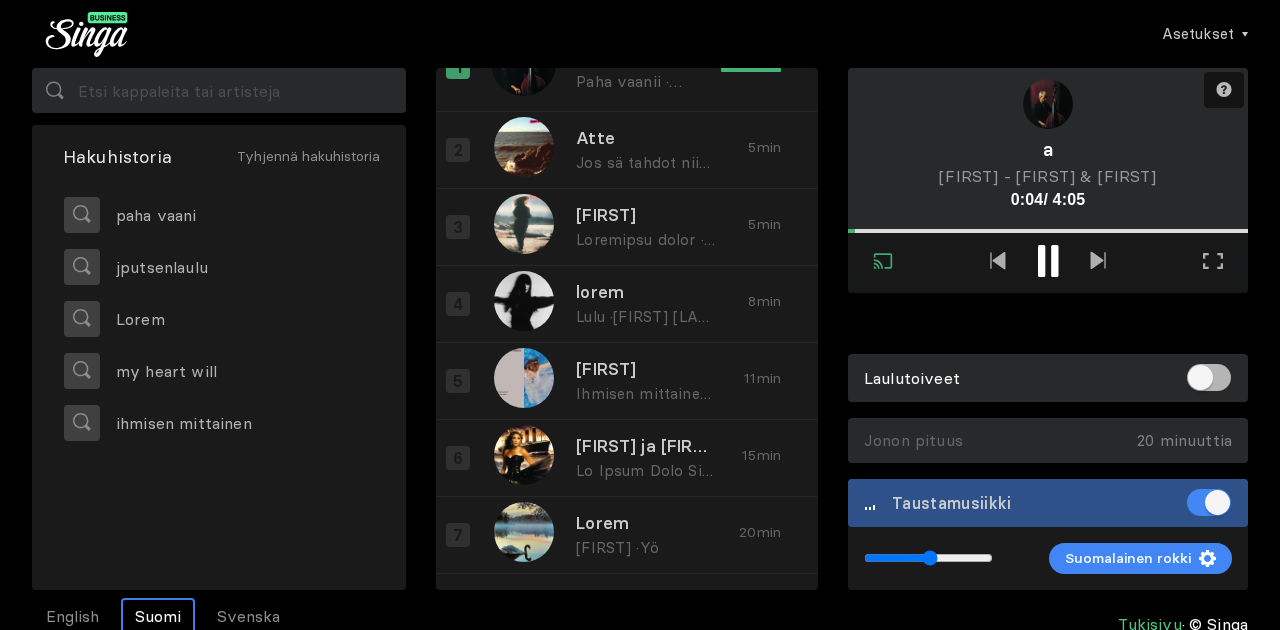 scroll, scrollTop: 0, scrollLeft: 0, axis: both 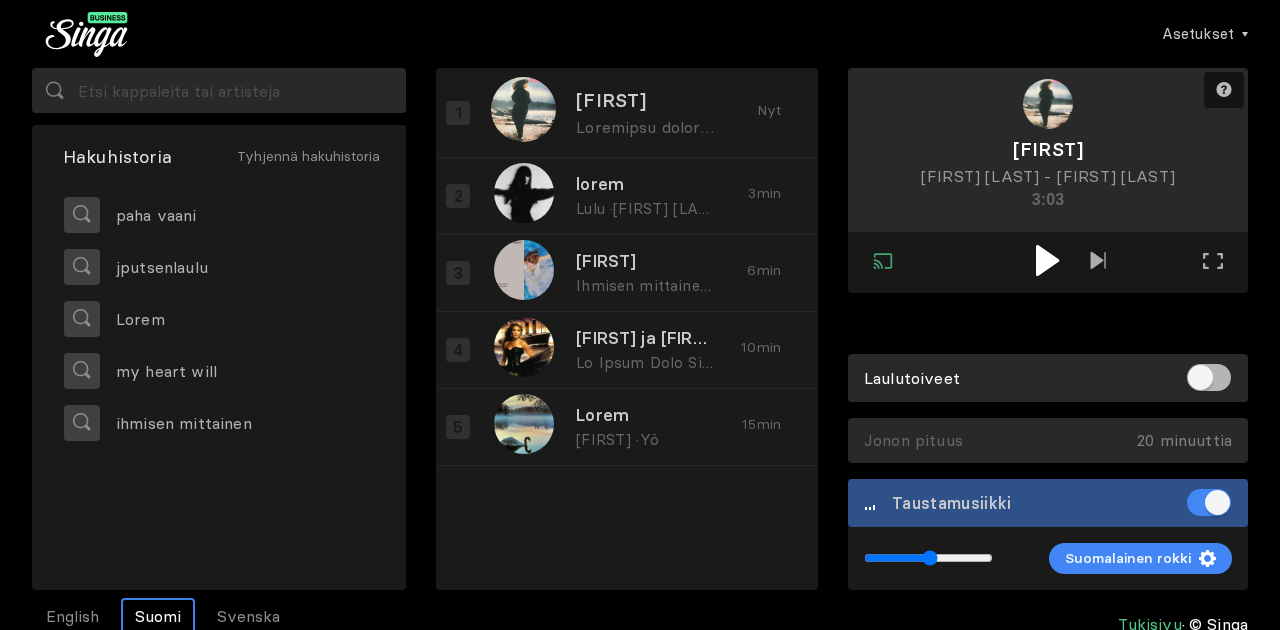 click at bounding box center [1048, 262] 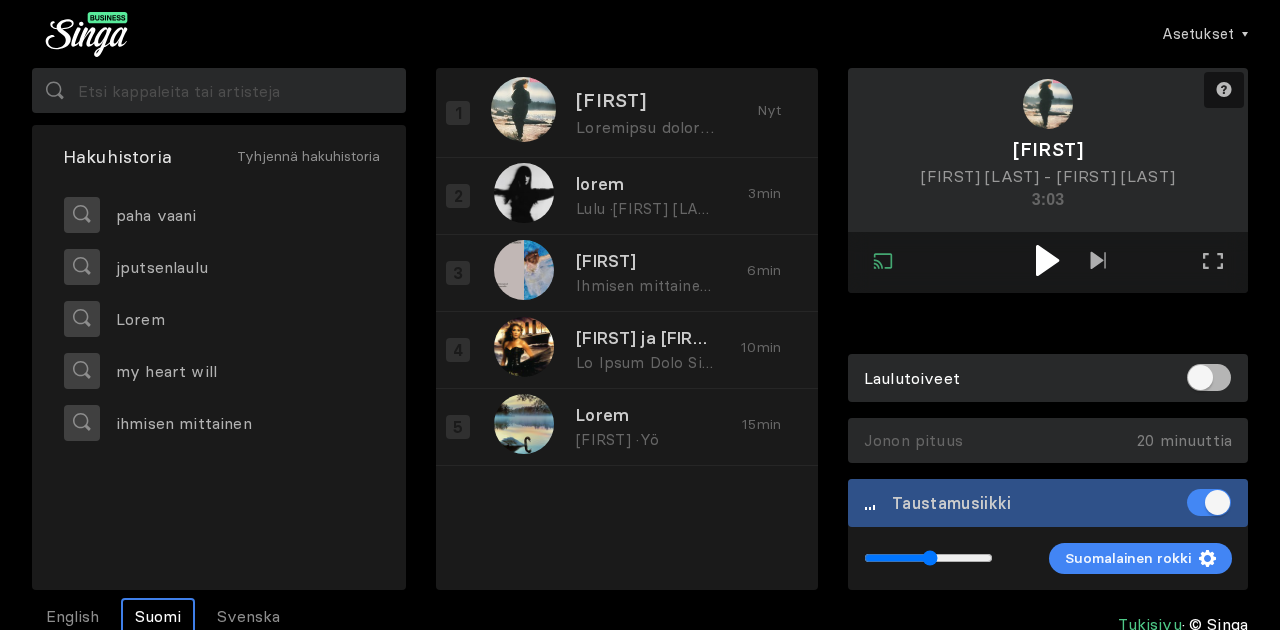 click at bounding box center [1047, 260] 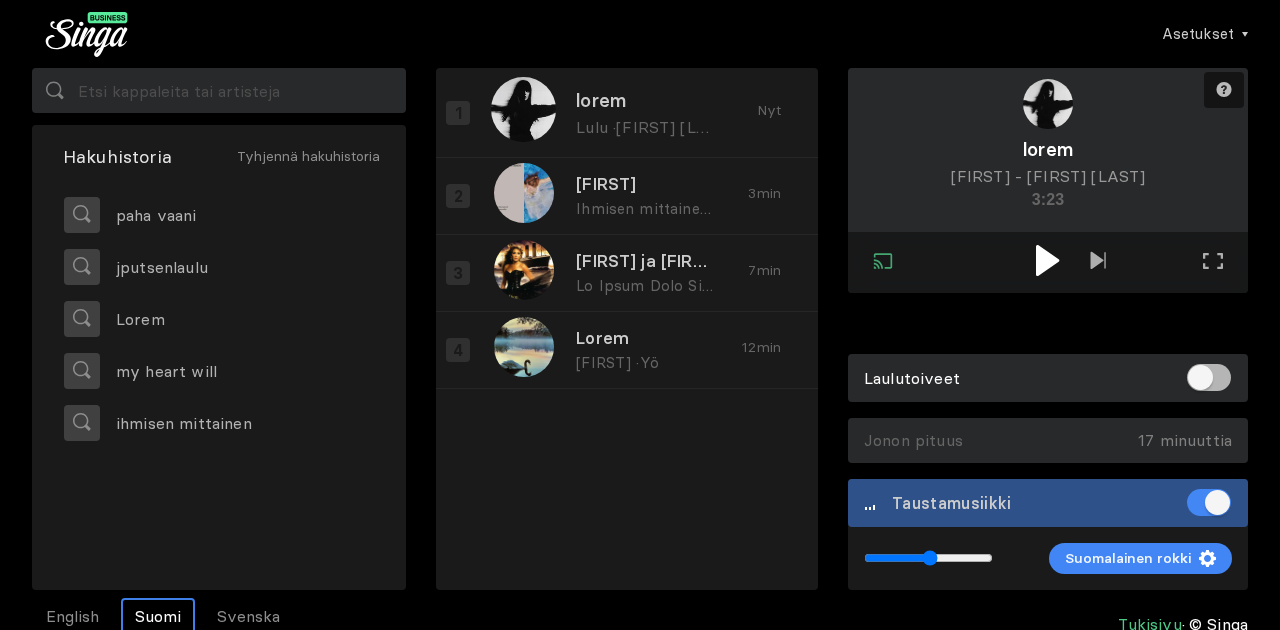 click at bounding box center (1047, 260) 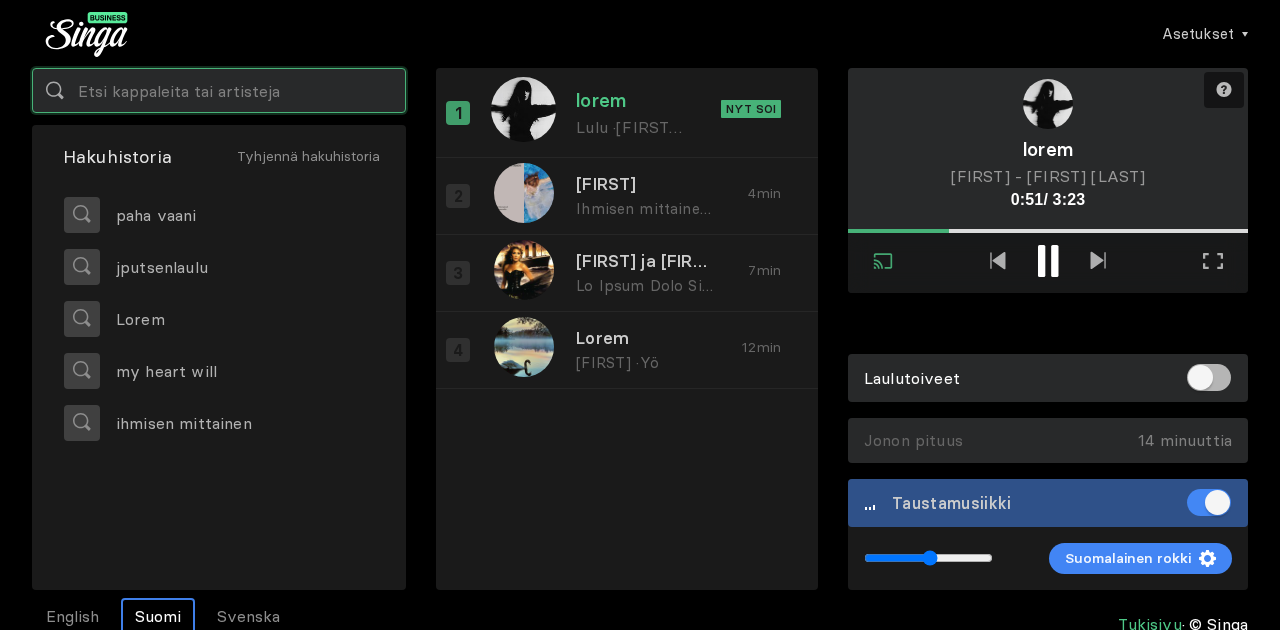 click at bounding box center [219, 90] 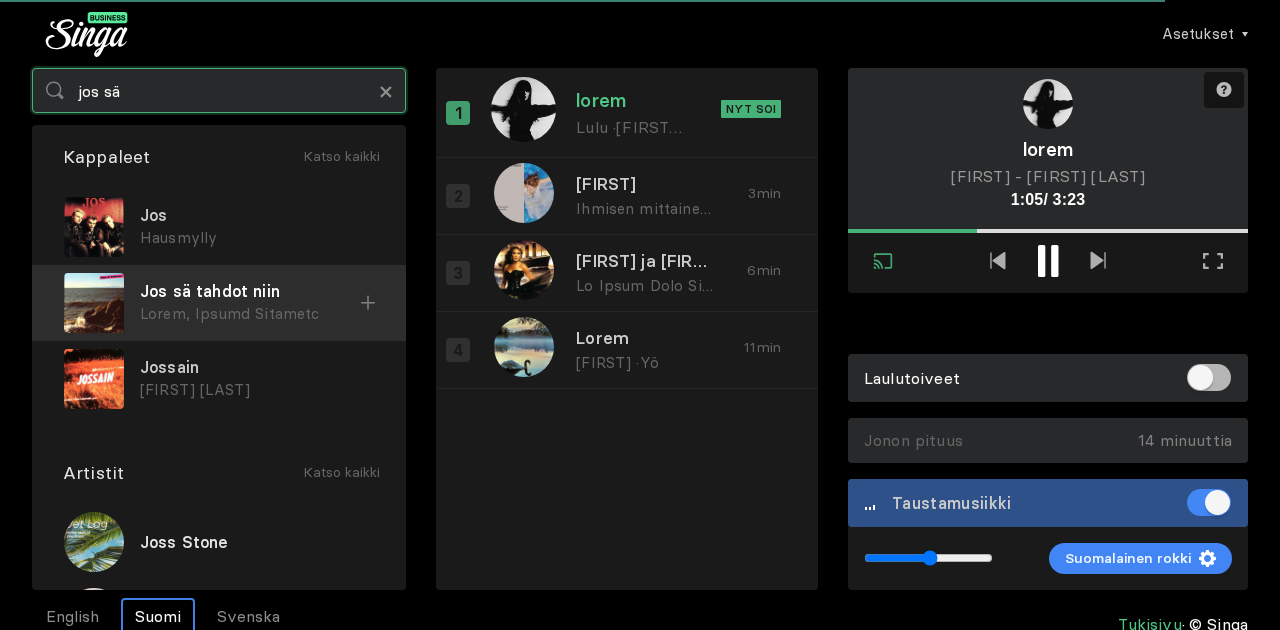 type on "jos sä" 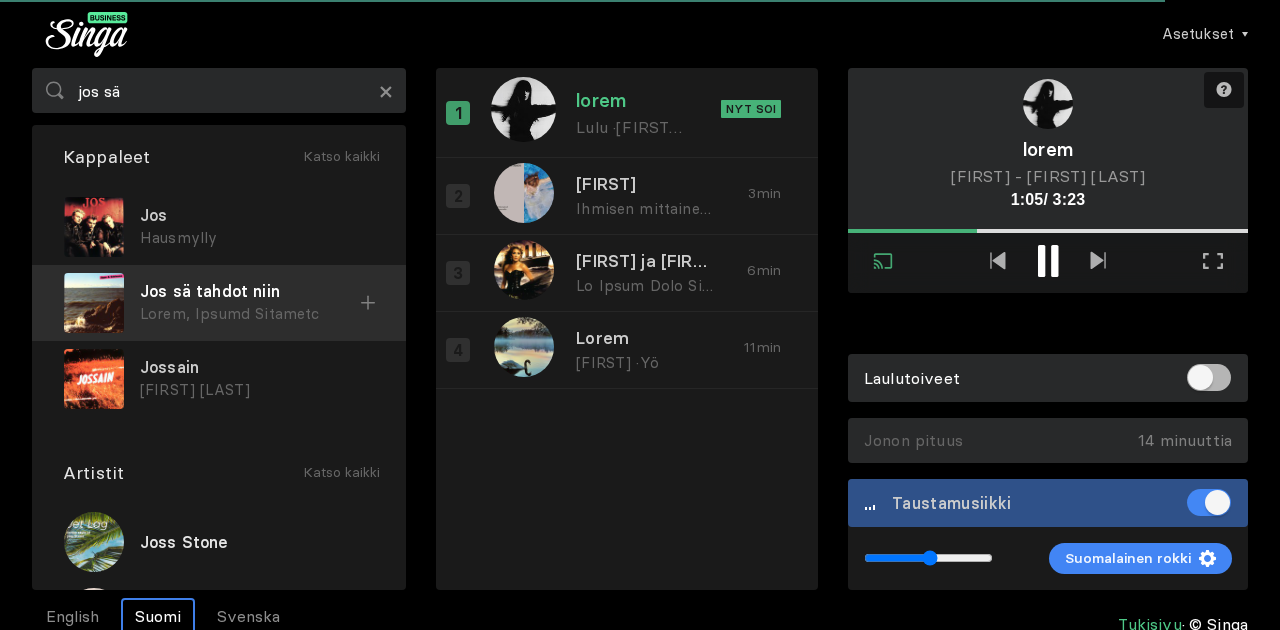 click at bounding box center [0, 0] 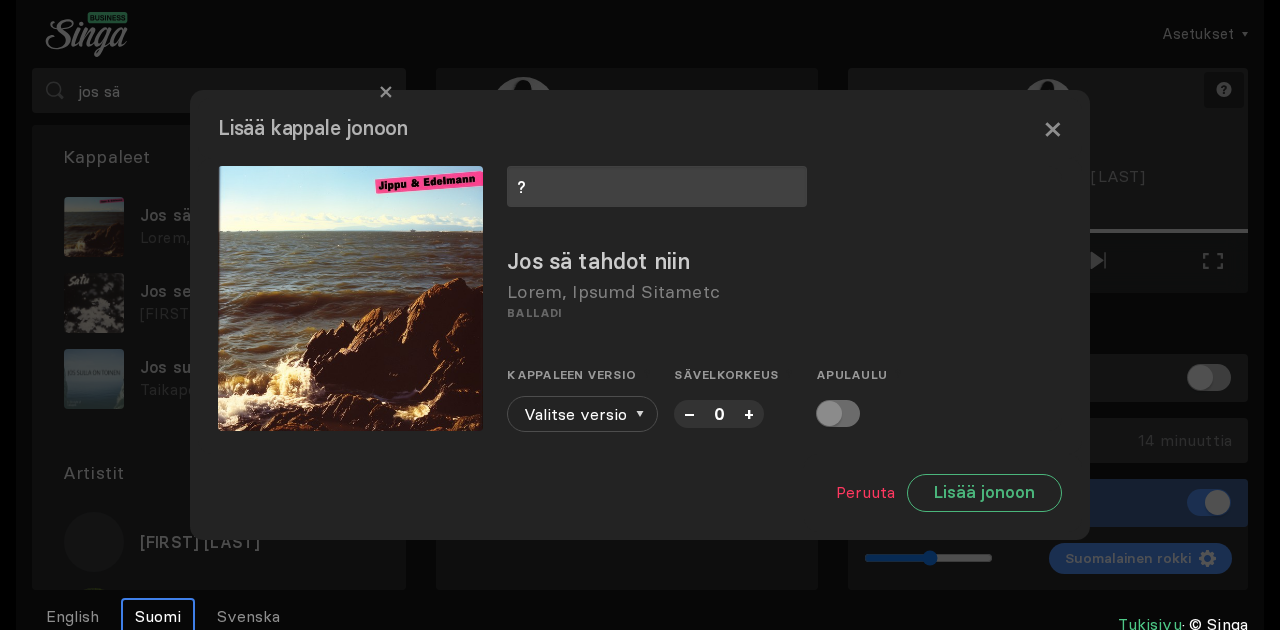 type on "?" 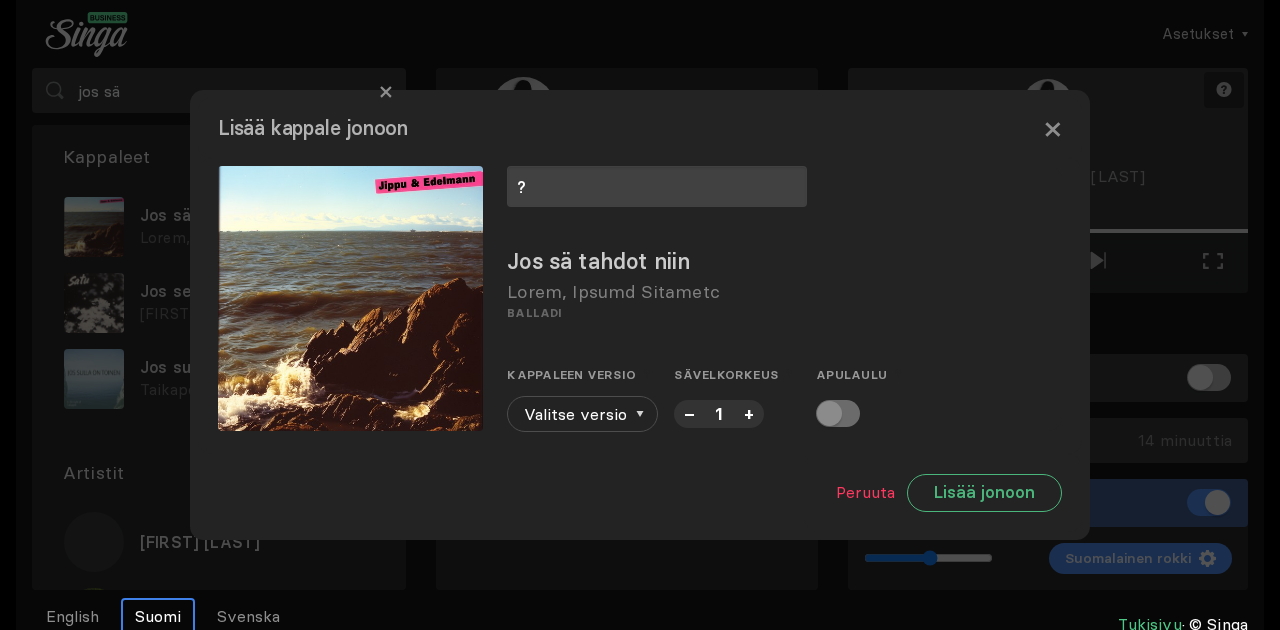 click on "+" at bounding box center [749, 413] 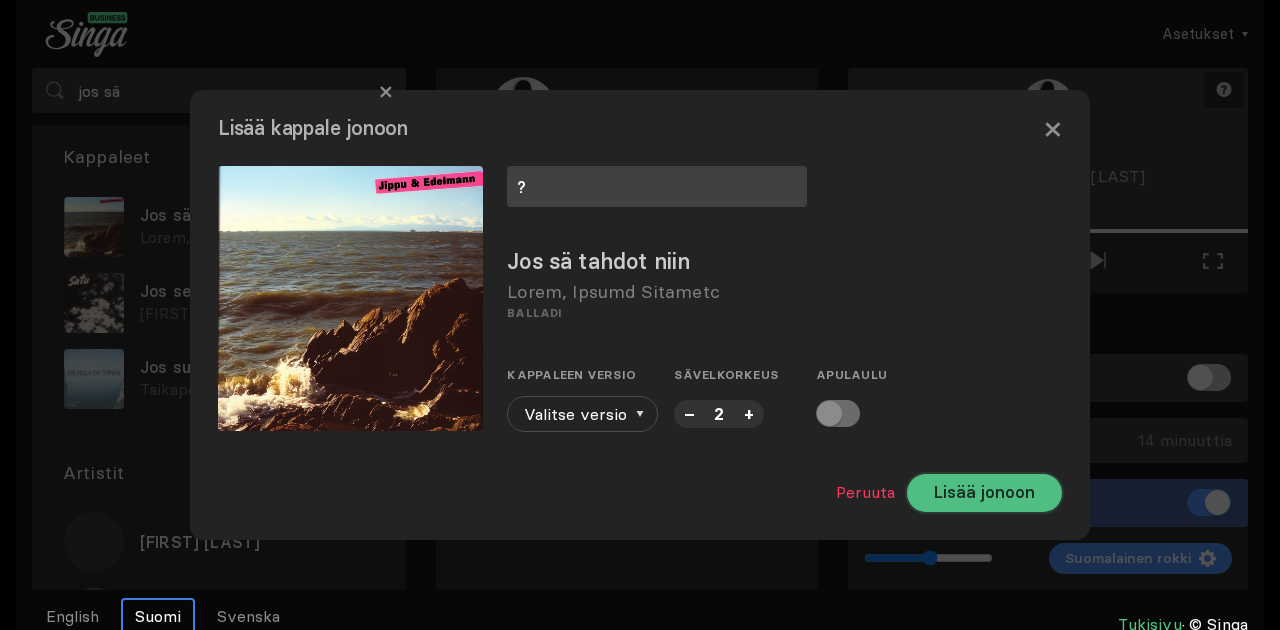 click on "Lisää jonoon" at bounding box center (984, 493) 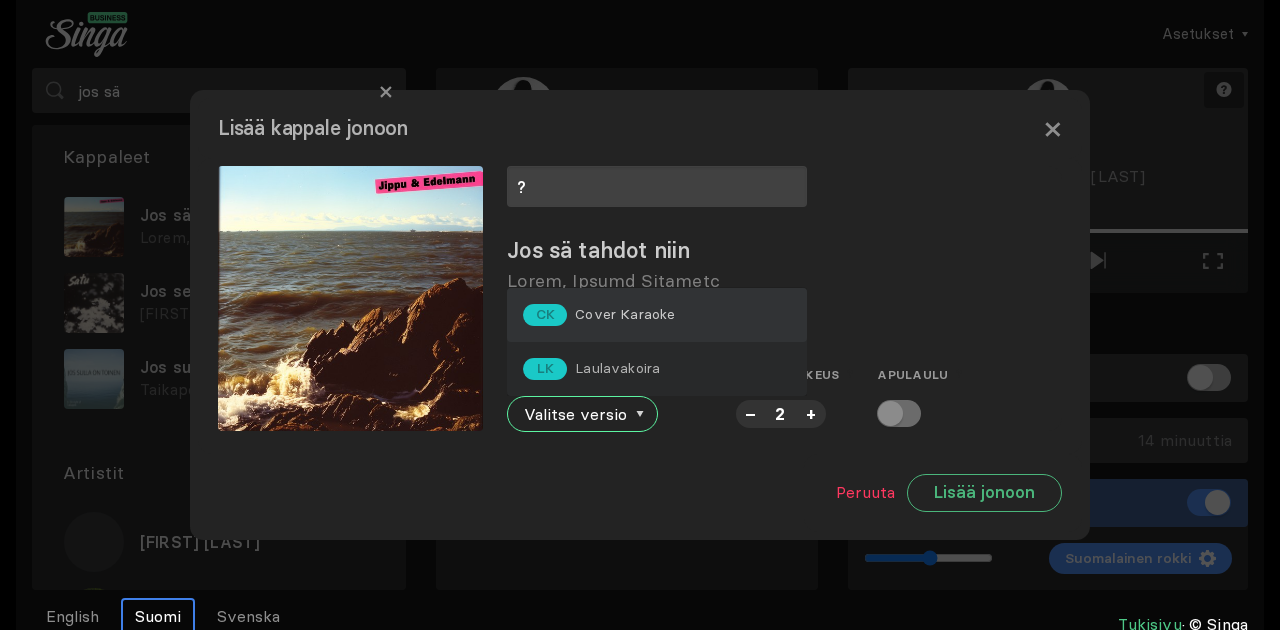 click on "CK Cover Karaoke" at bounding box center (657, 315) 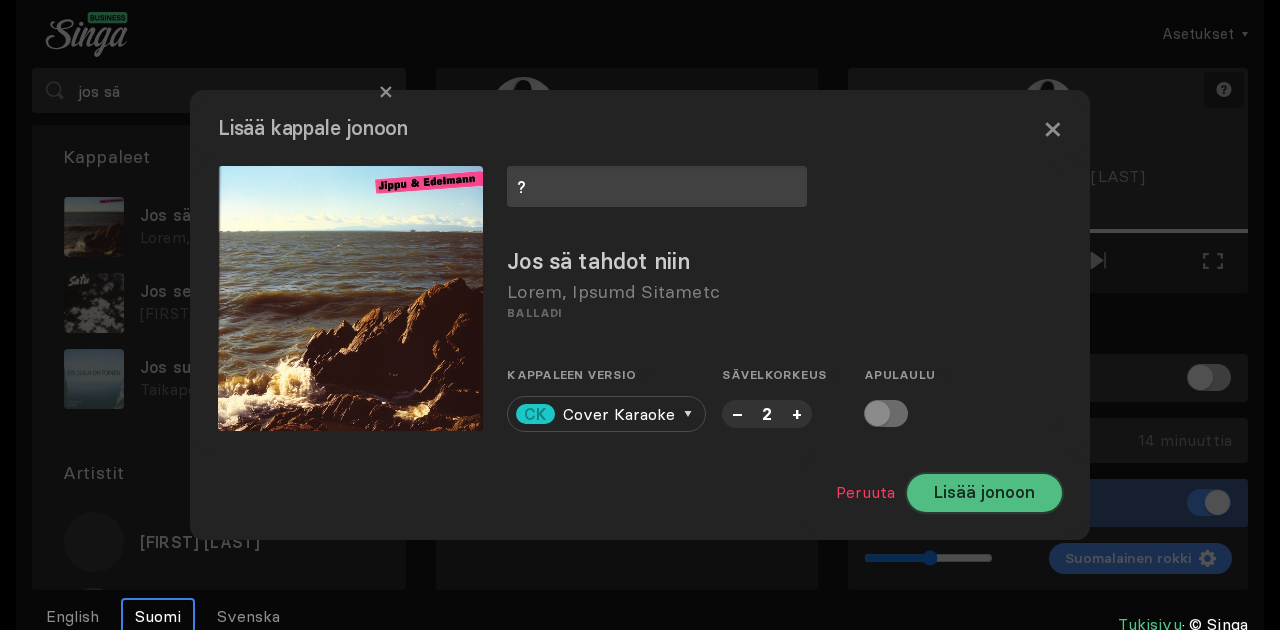 click on "Lisää jonoon" at bounding box center [984, 493] 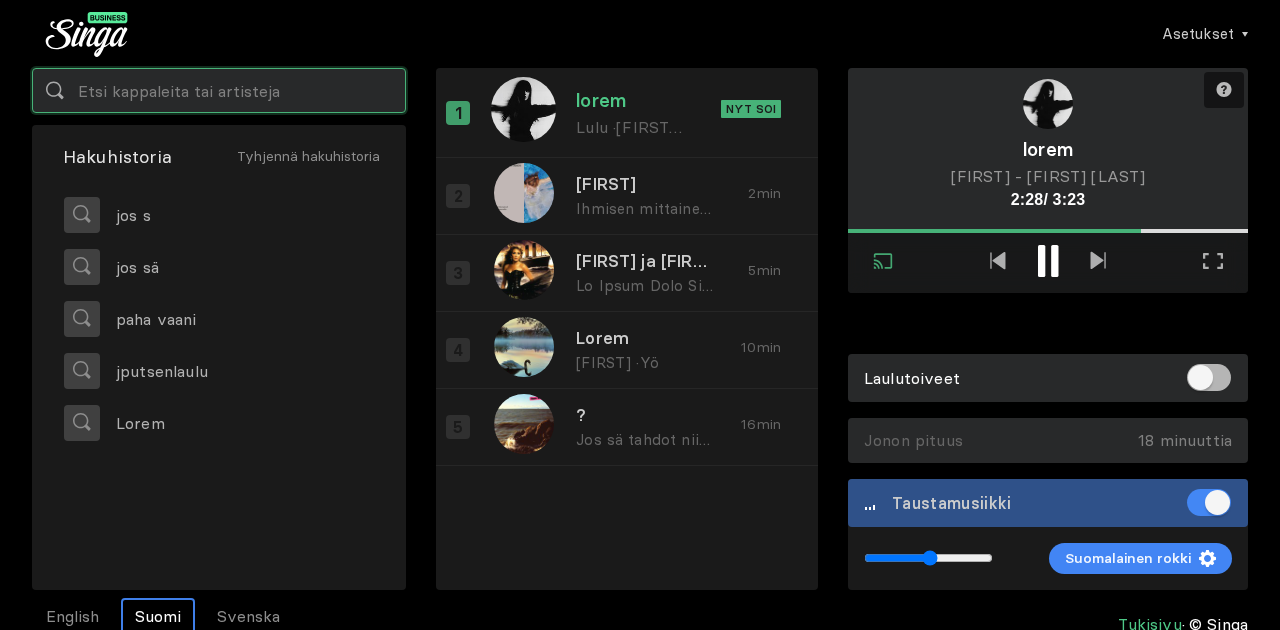 click at bounding box center [219, 90] 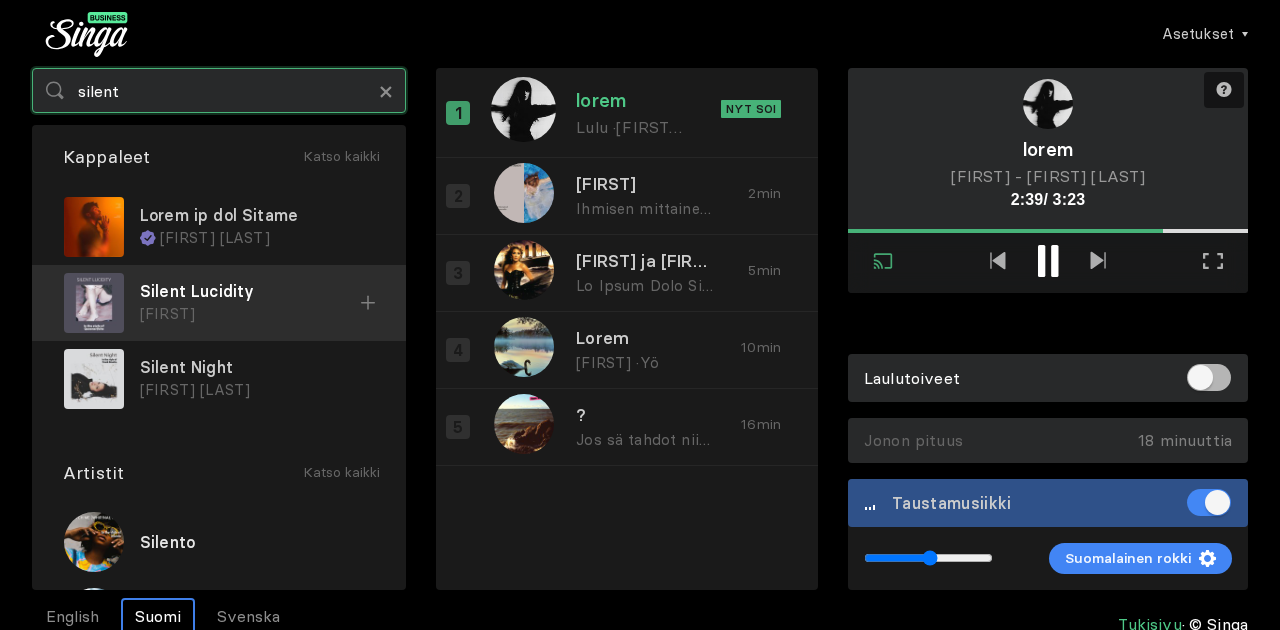 type on "silent" 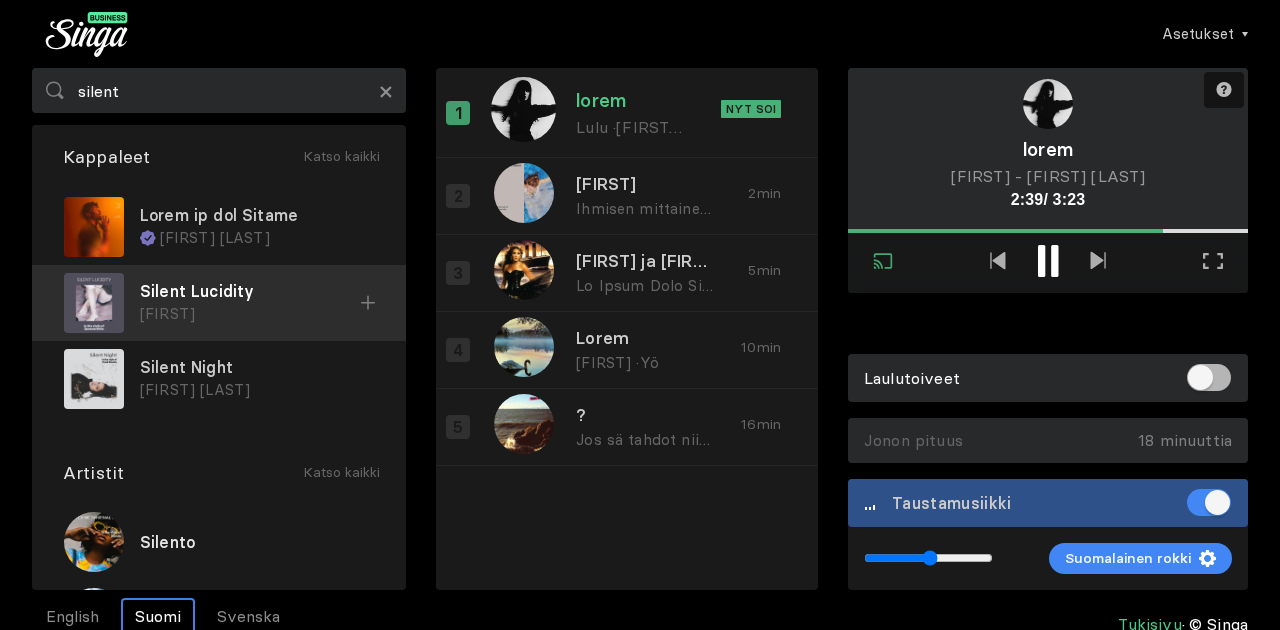 click at bounding box center [0, 0] 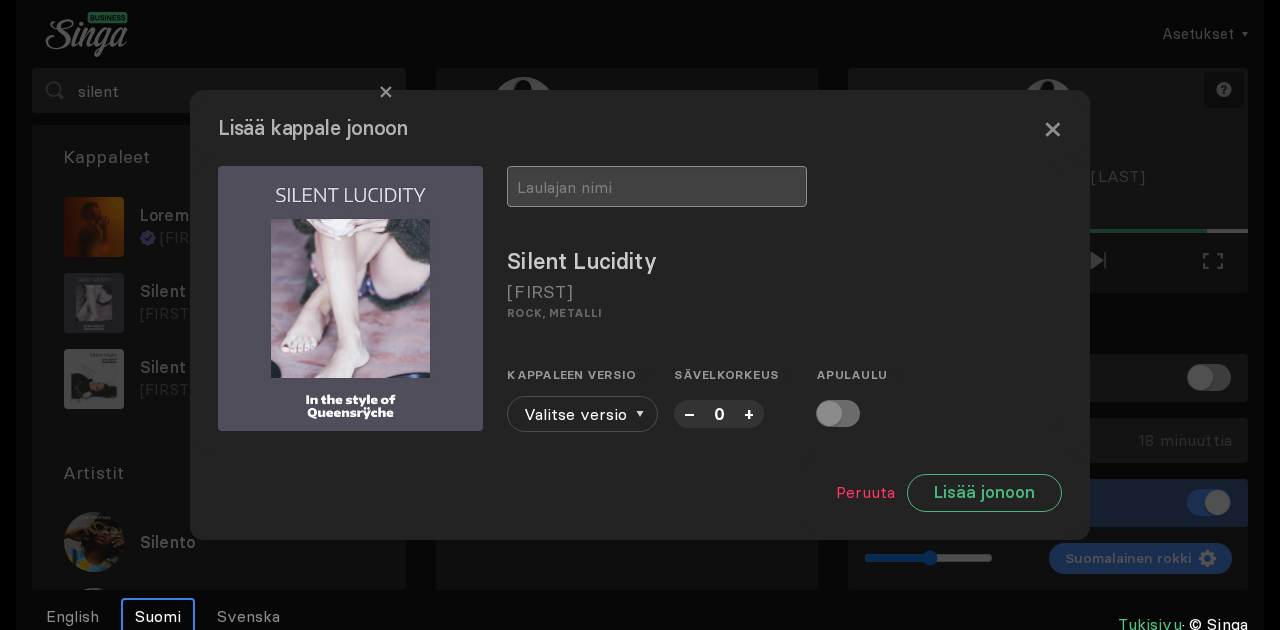 drag, startPoint x: 587, startPoint y: 115, endPoint x: 621, endPoint y: 185, distance: 77.820305 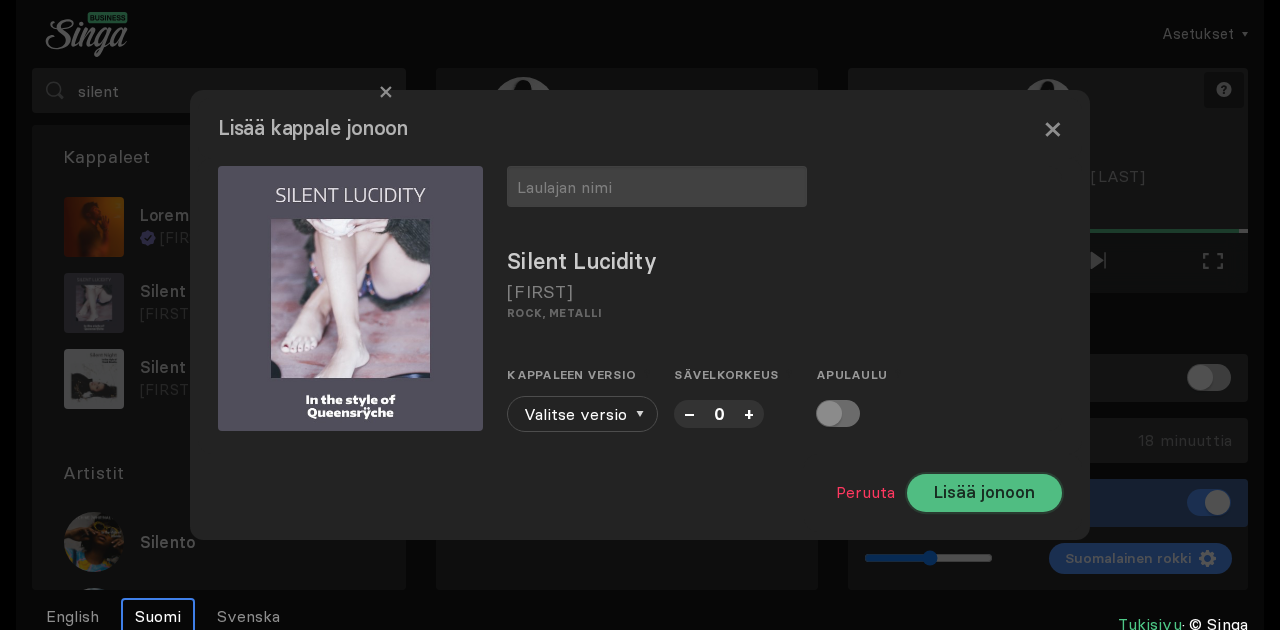 click on "Lisää jonoon" at bounding box center (984, 493) 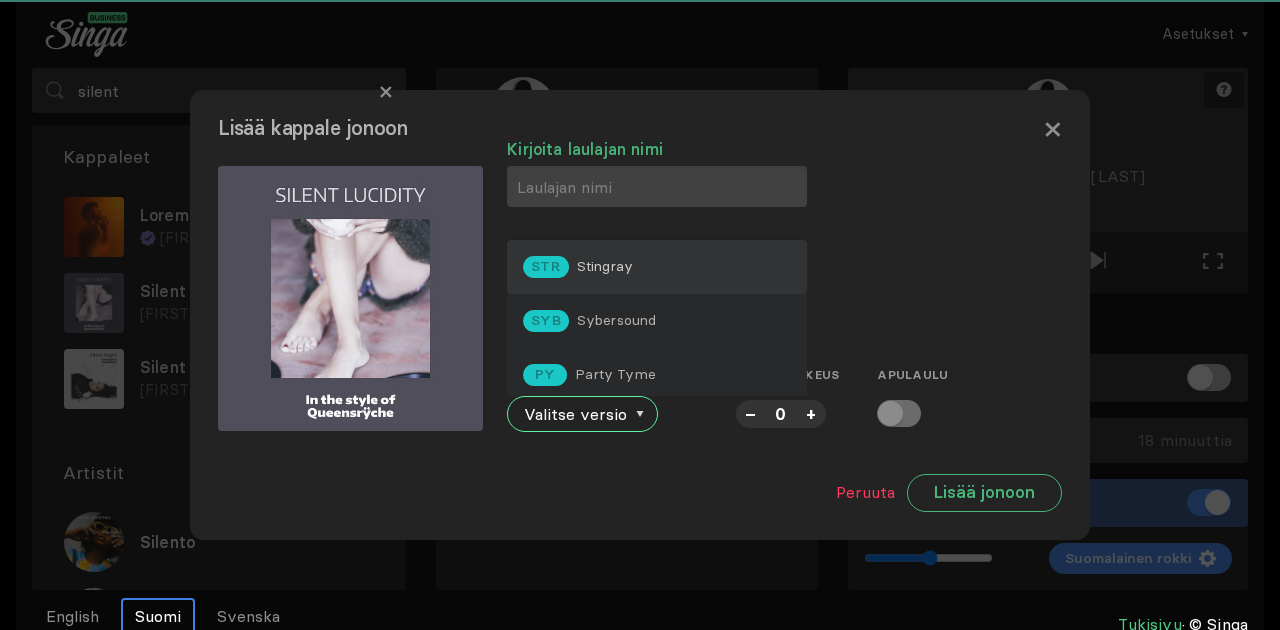 click on "STR Stingray" at bounding box center (657, 267) 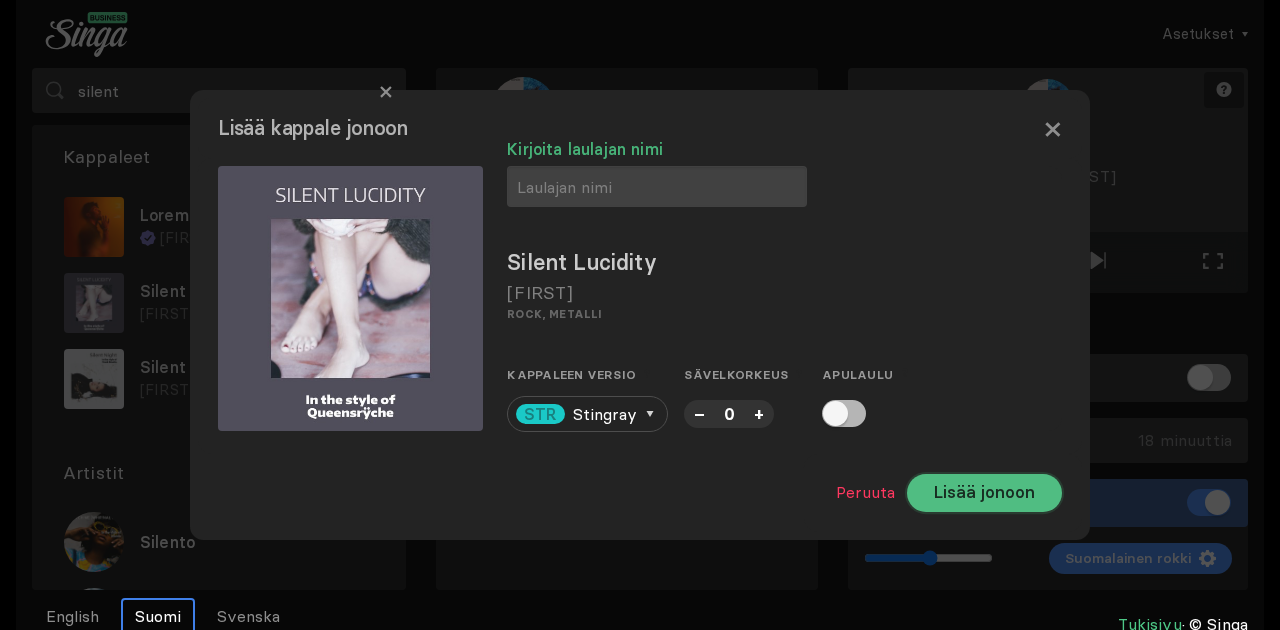 click on "Lisää jonoon" at bounding box center [984, 493] 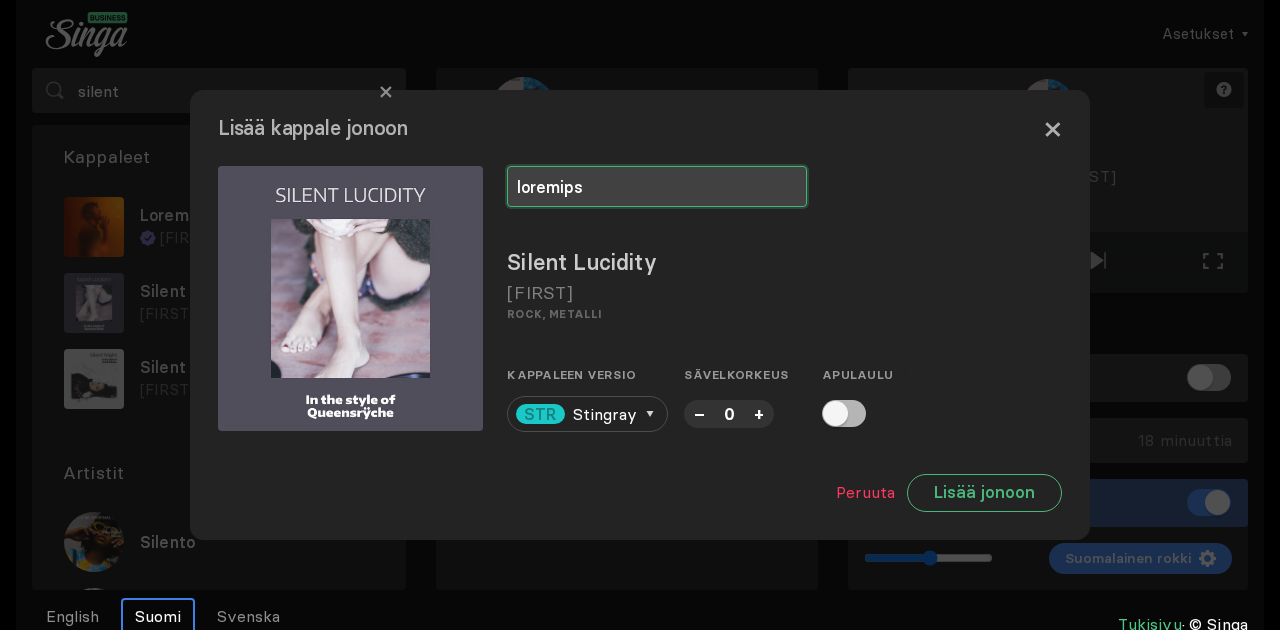 type on "loremips" 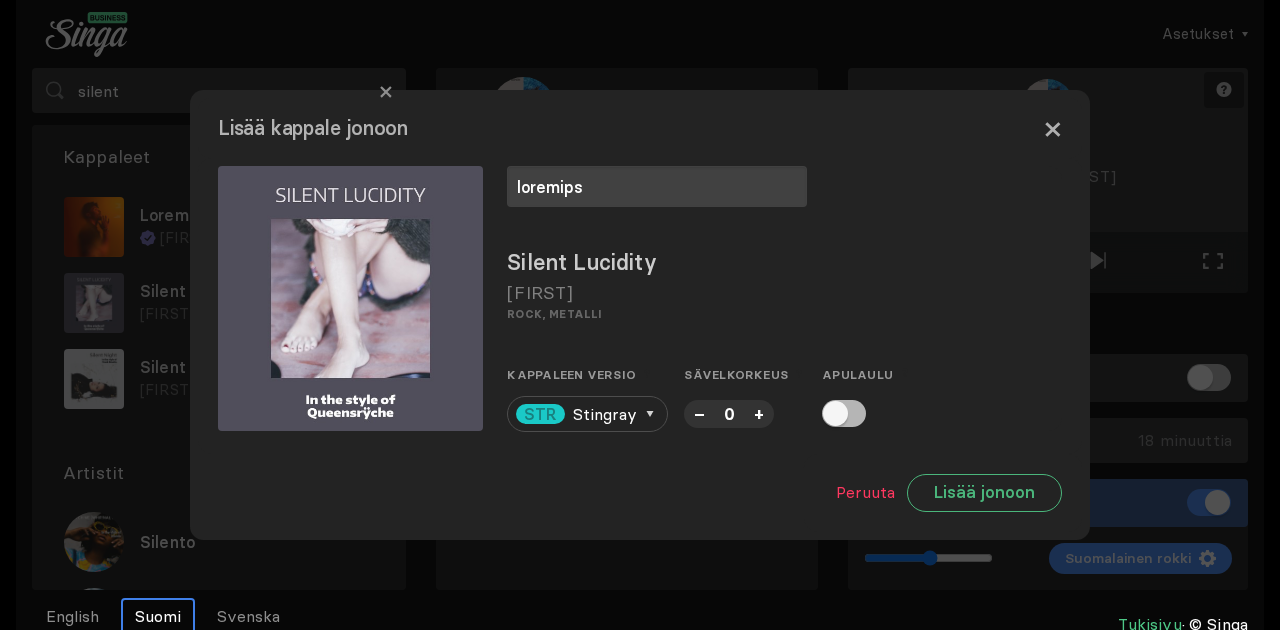 click on "×" at bounding box center (1052, 128) 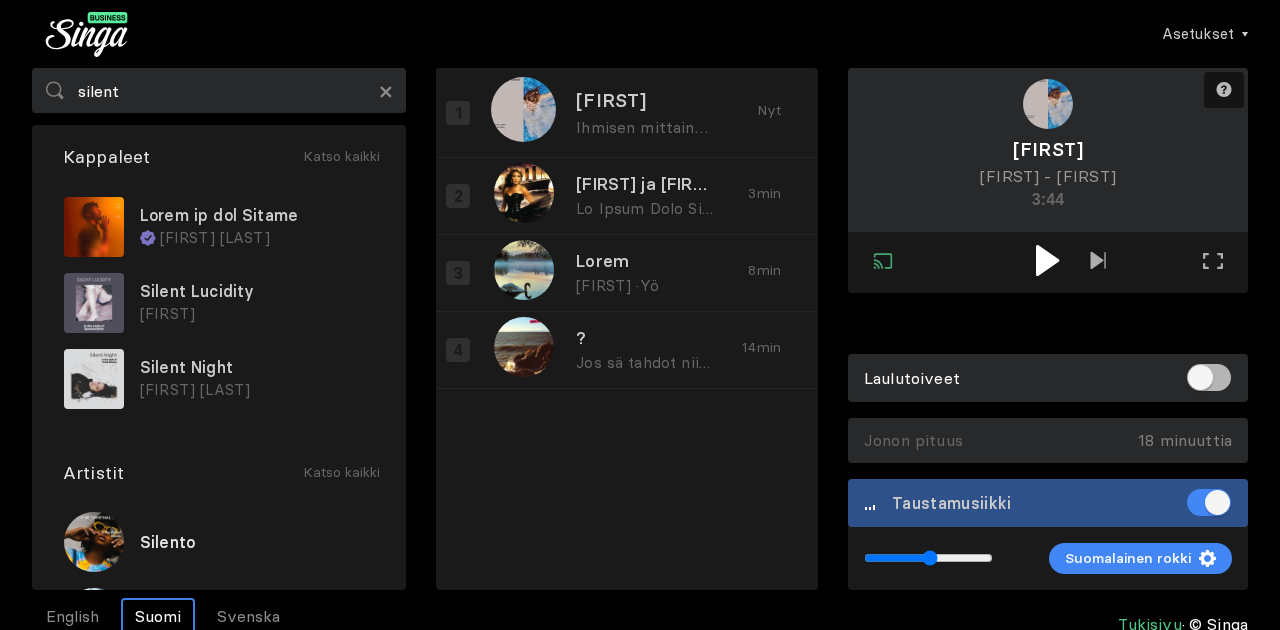 click at bounding box center [1047, 260] 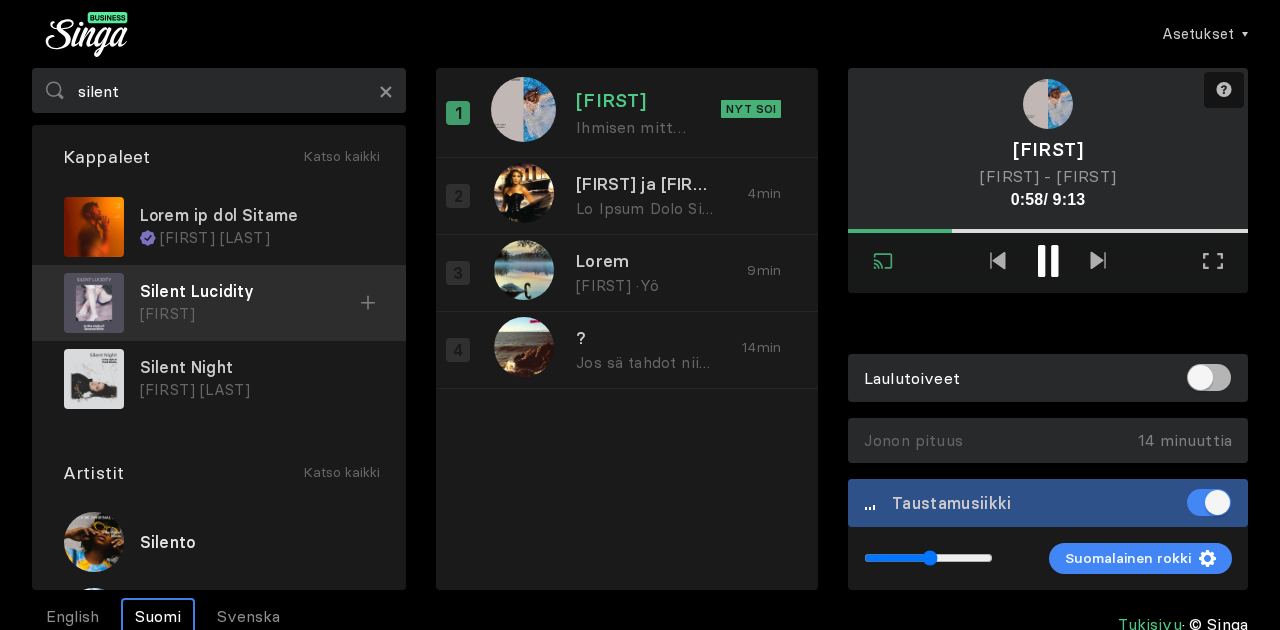 click at bounding box center (0, 0) 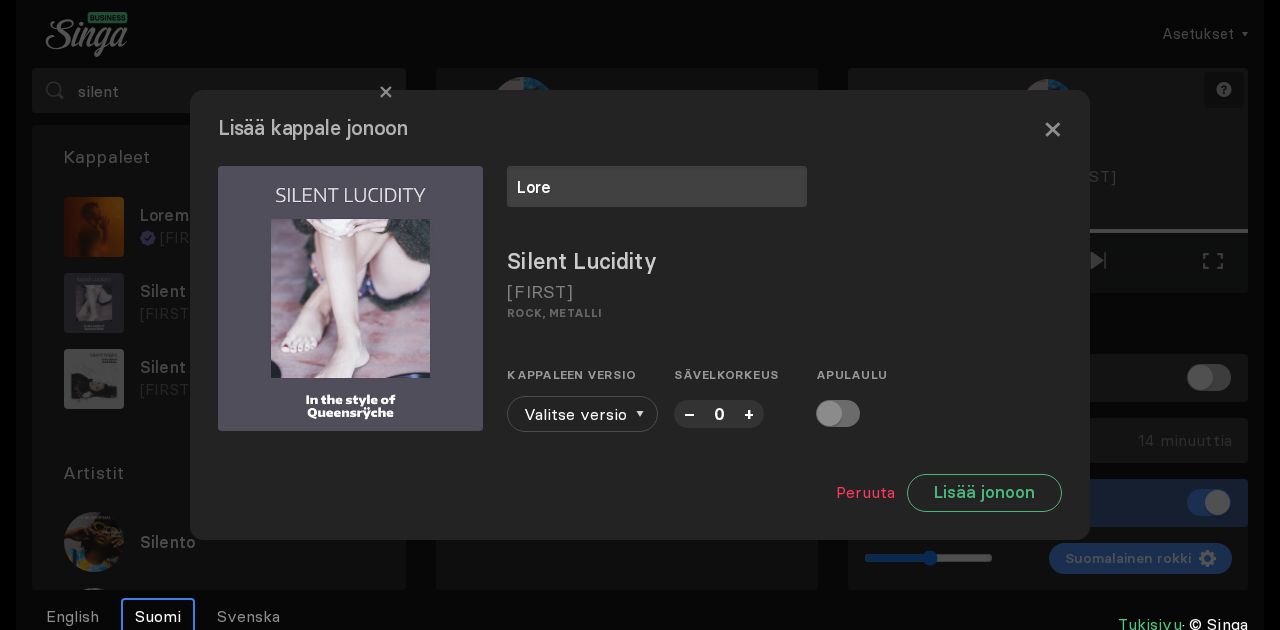 type on "Lore" 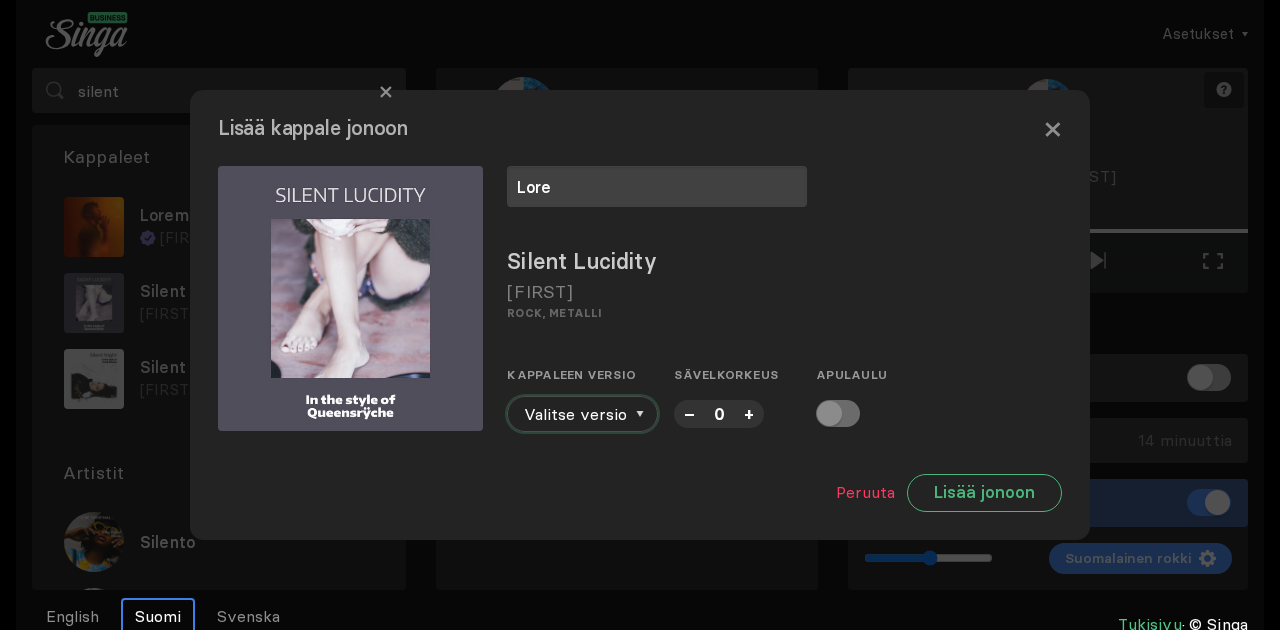 click at bounding box center [640, 414] 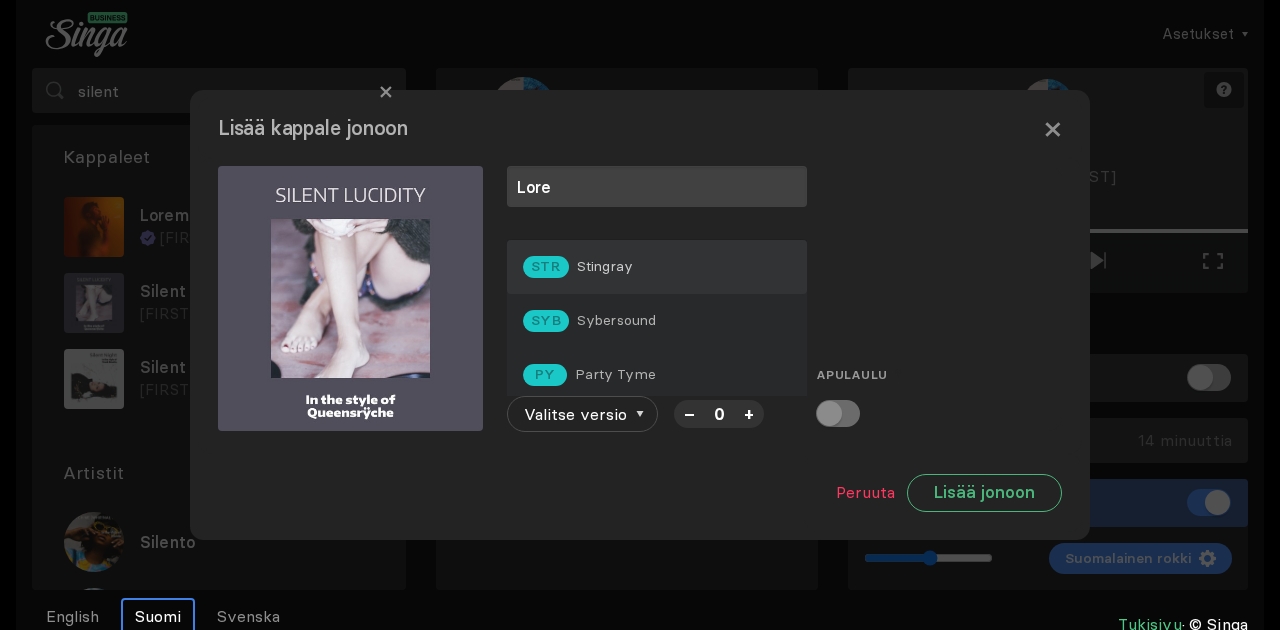 click on "STR Stingray" at bounding box center [578, 267] 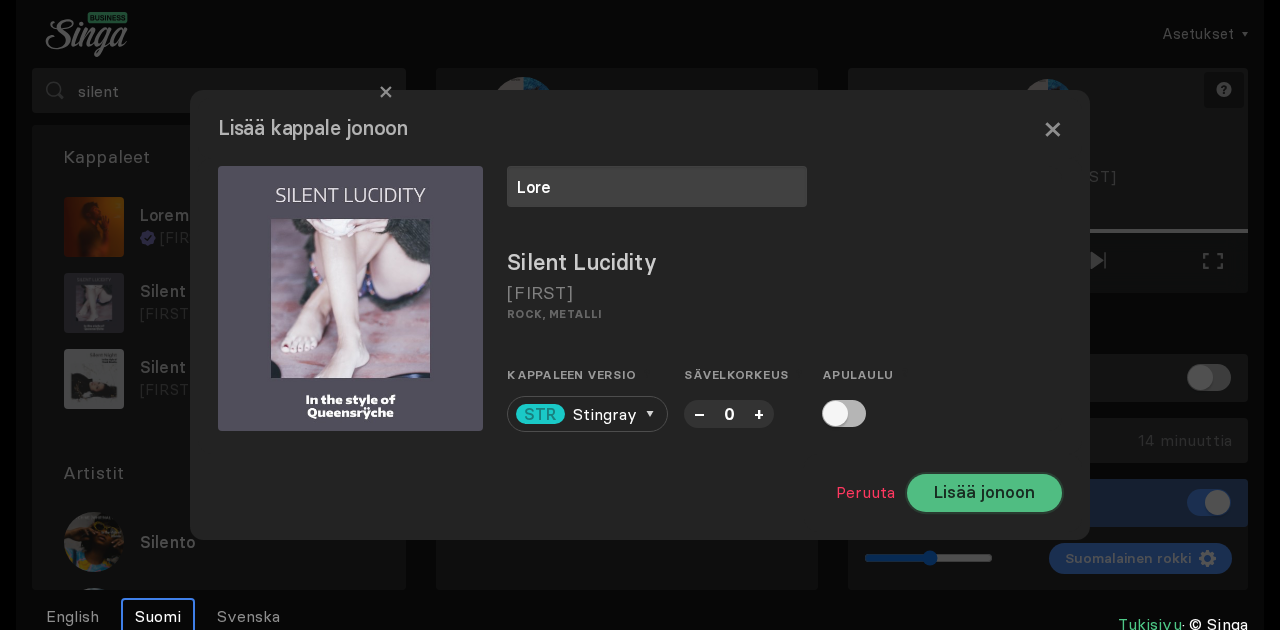 click on "Lisää jonoon" at bounding box center [984, 493] 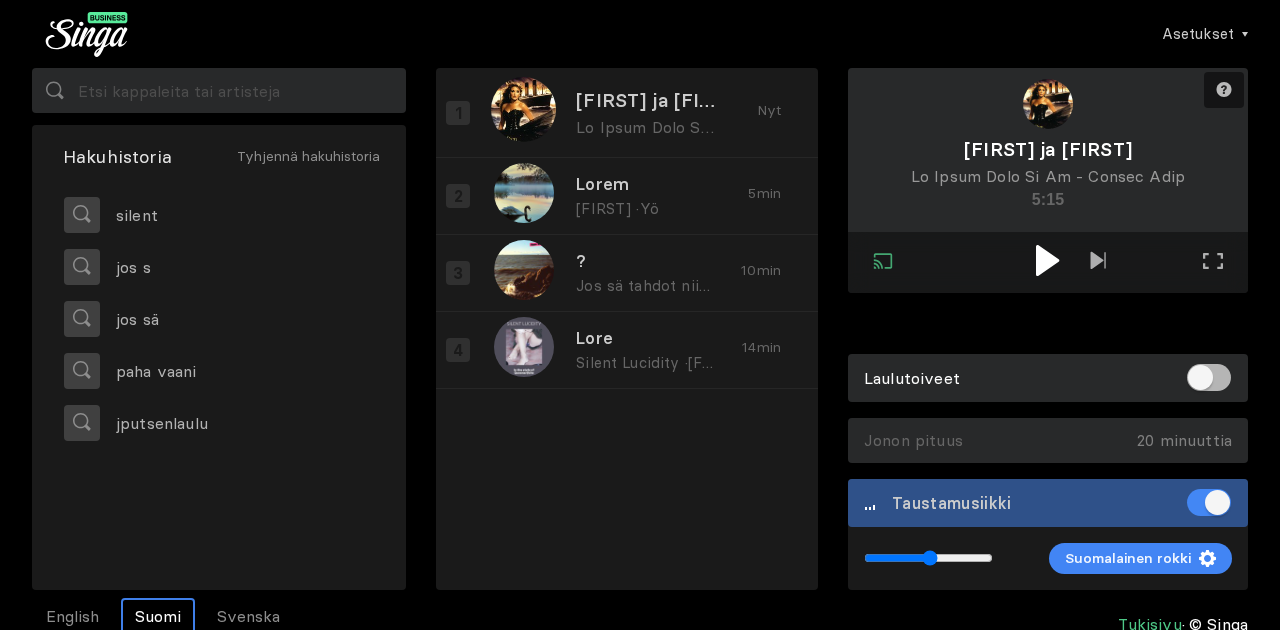 click at bounding box center [1047, 260] 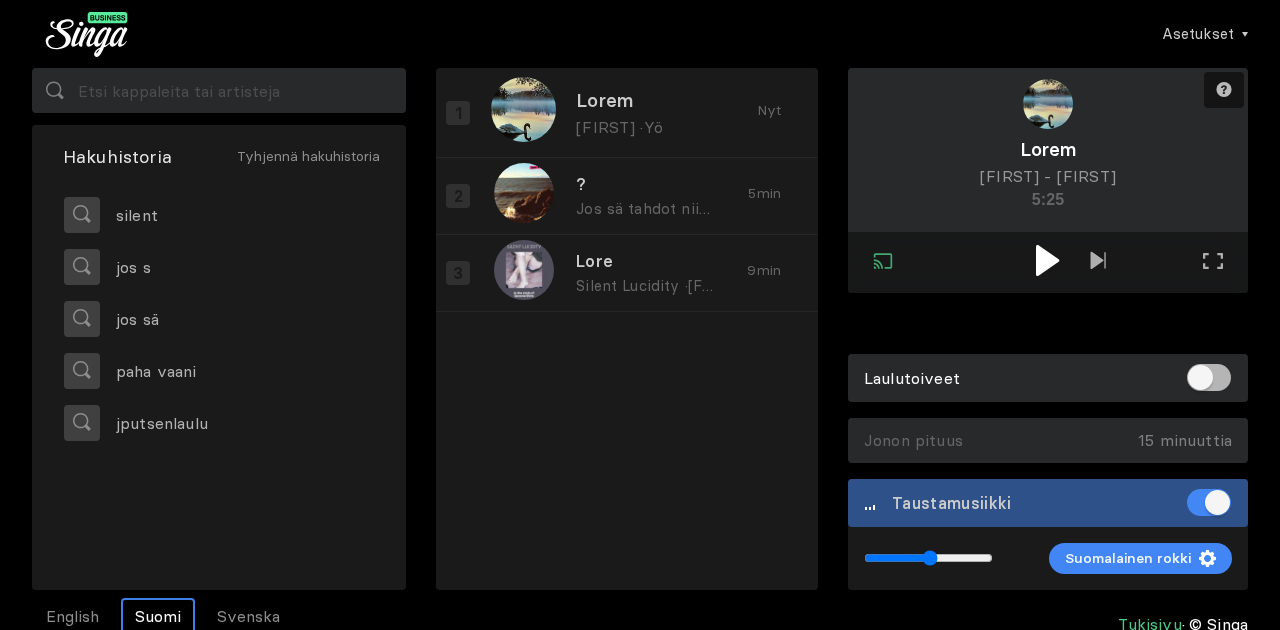 click at bounding box center (1047, 260) 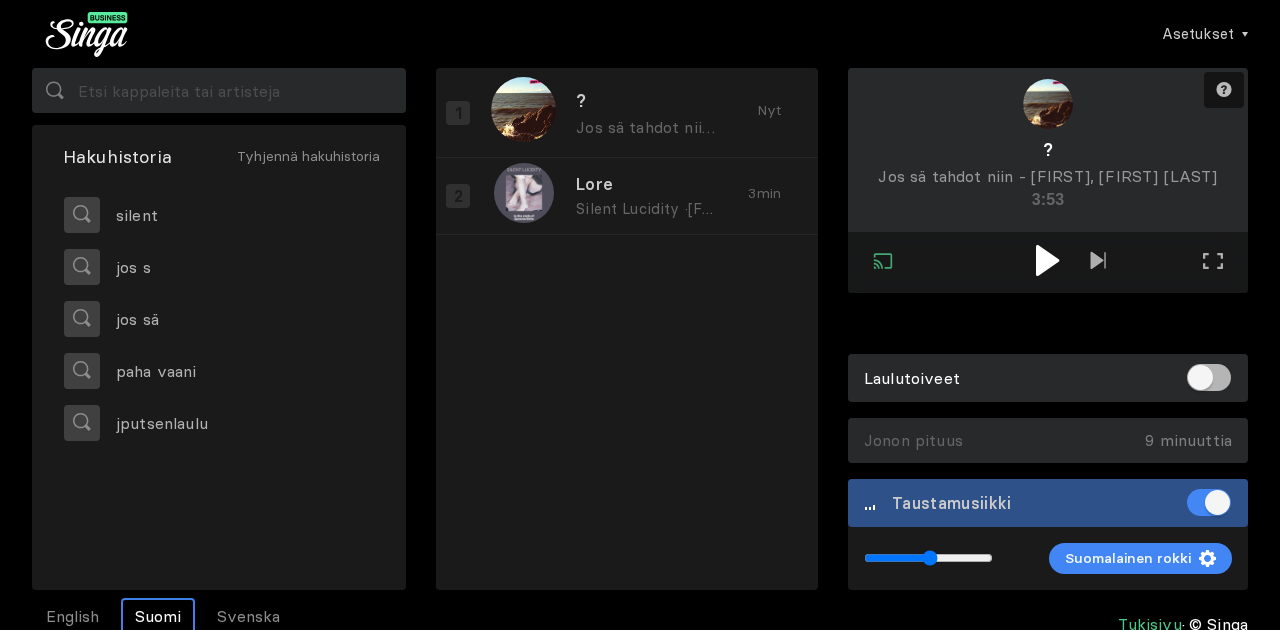 click at bounding box center [1047, 260] 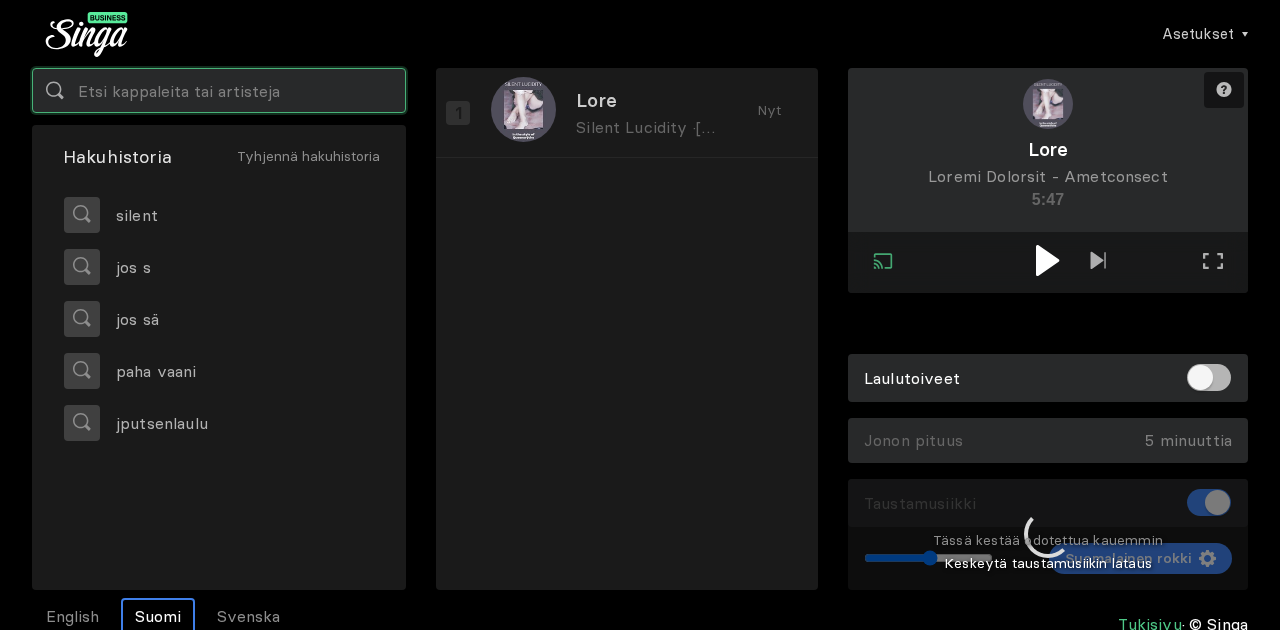 click at bounding box center [219, 90] 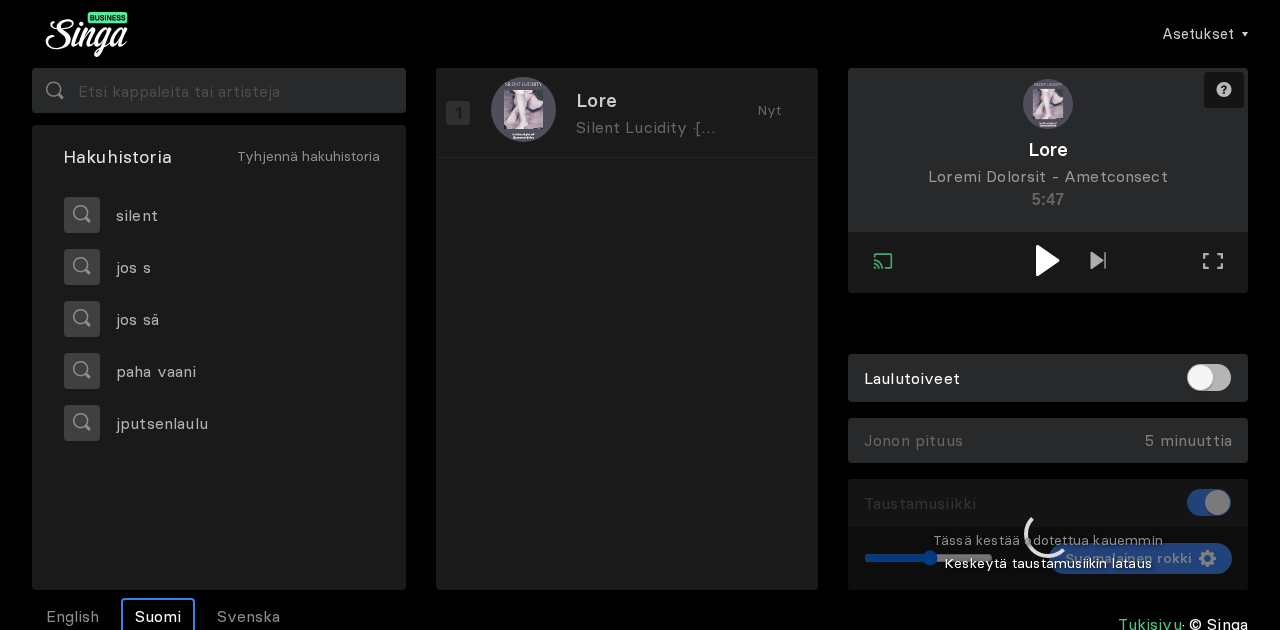 click at bounding box center (1048, 535) 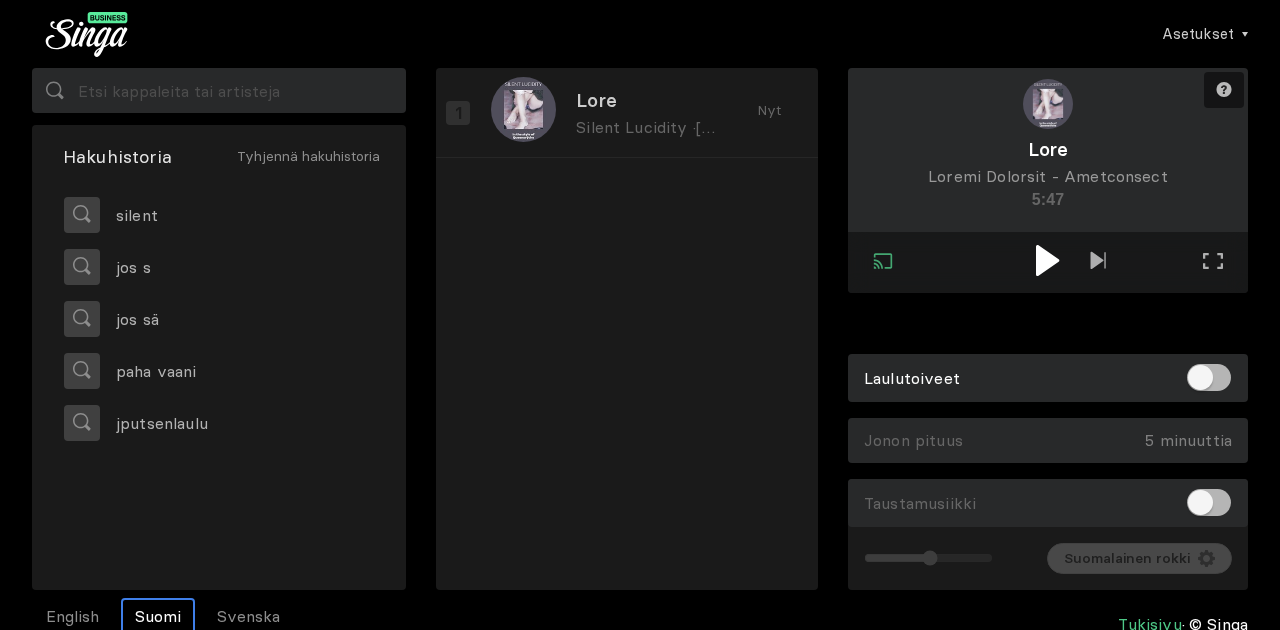 click at bounding box center [1209, 502] 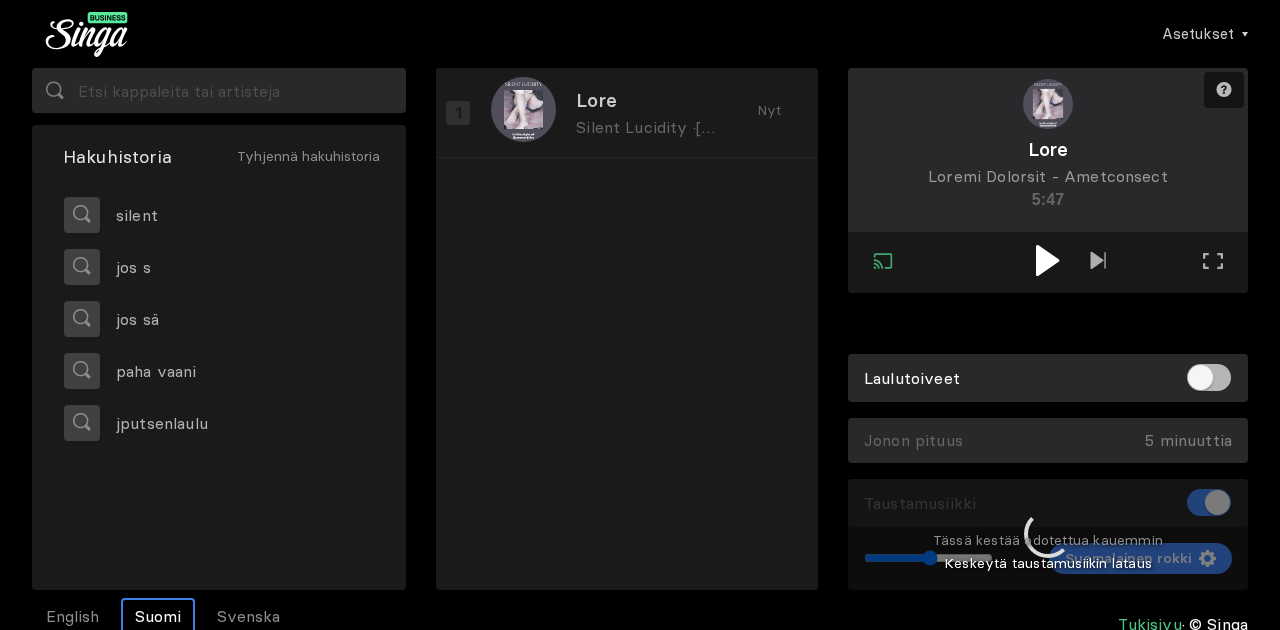 click at bounding box center (1047, 260) 